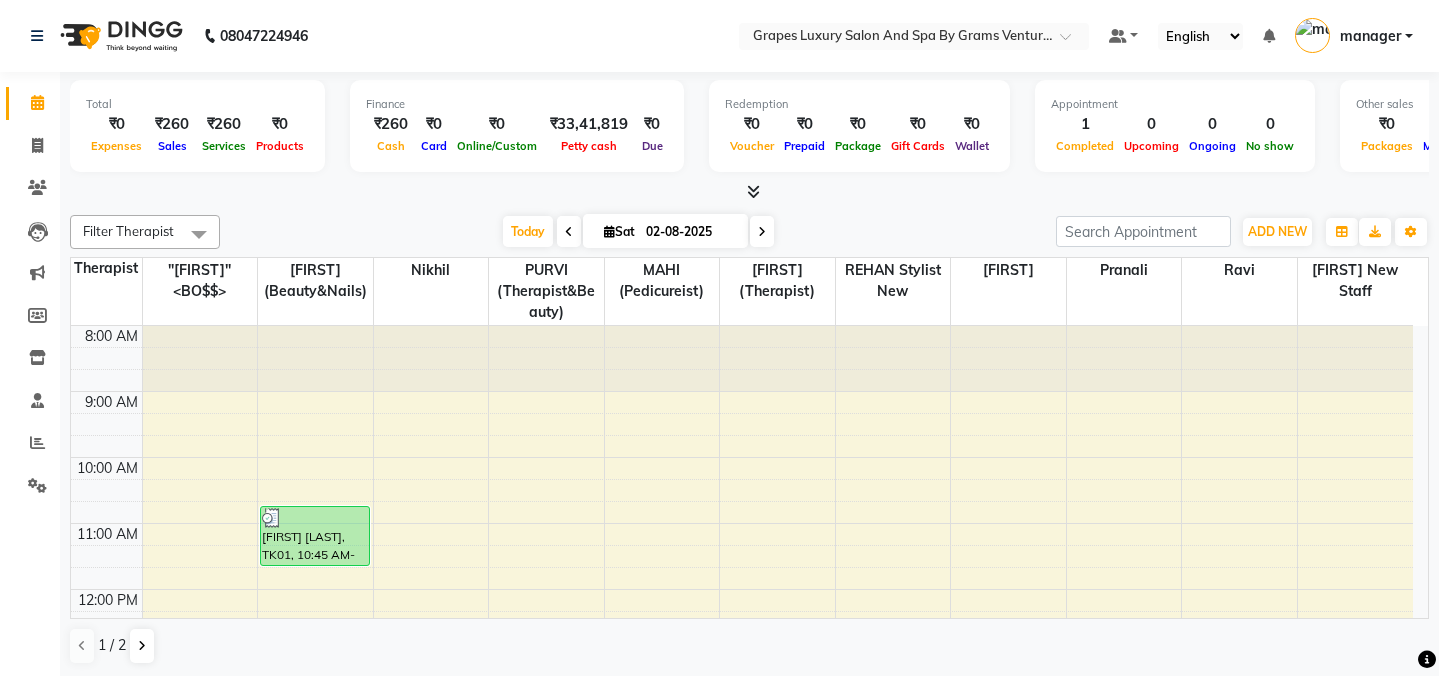 scroll, scrollTop: 0, scrollLeft: 0, axis: both 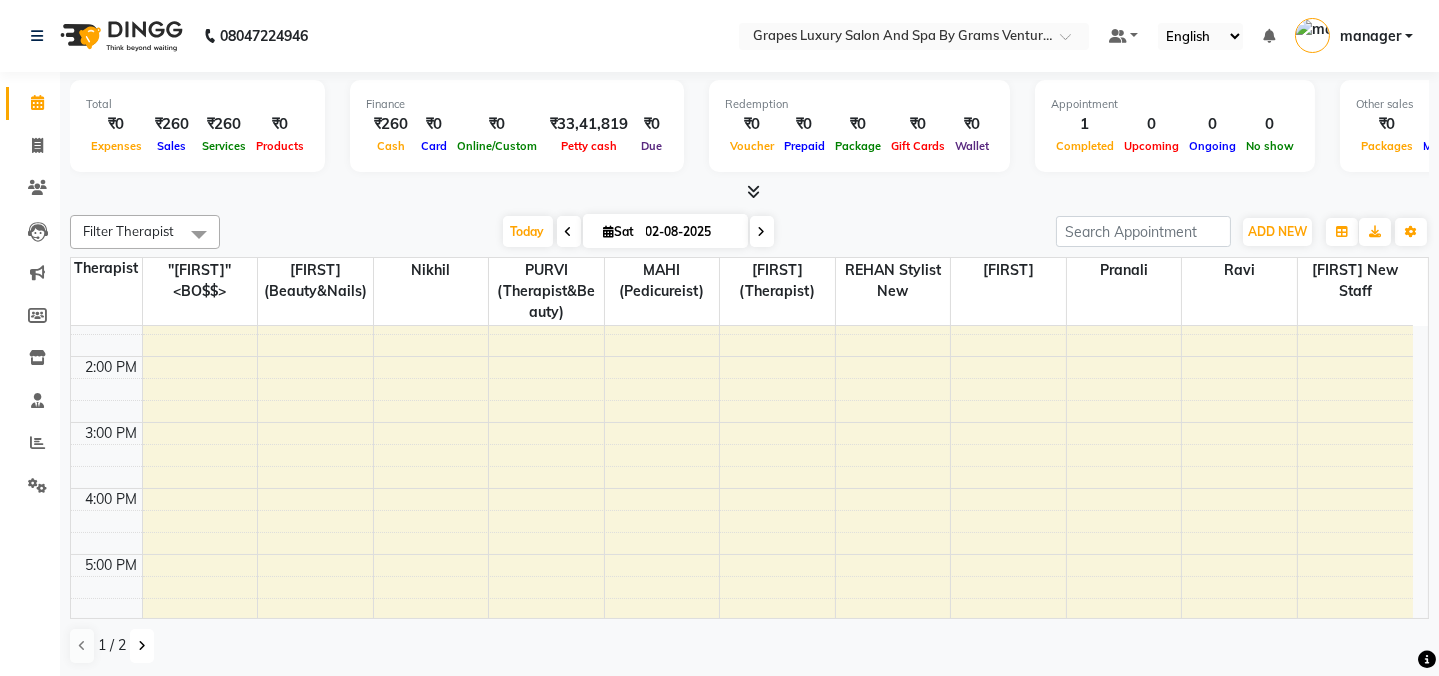 click at bounding box center (142, 646) 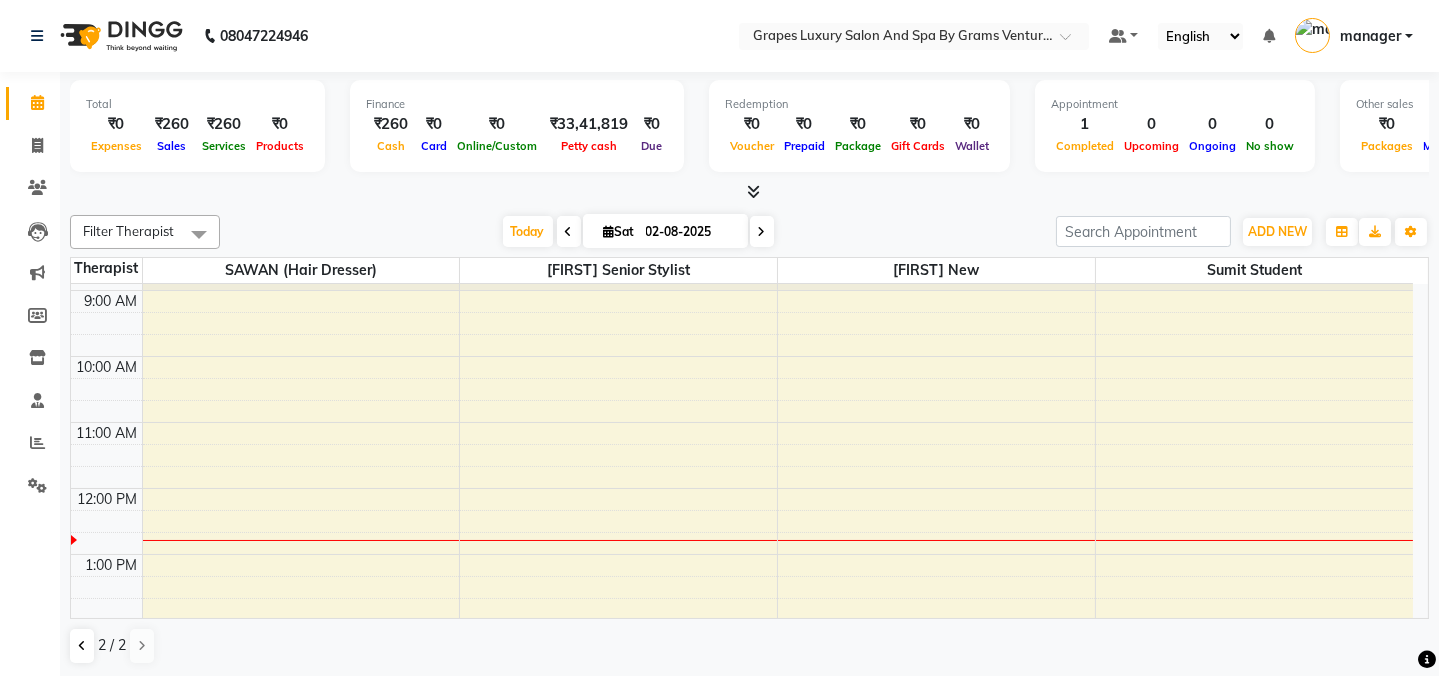 scroll, scrollTop: 56, scrollLeft: 0, axis: vertical 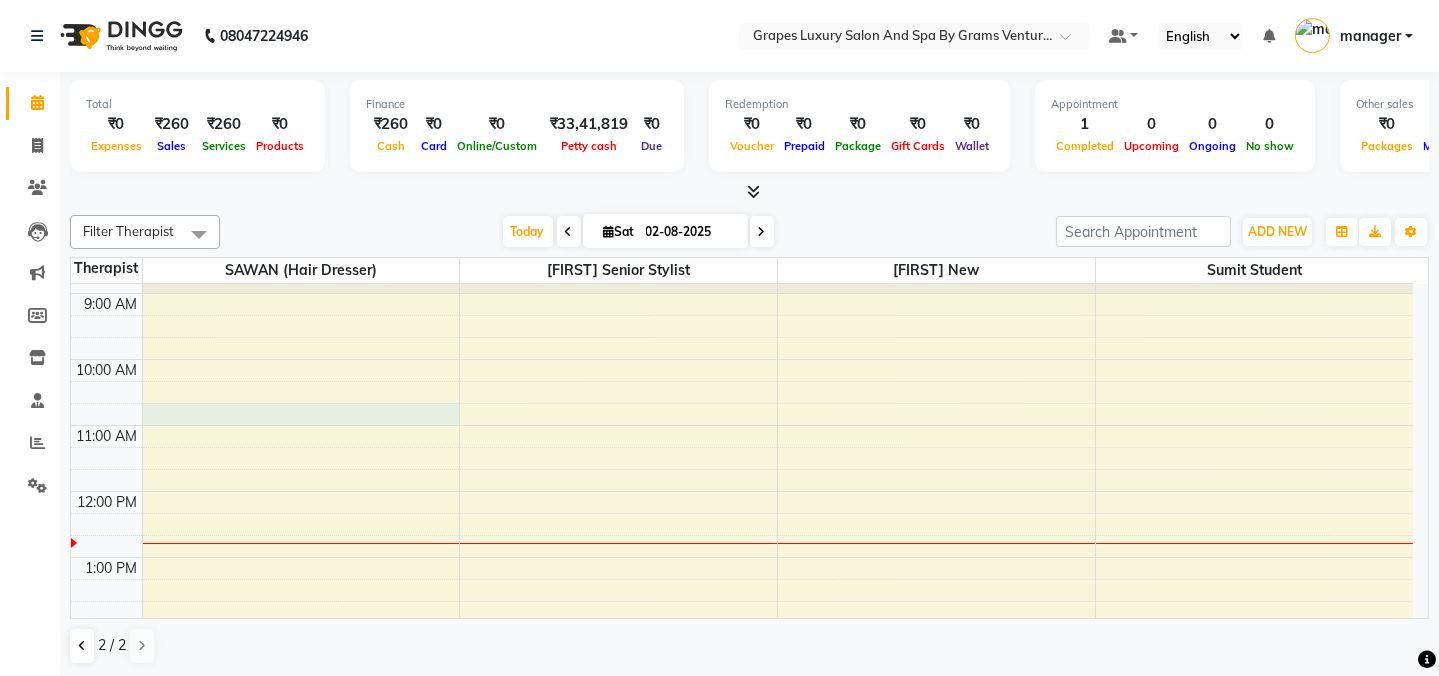 click on "8:00 AM 9:00 AM 10:00 AM 11:00 AM 12:00 PM 1:00 PM 2:00 PM 3:00 PM 4:00 PM 5:00 PM 6:00 PM 7:00 PM 8:00 PM" at bounding box center [742, 656] 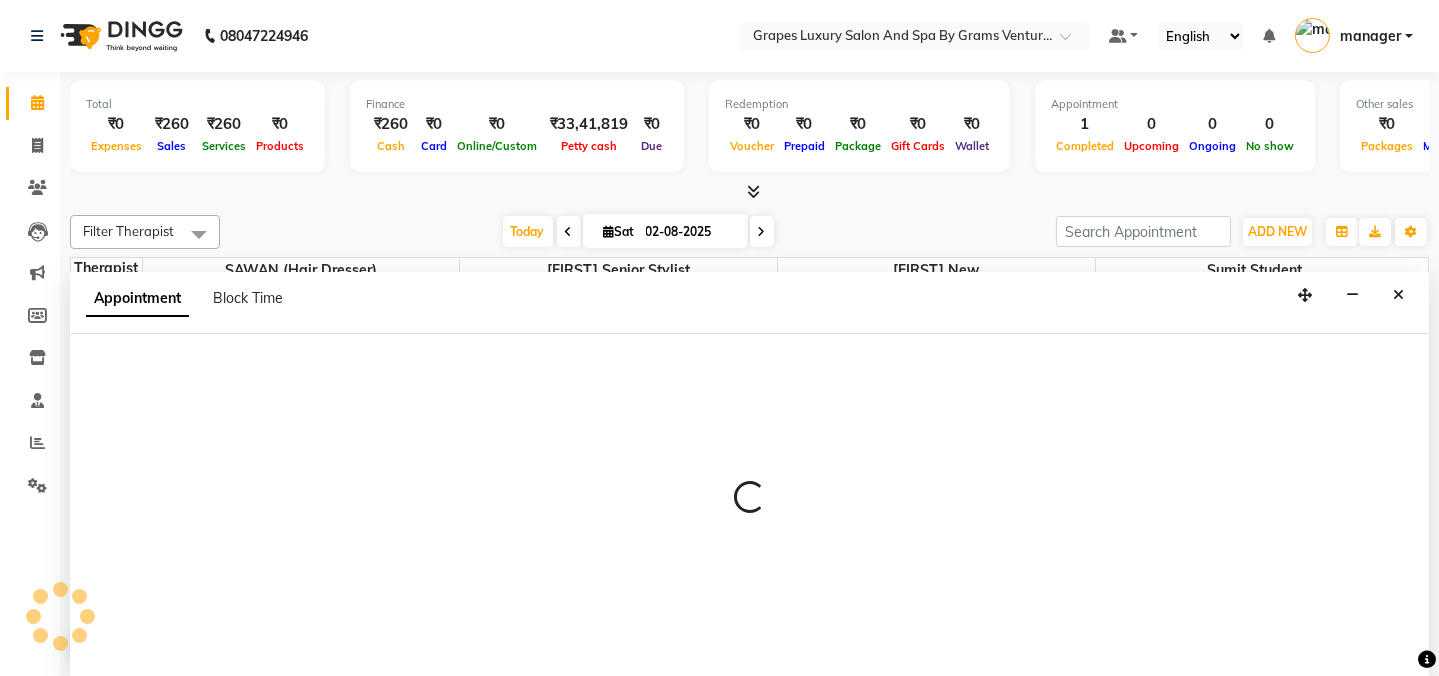 scroll, scrollTop: 0, scrollLeft: 0, axis: both 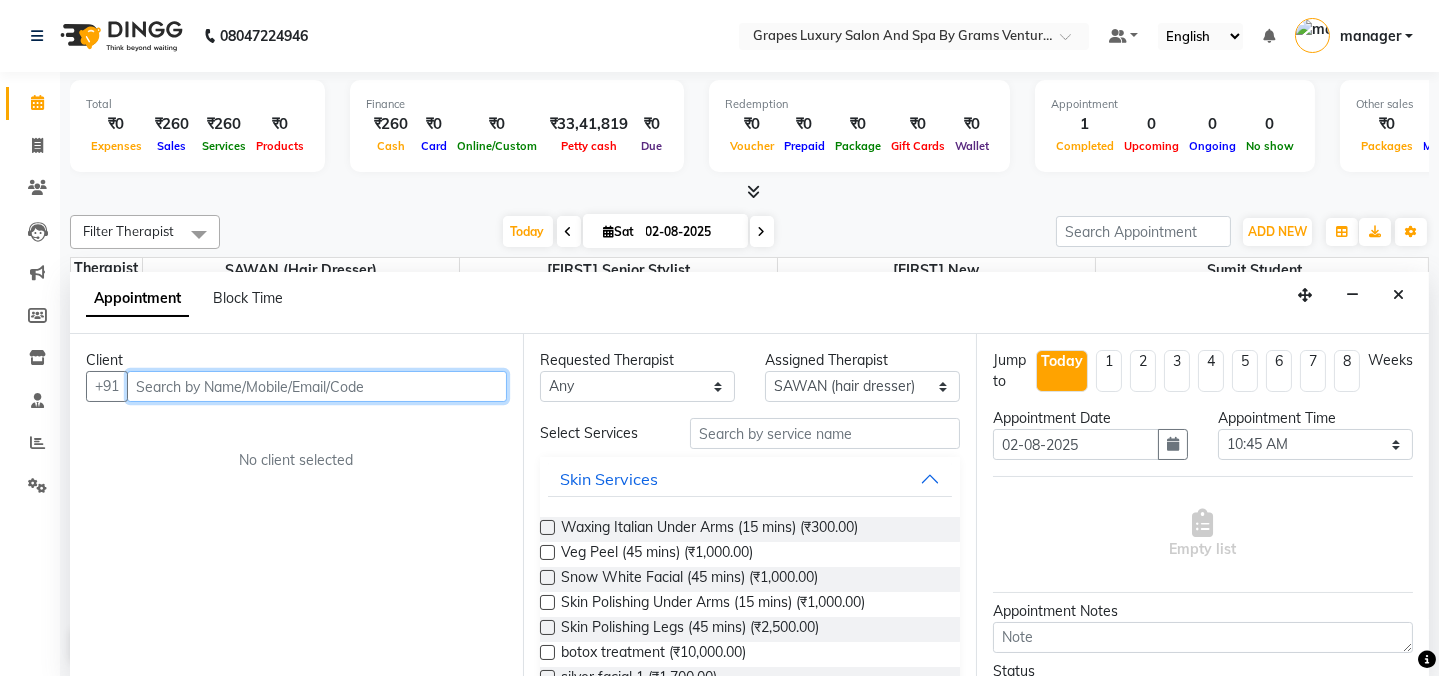drag, startPoint x: 200, startPoint y: 390, endPoint x: 204, endPoint y: 377, distance: 13.601471 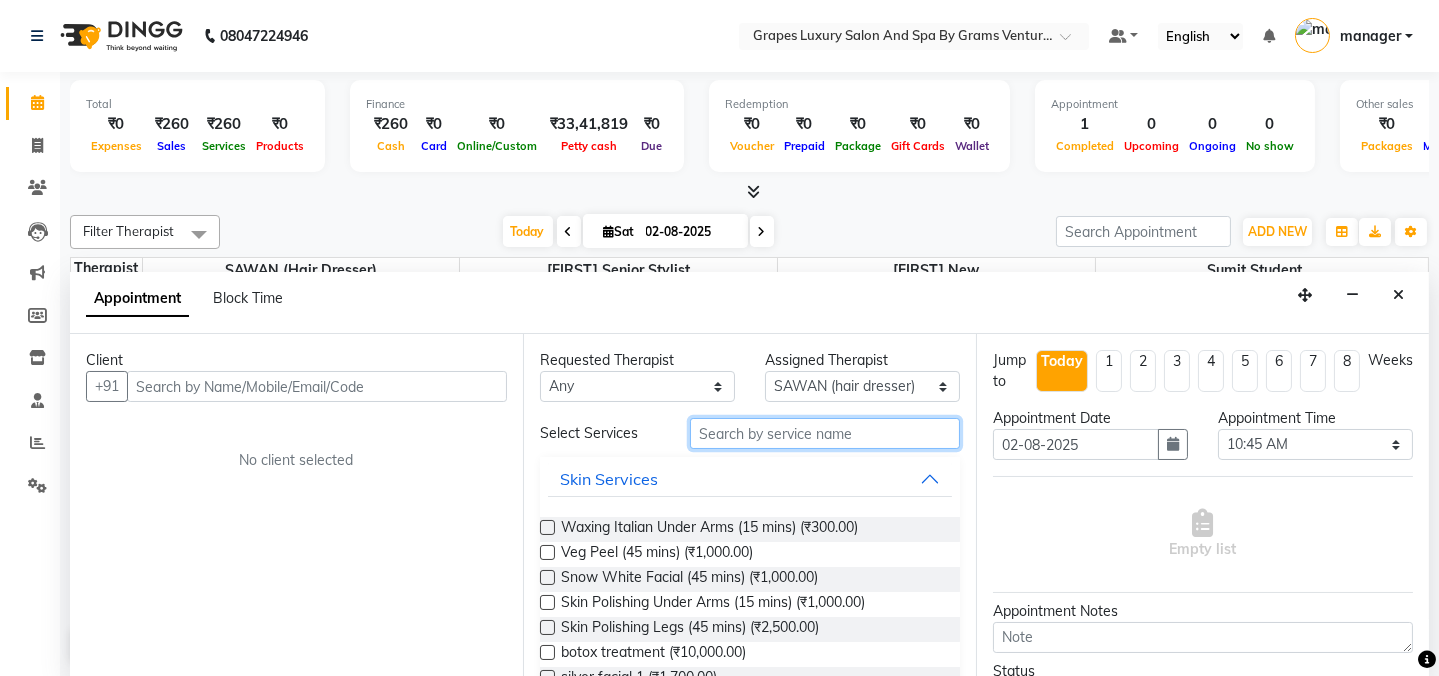 click at bounding box center [825, 433] 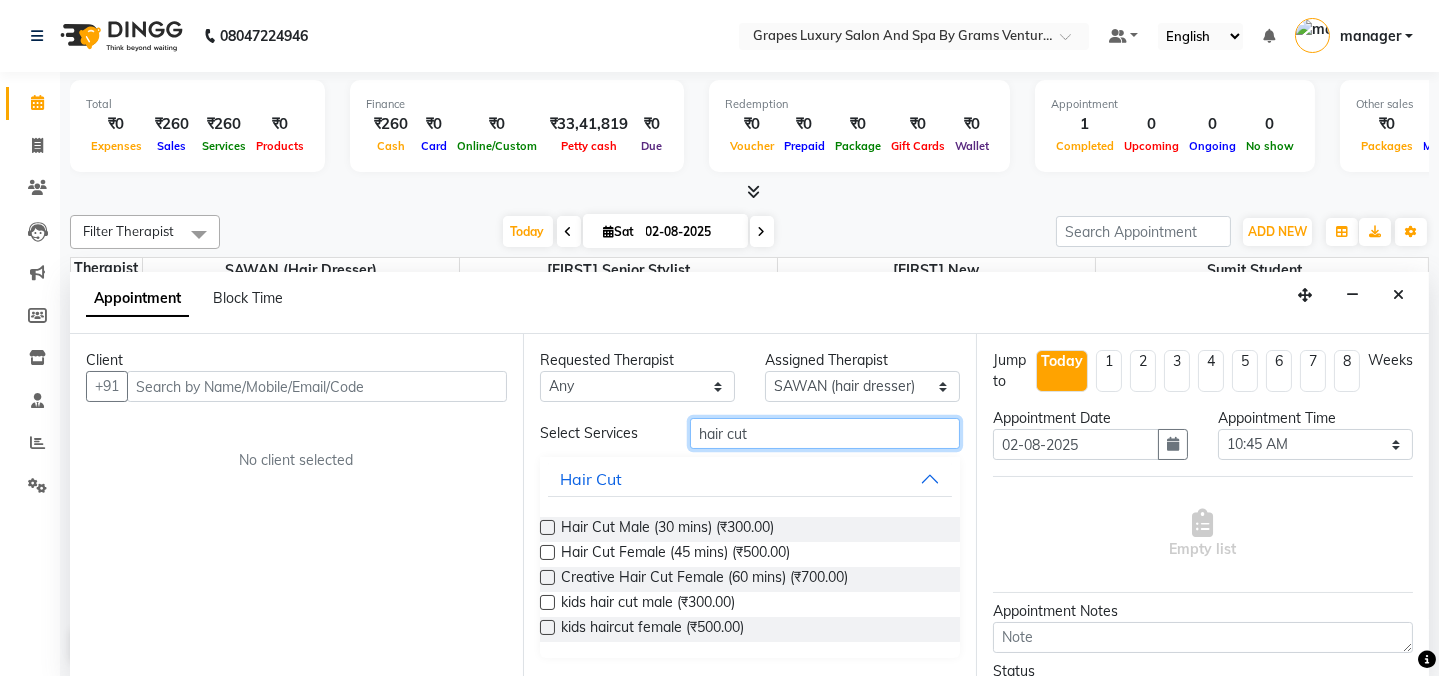 type on "hair cut" 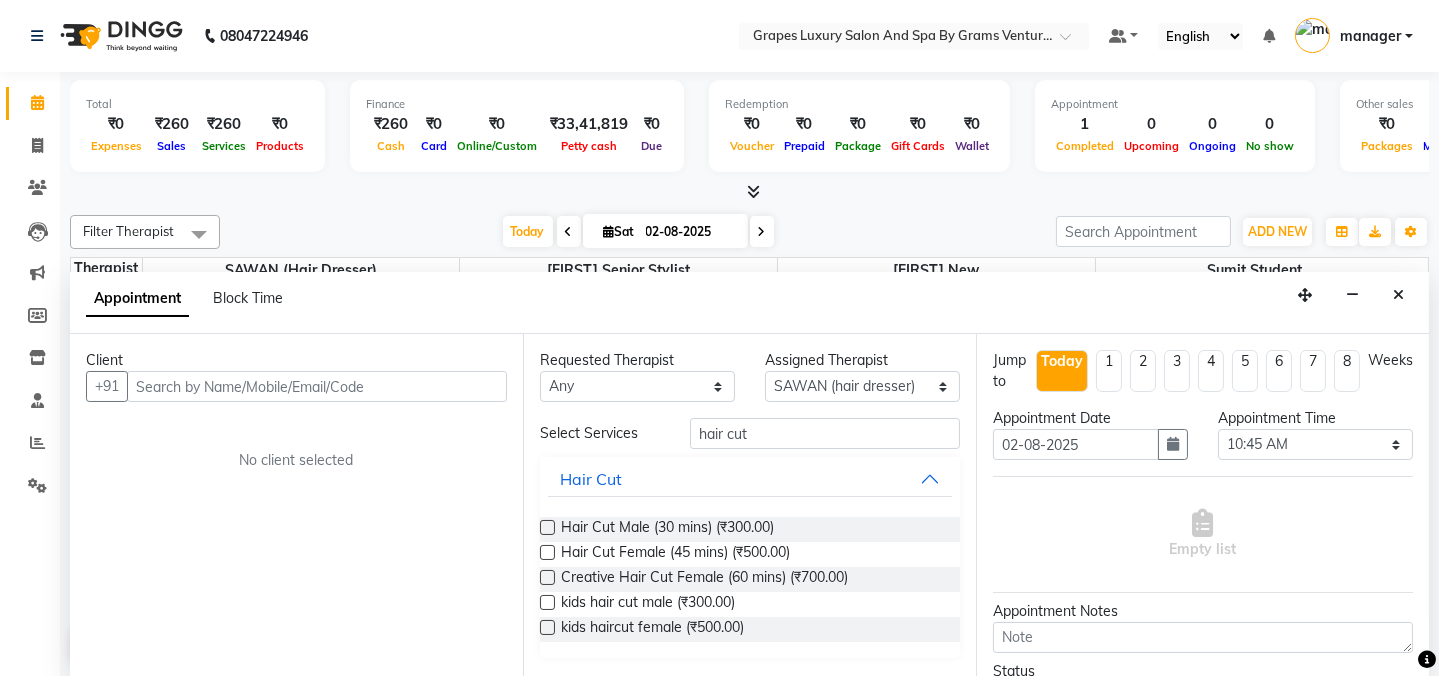 click at bounding box center [547, 527] 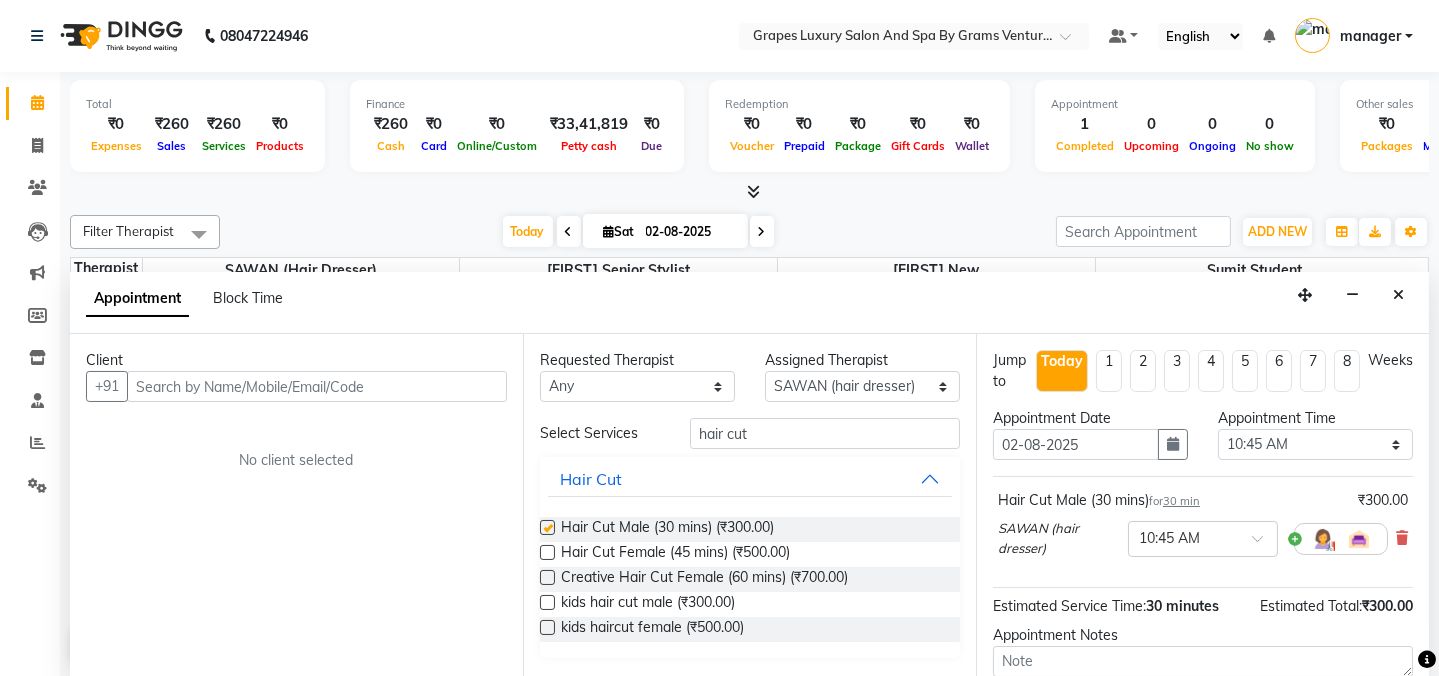 checkbox on "false" 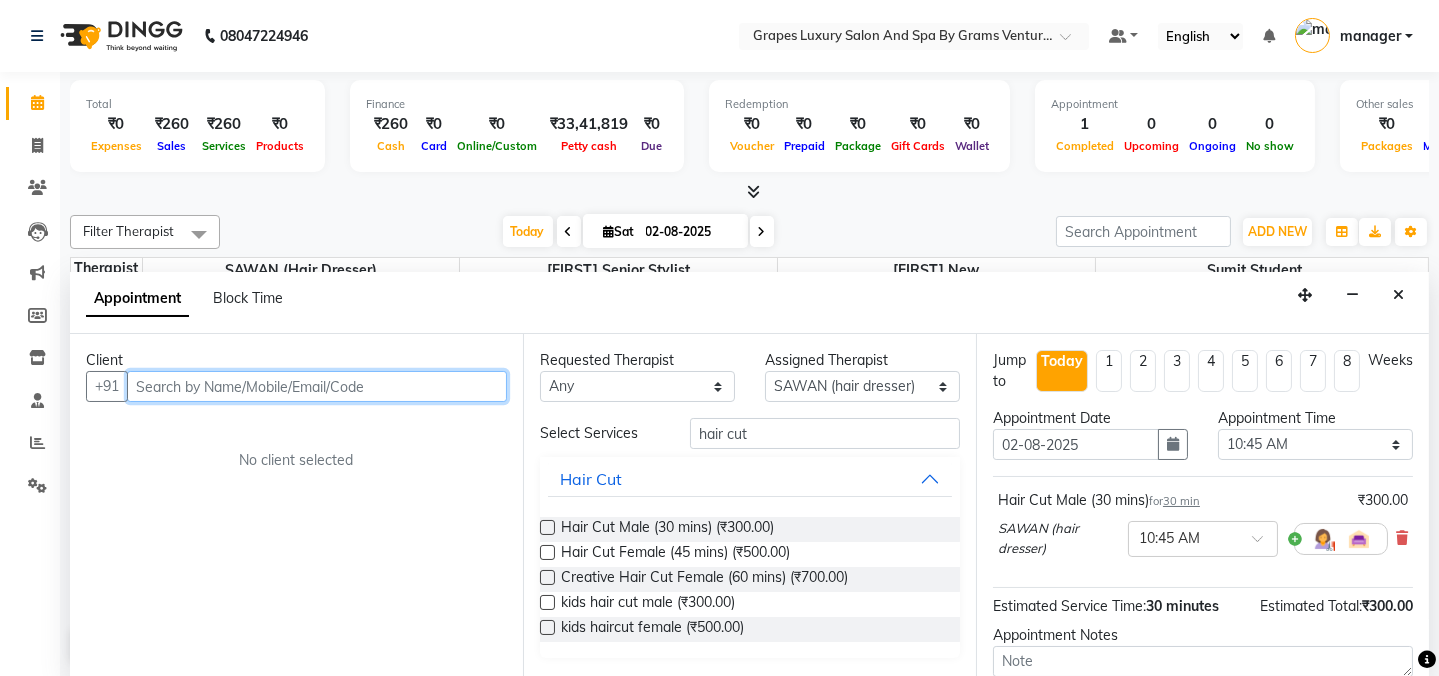 click at bounding box center [317, 386] 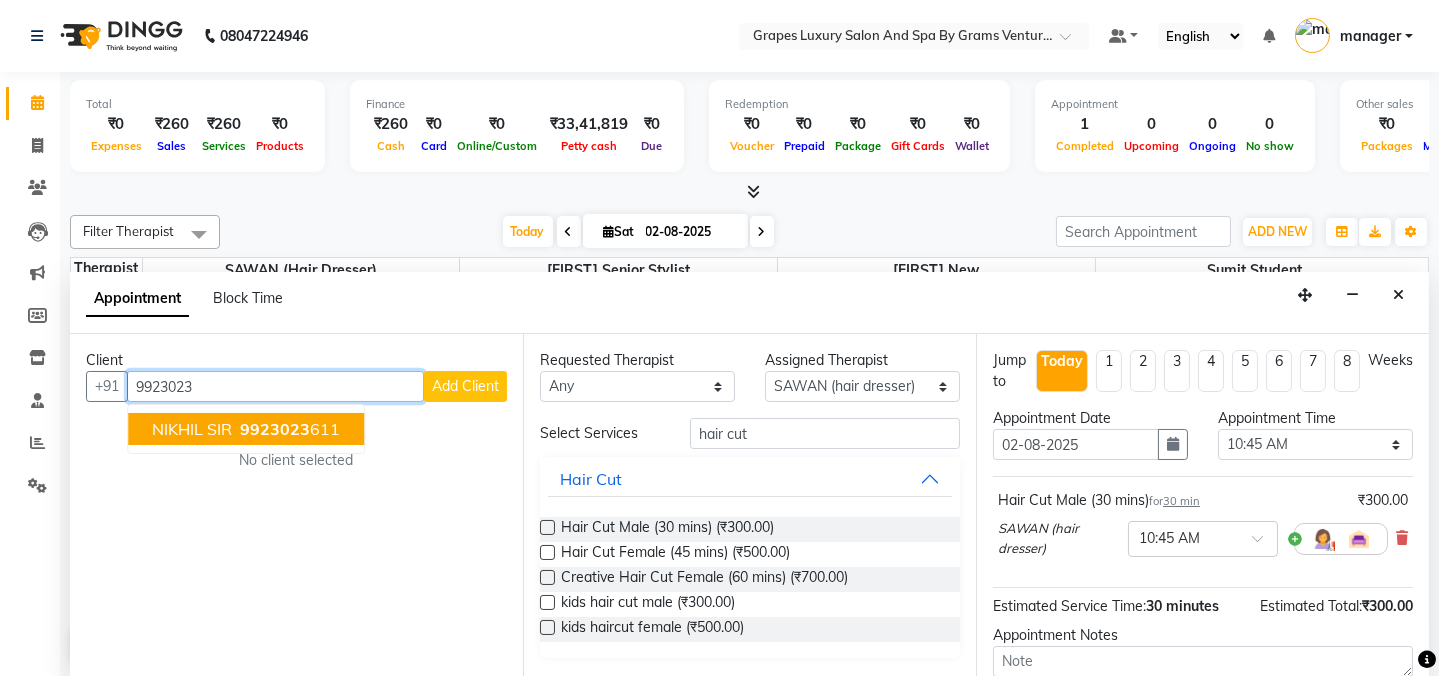 click on "9923023" at bounding box center (275, 429) 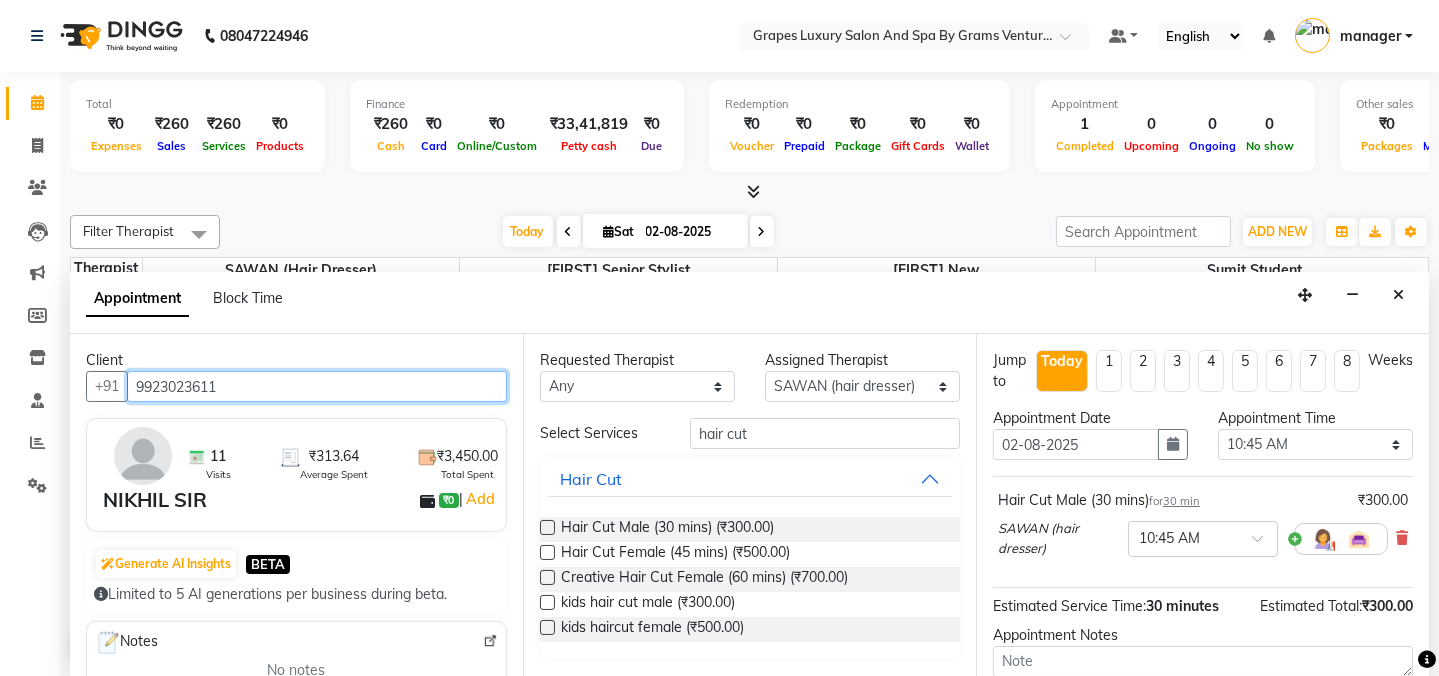 scroll, scrollTop: 184, scrollLeft: 0, axis: vertical 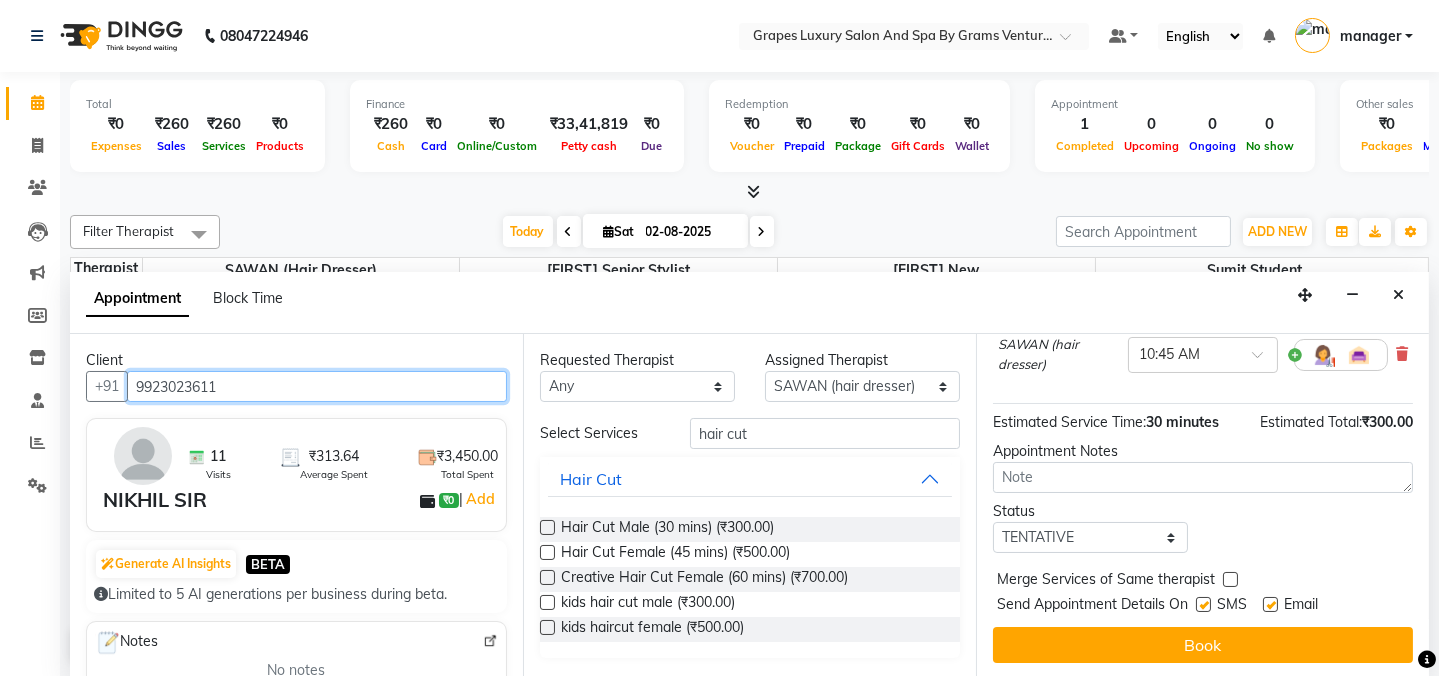 type on "9923023611" 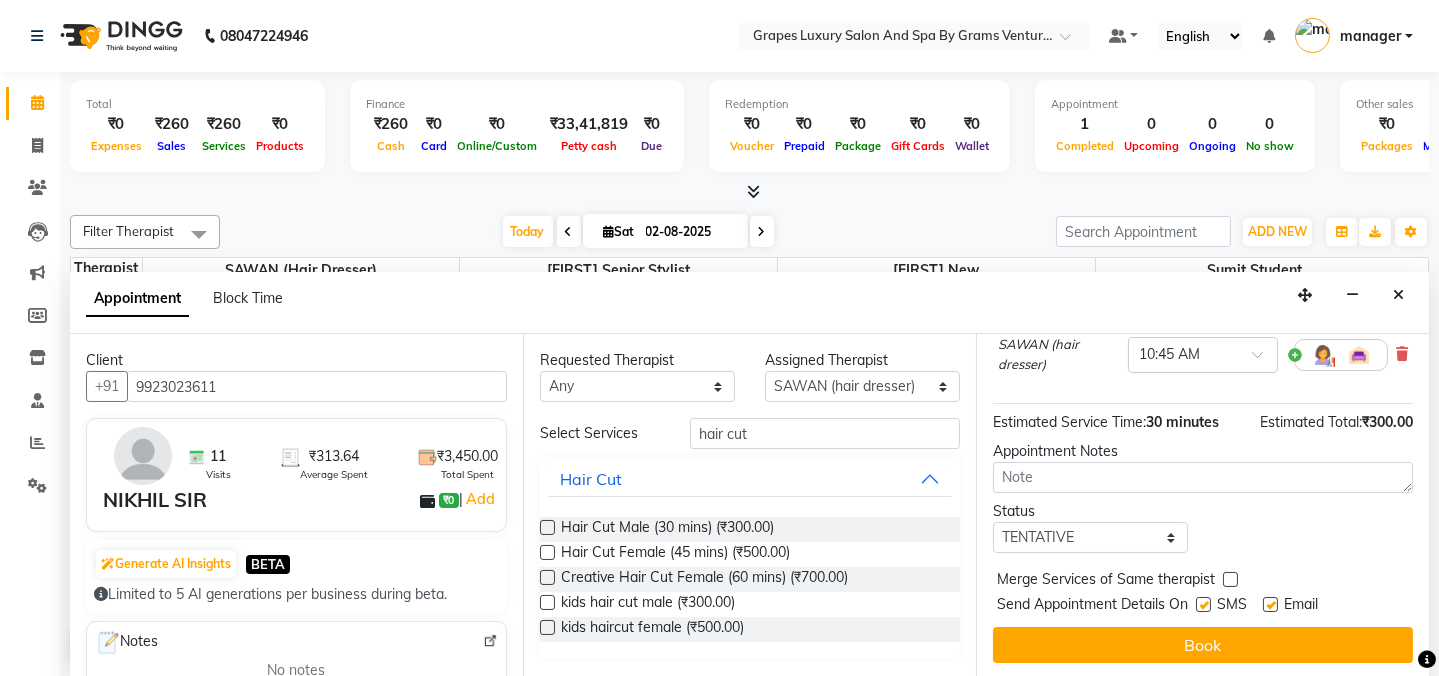 click at bounding box center (1203, 604) 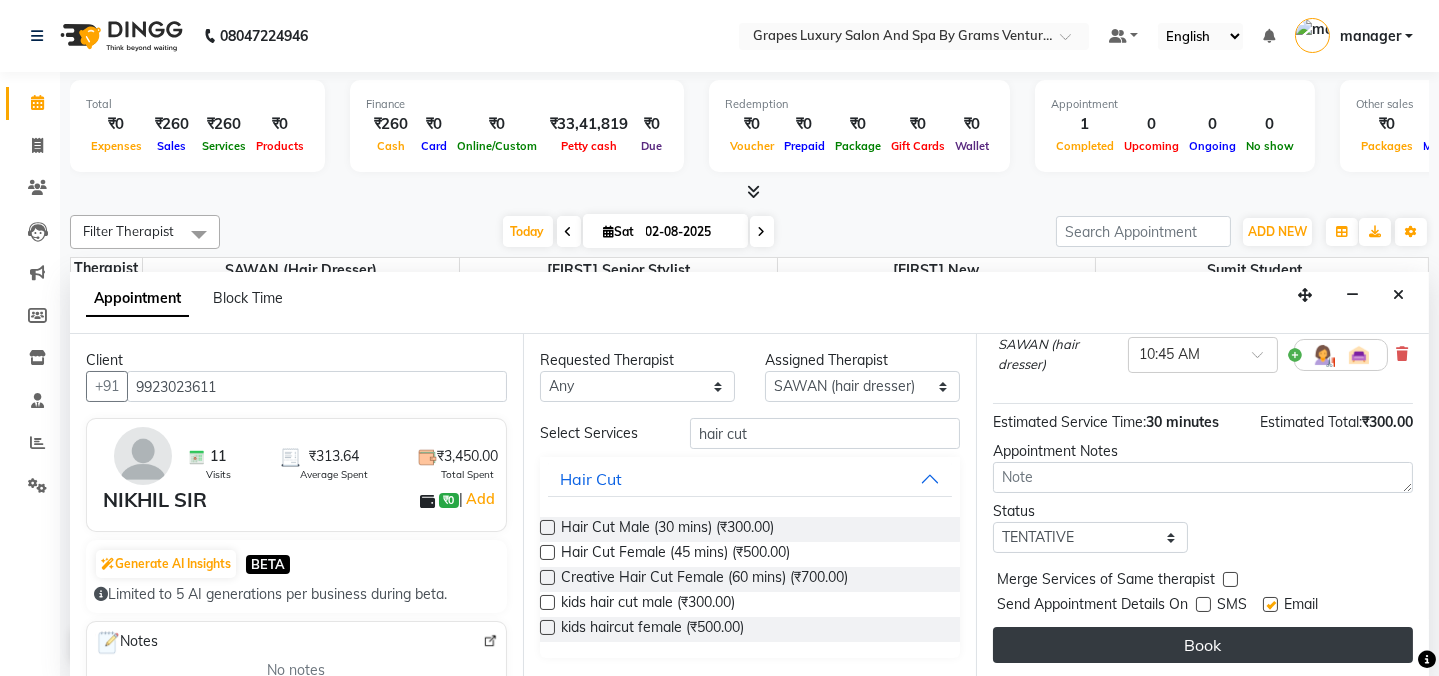 click on "Book" at bounding box center [1203, 645] 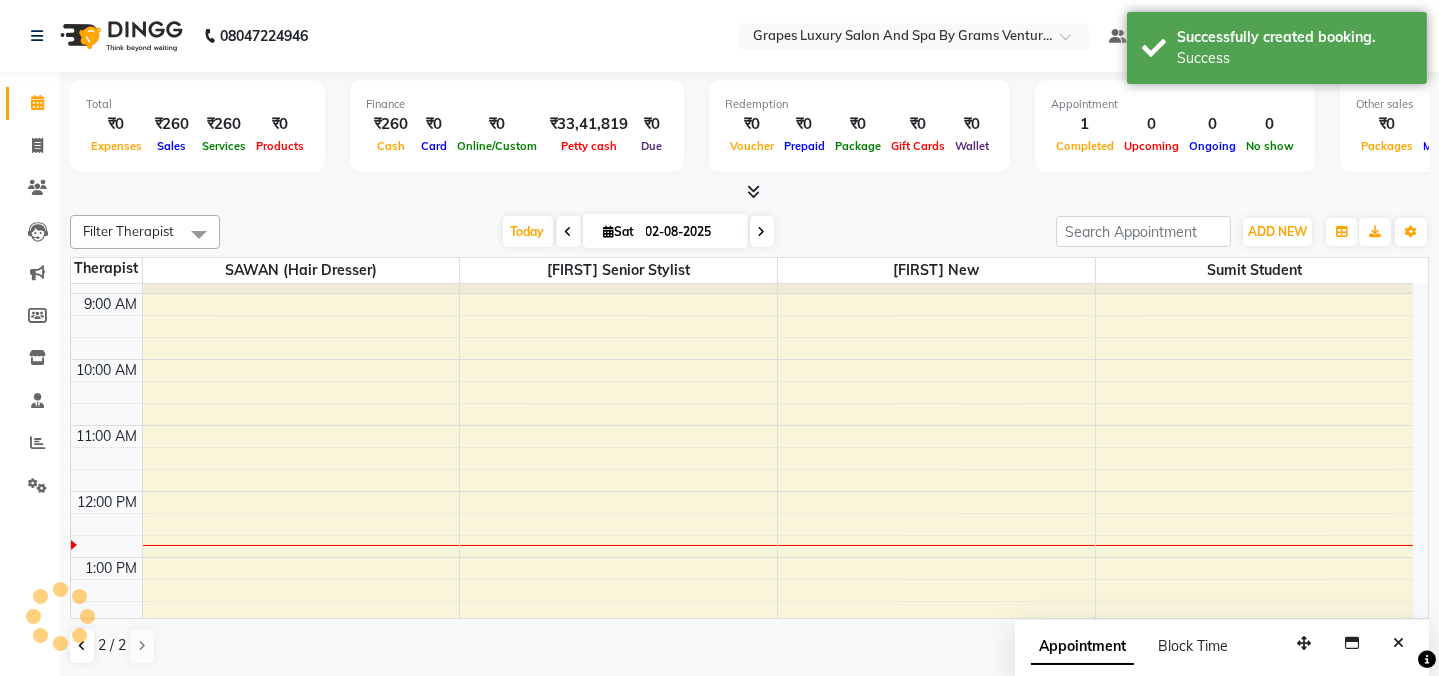 scroll, scrollTop: 0, scrollLeft: 0, axis: both 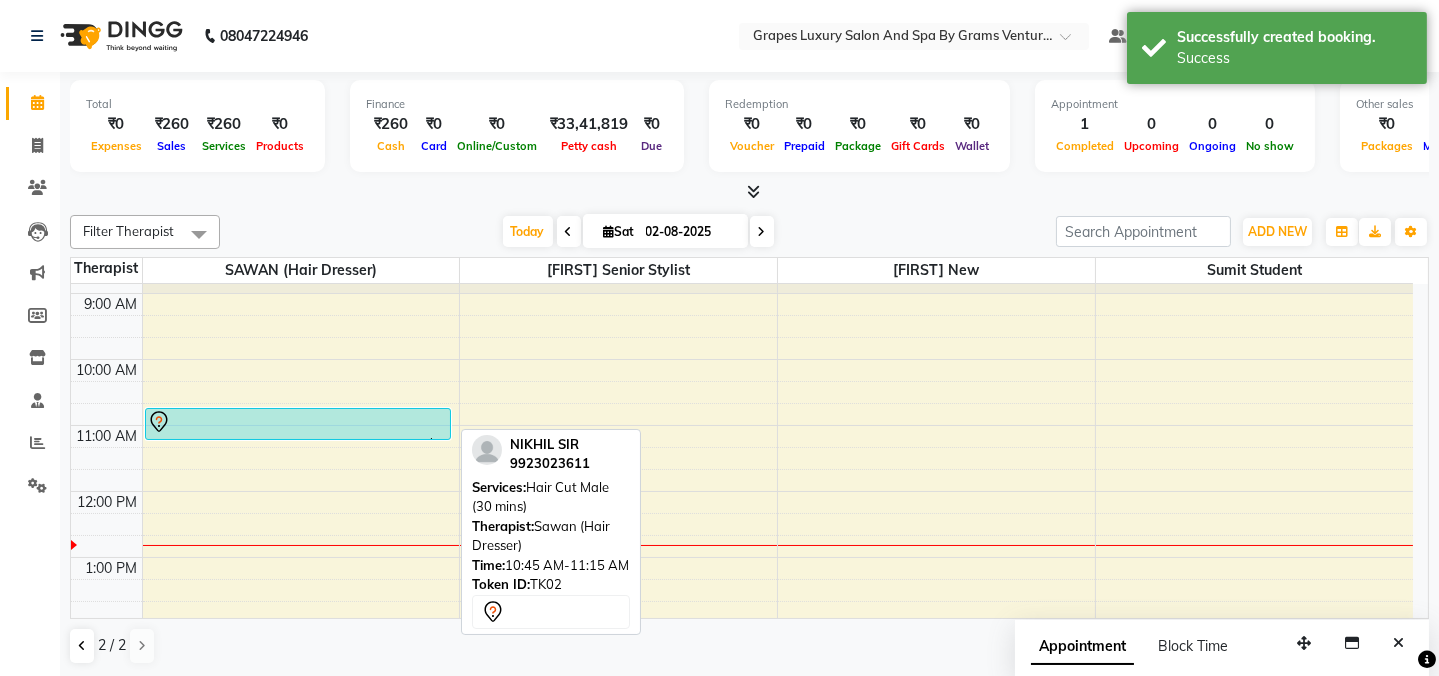 click at bounding box center [298, 422] 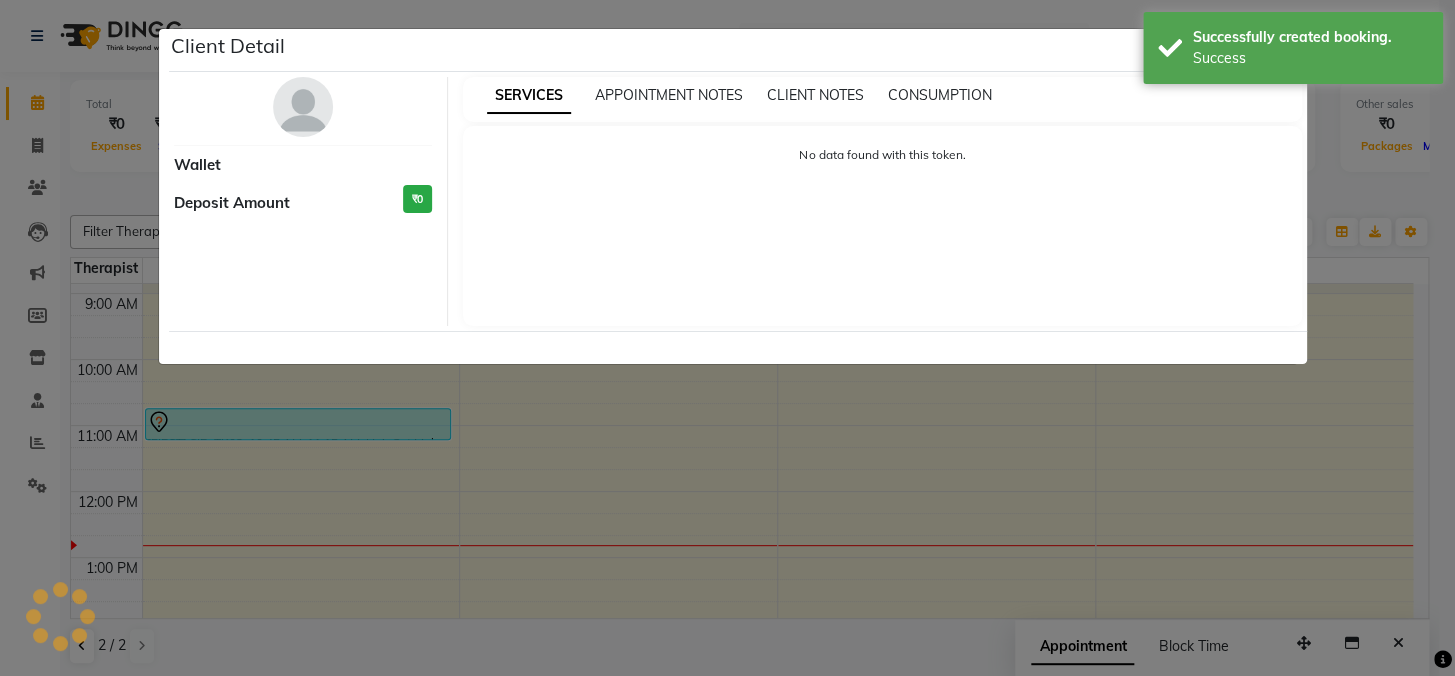 select on "7" 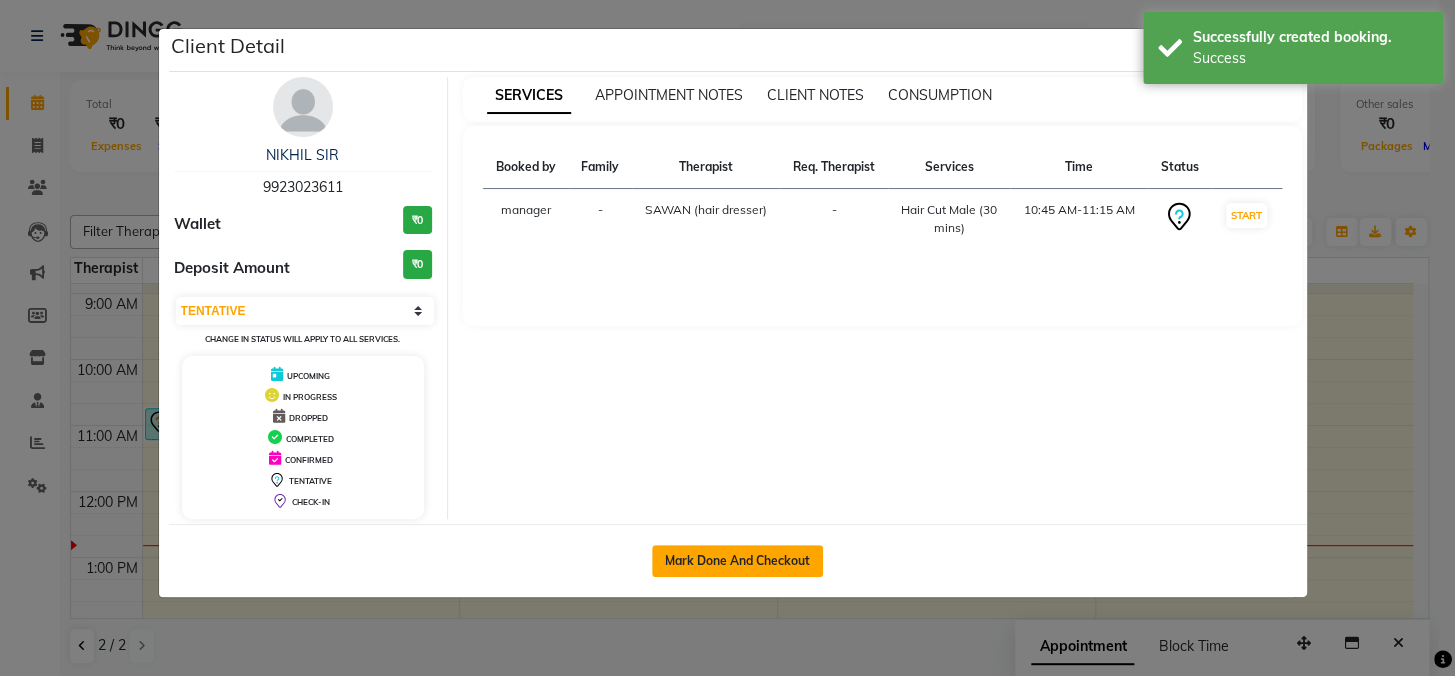 click on "Mark Done And Checkout" 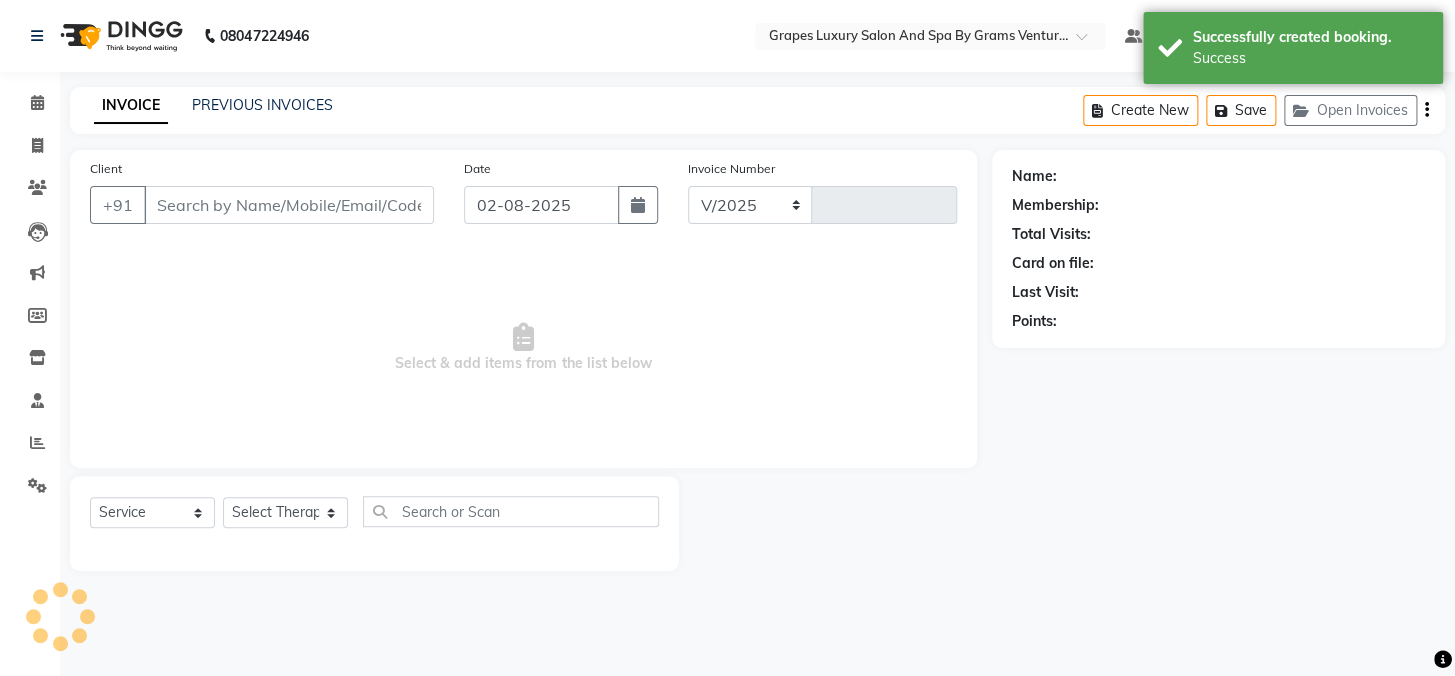 select on "3585" 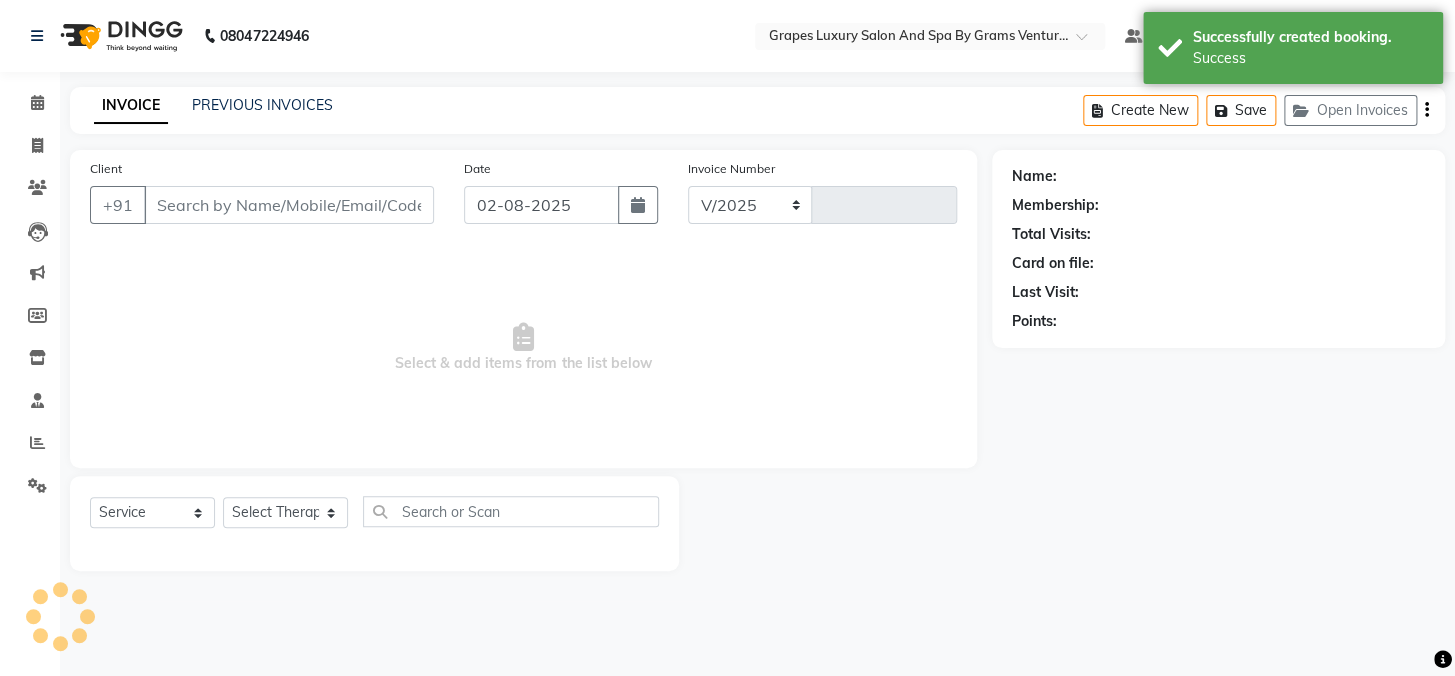 type on "1940" 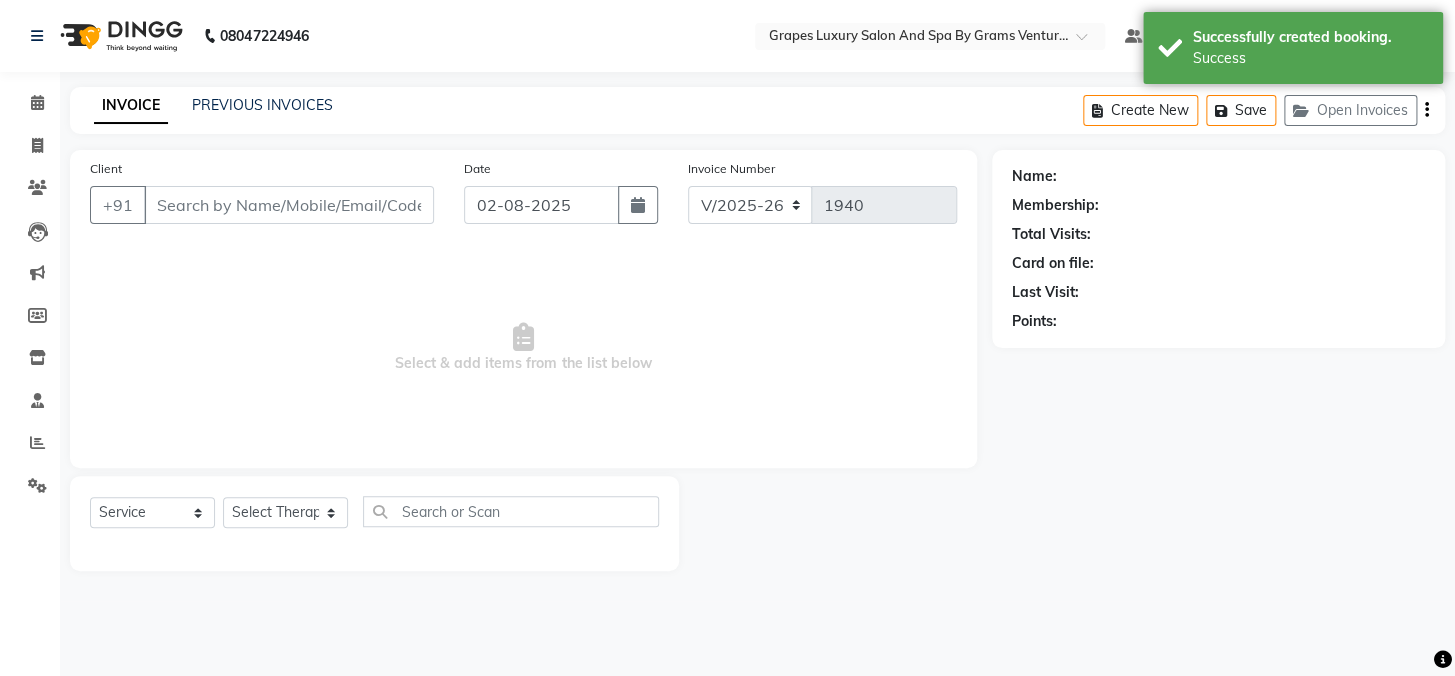 type on "9923023611" 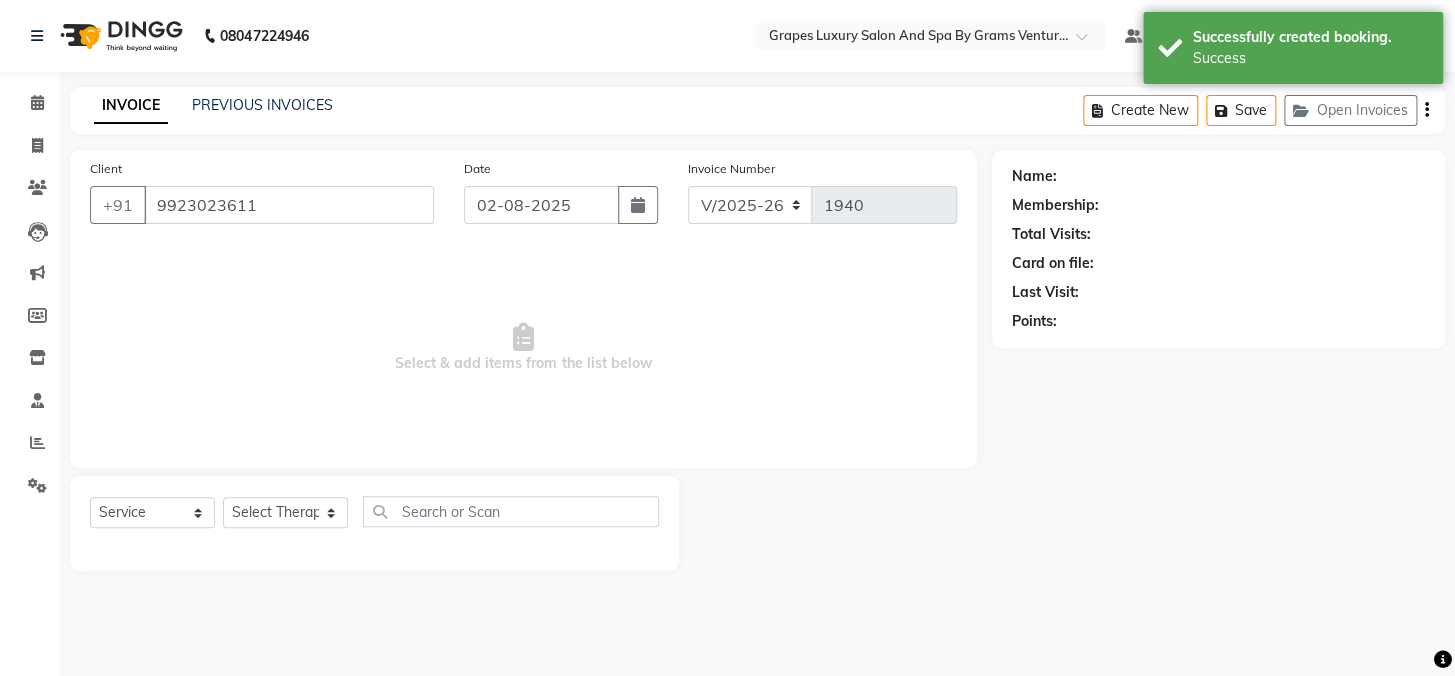 select on "41130" 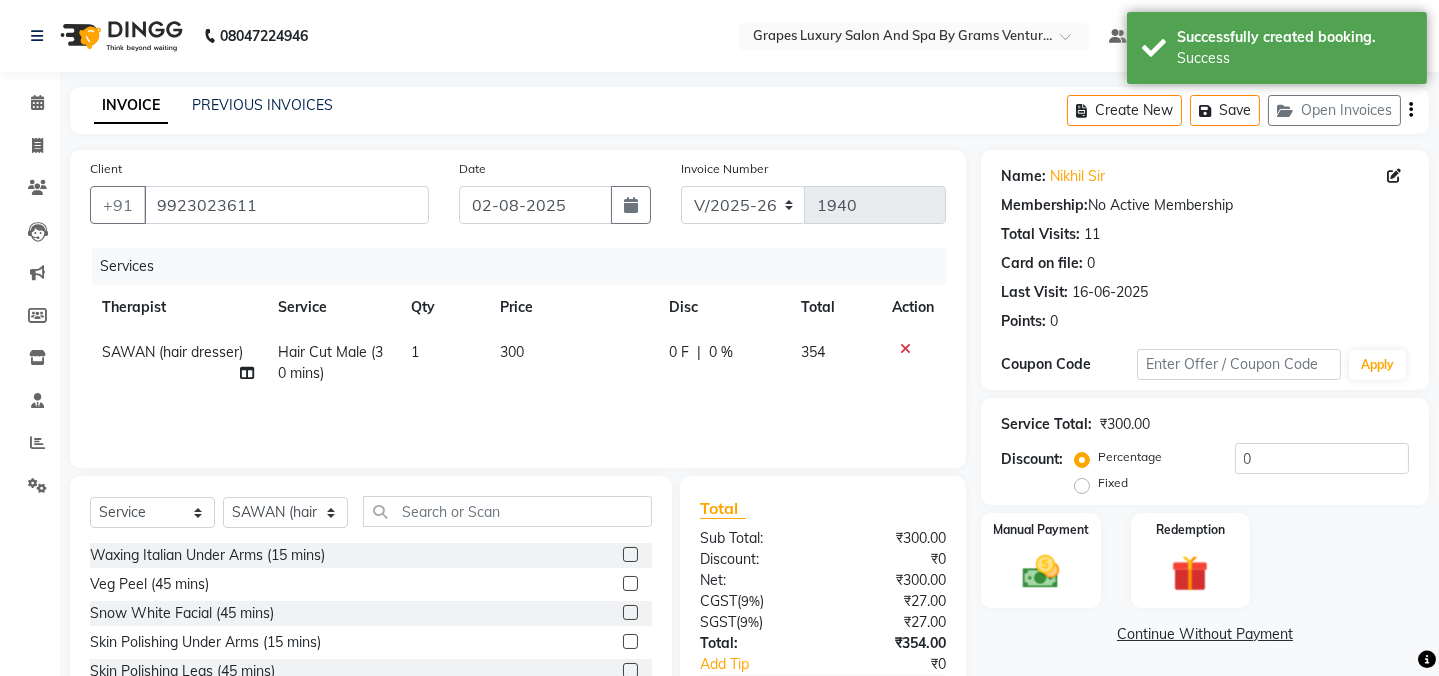 scroll, scrollTop: 125, scrollLeft: 0, axis: vertical 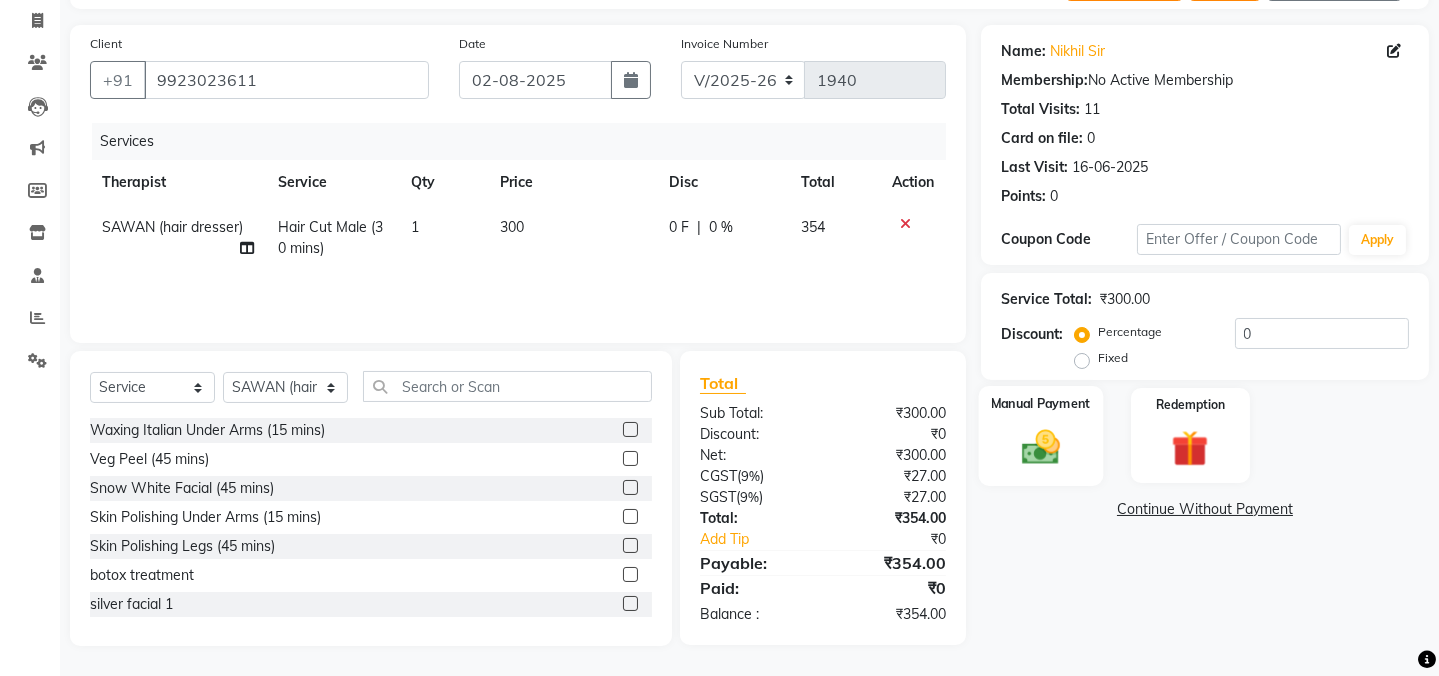 click 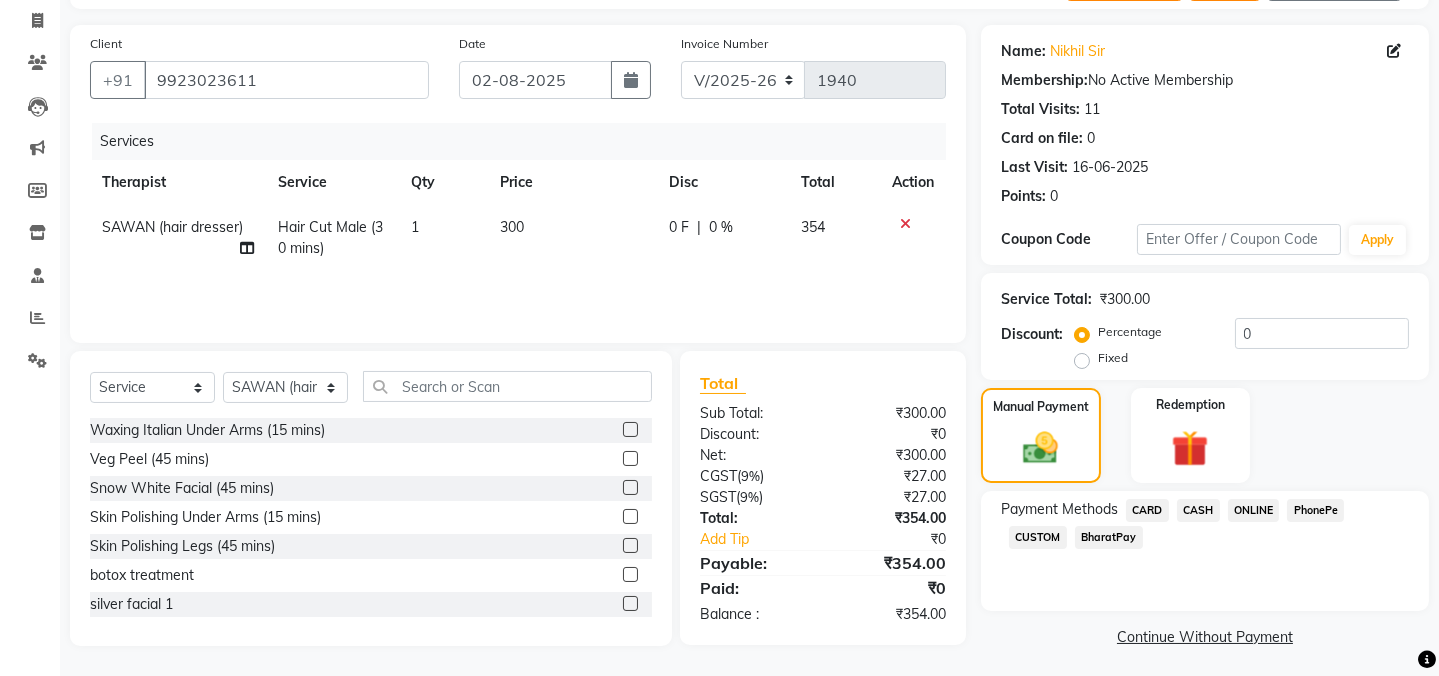 click on "CASH" 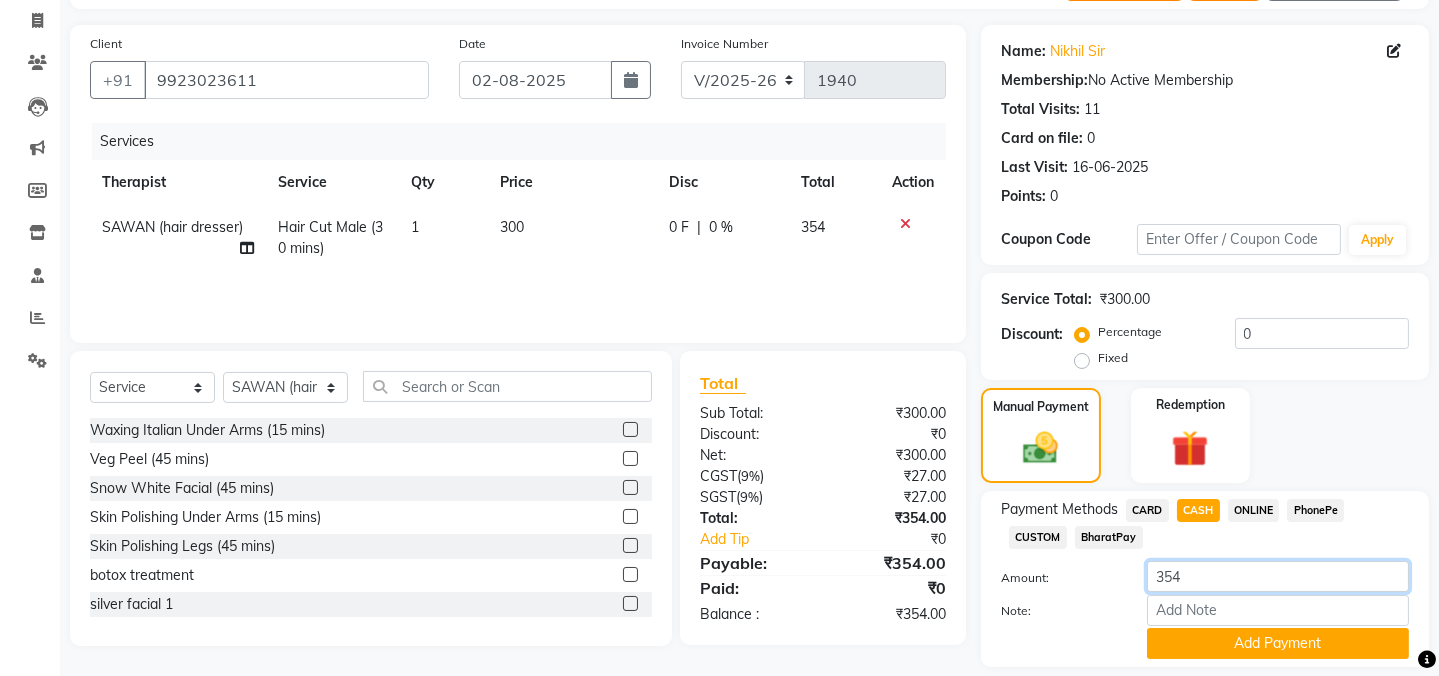 click on "354" 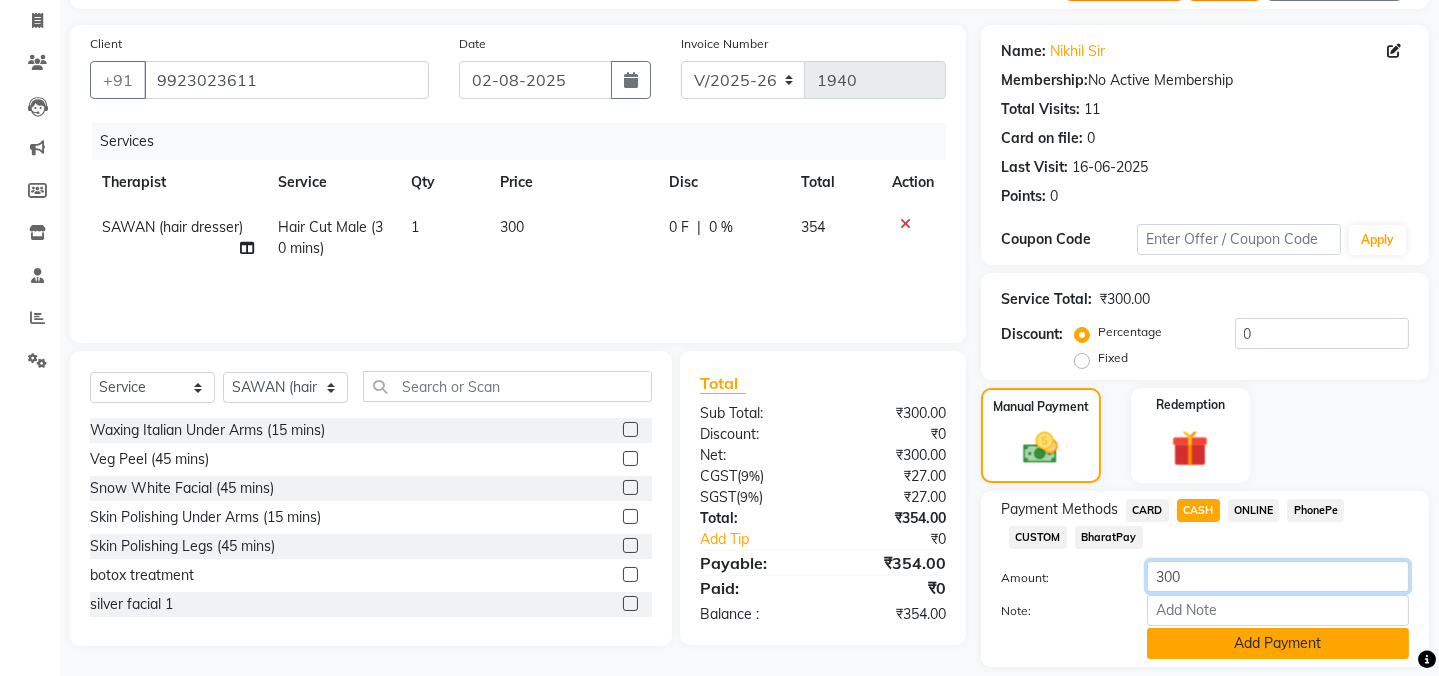 type on "300" 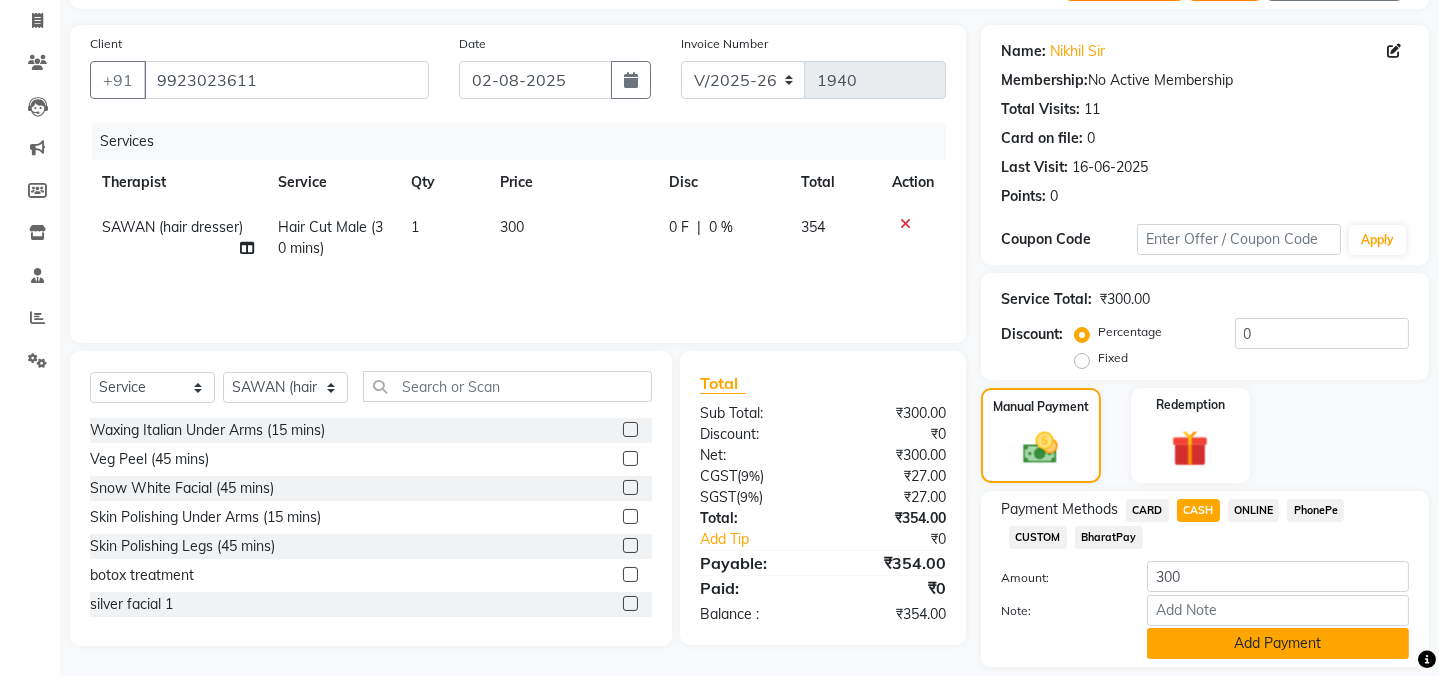 click on "Add Payment" 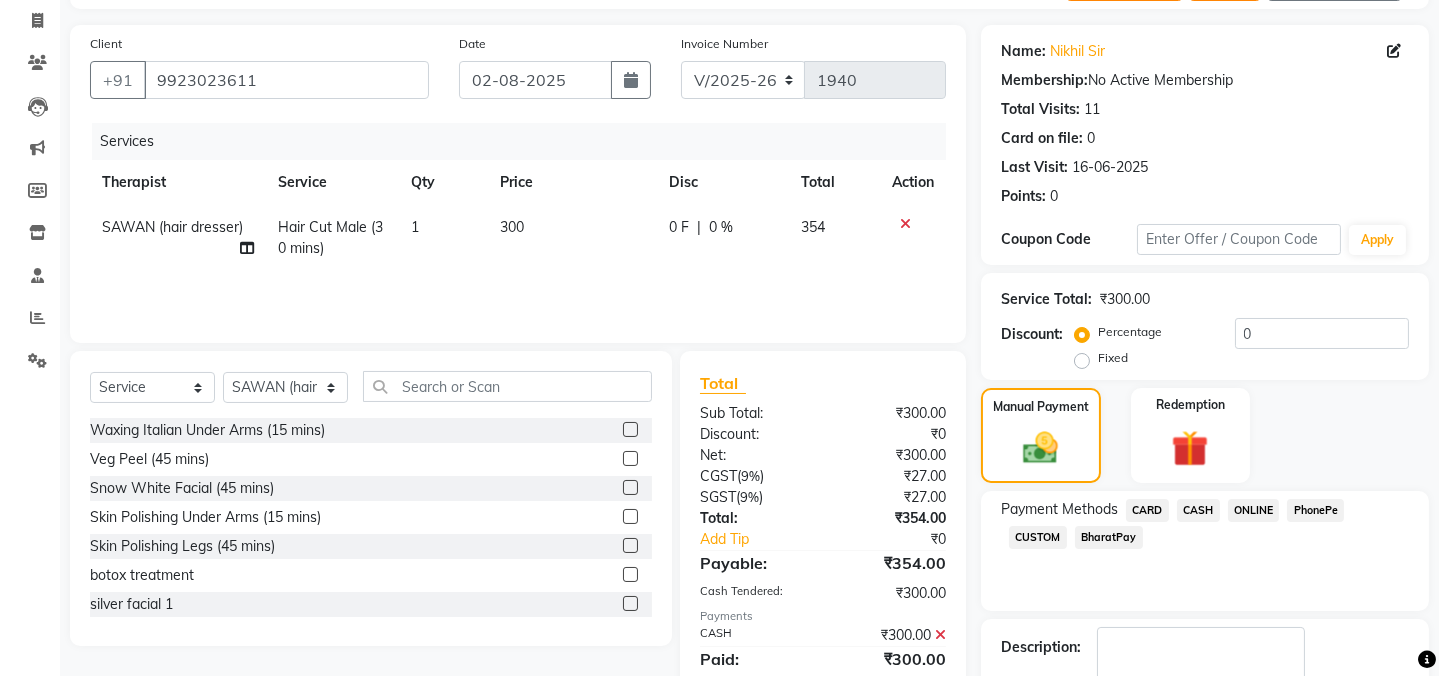 click on "ONLINE" 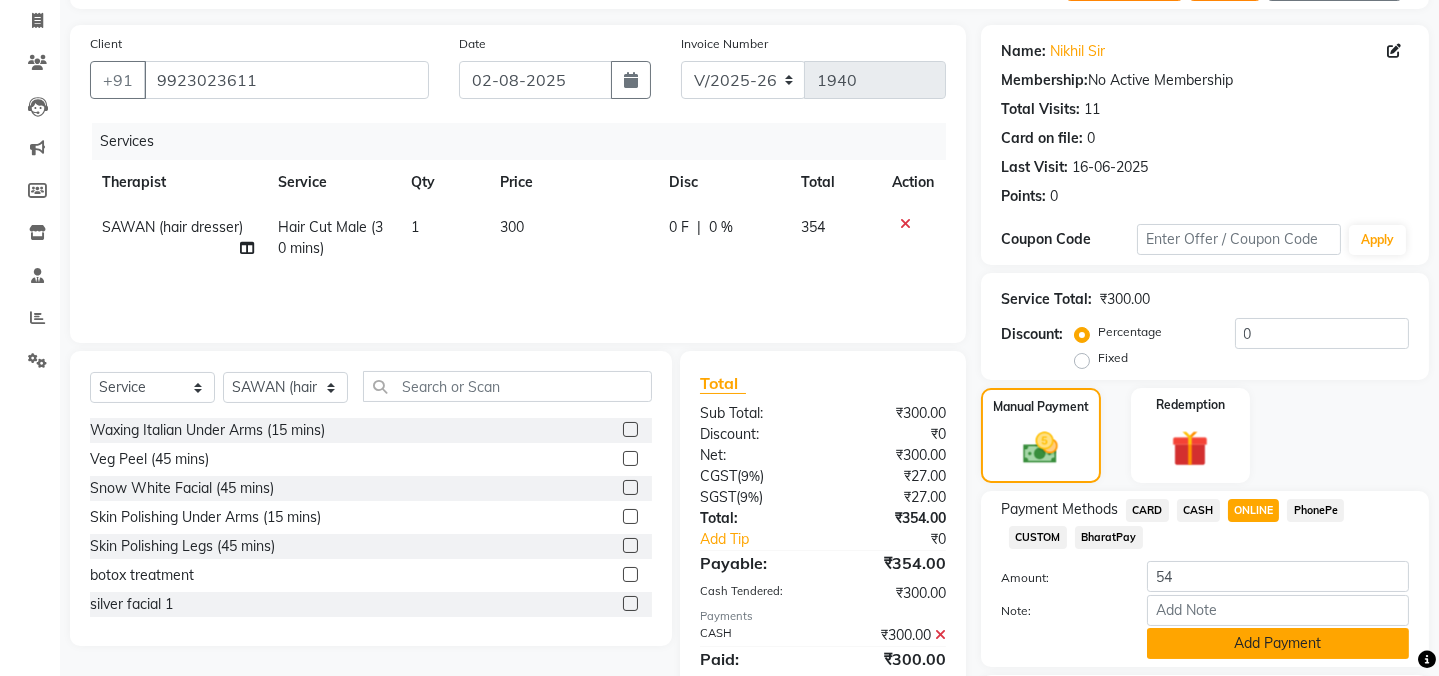 click on "Add Payment" 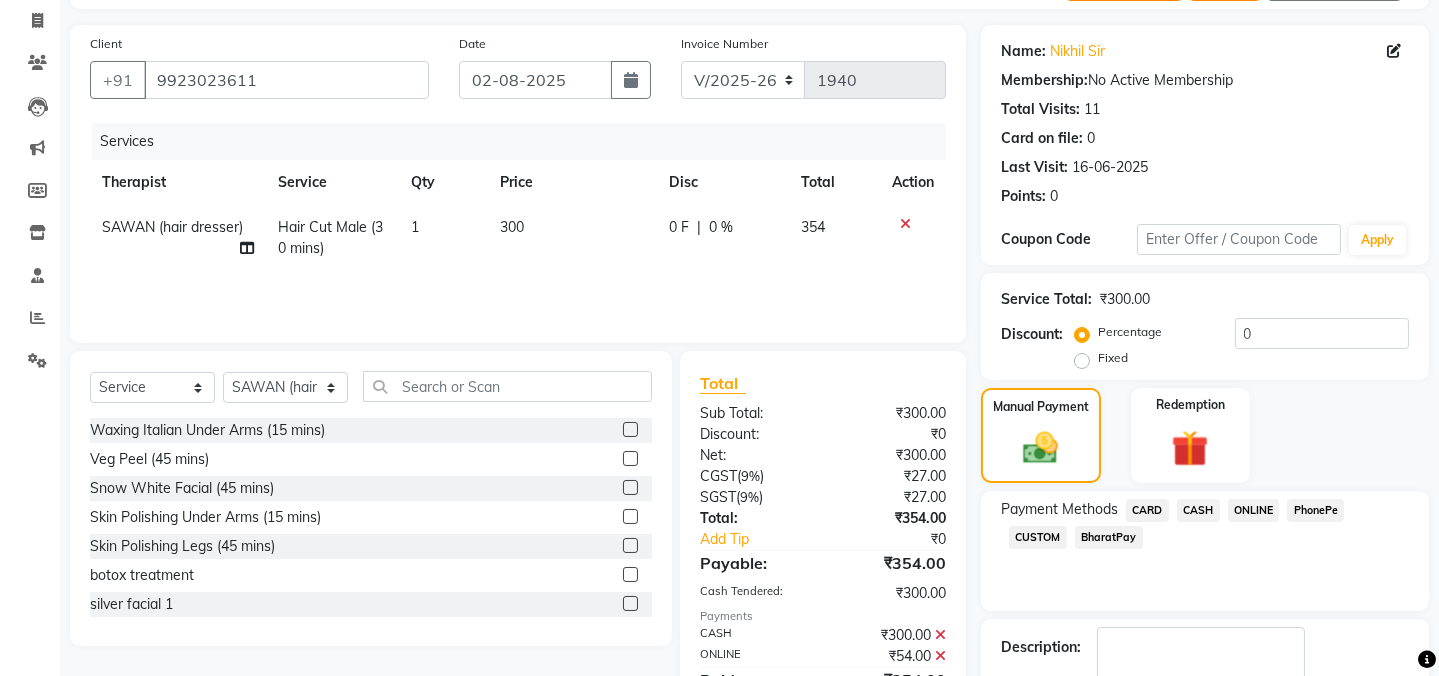 scroll, scrollTop: 242, scrollLeft: 0, axis: vertical 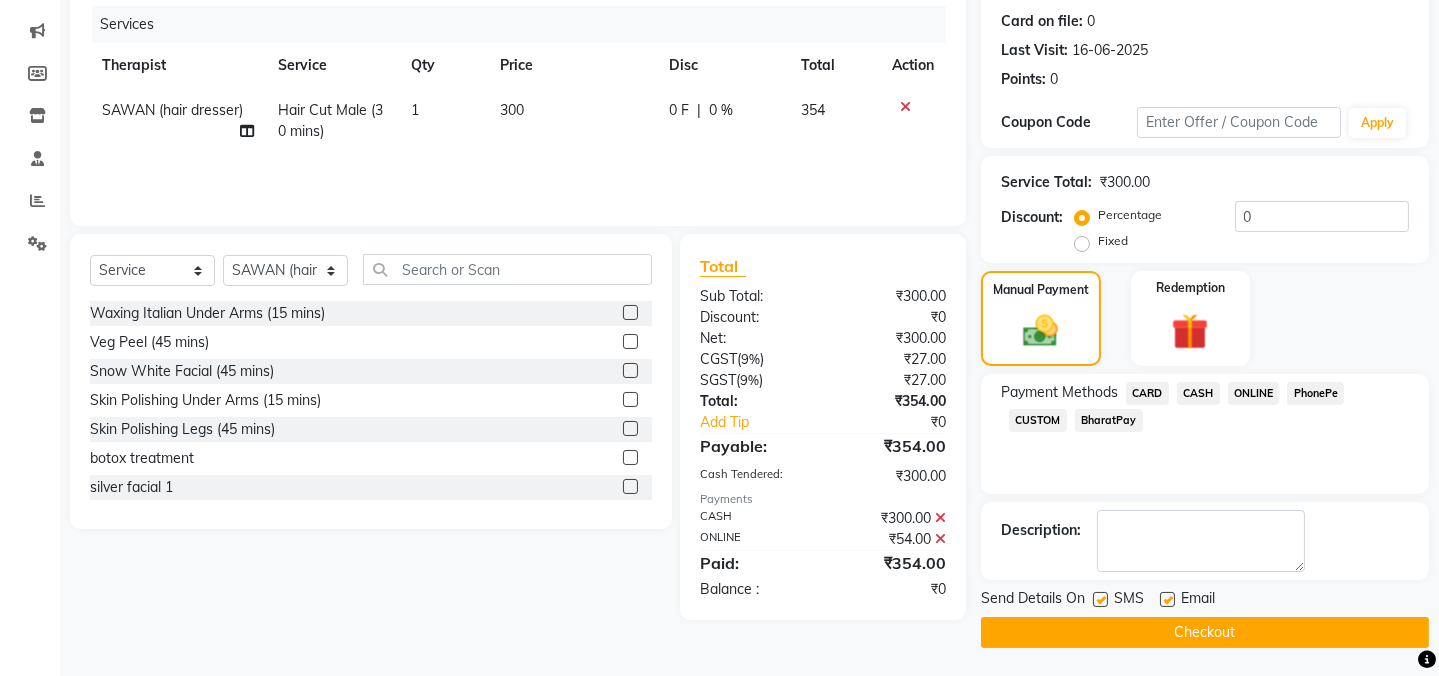 click 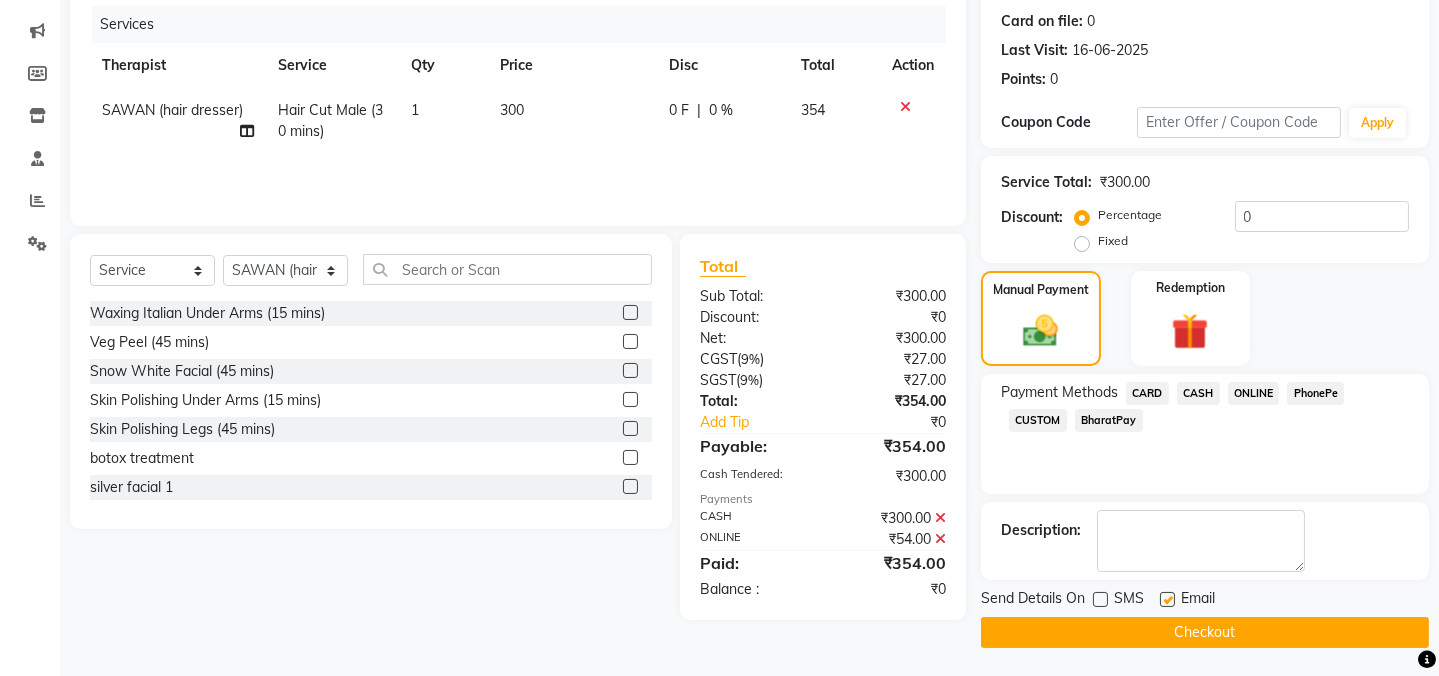 click on "Checkout" 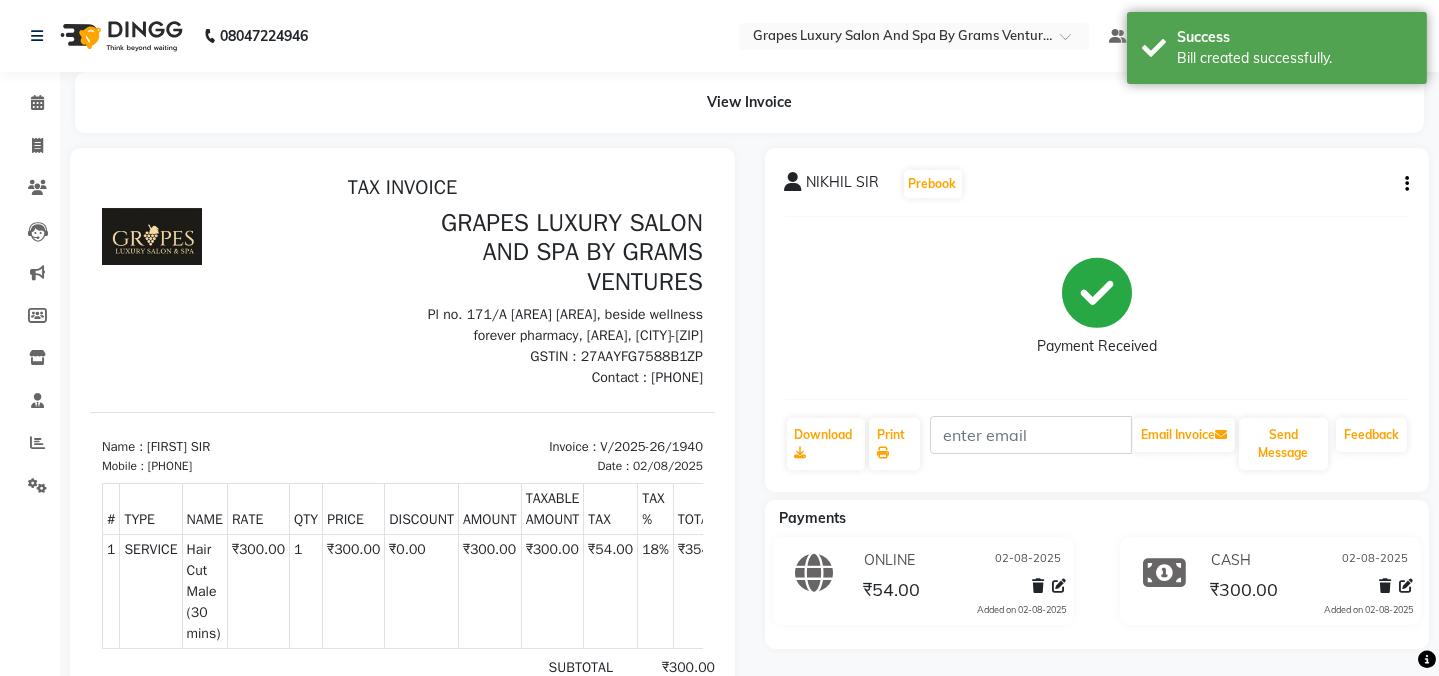 scroll, scrollTop: 0, scrollLeft: 0, axis: both 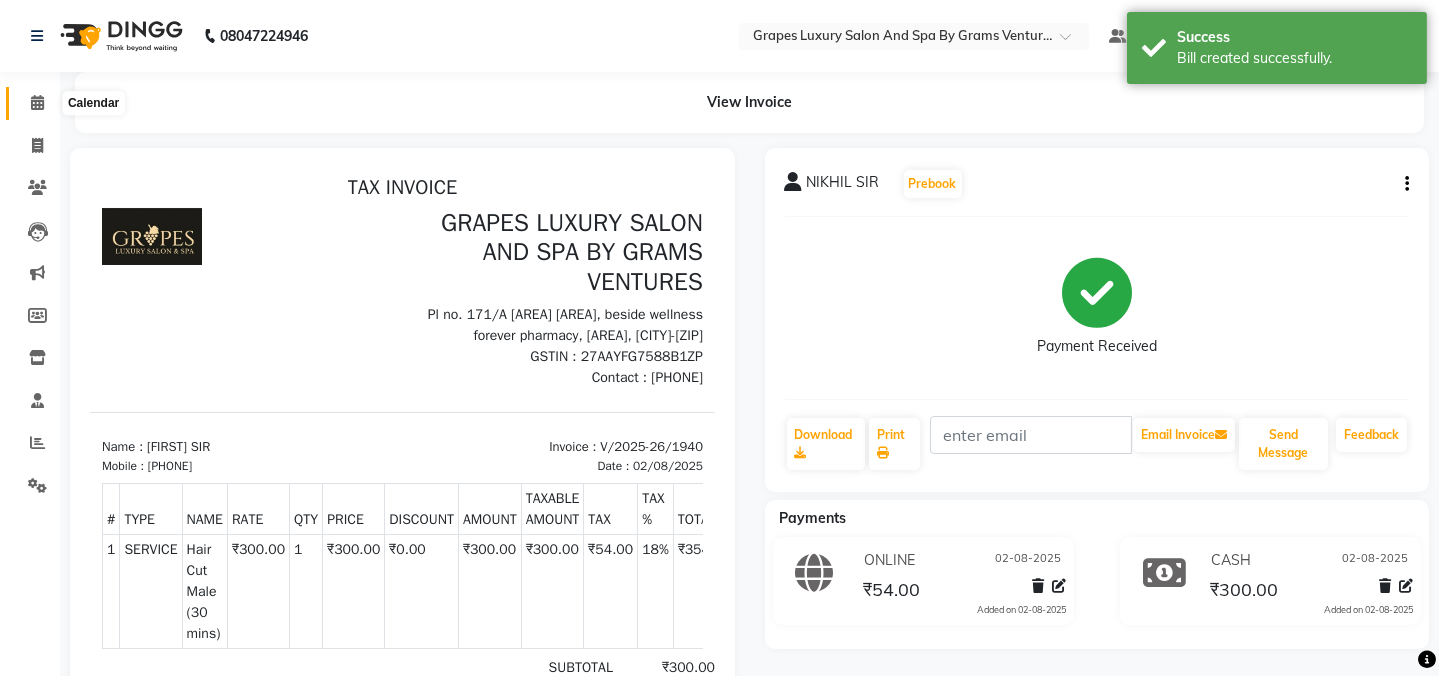click 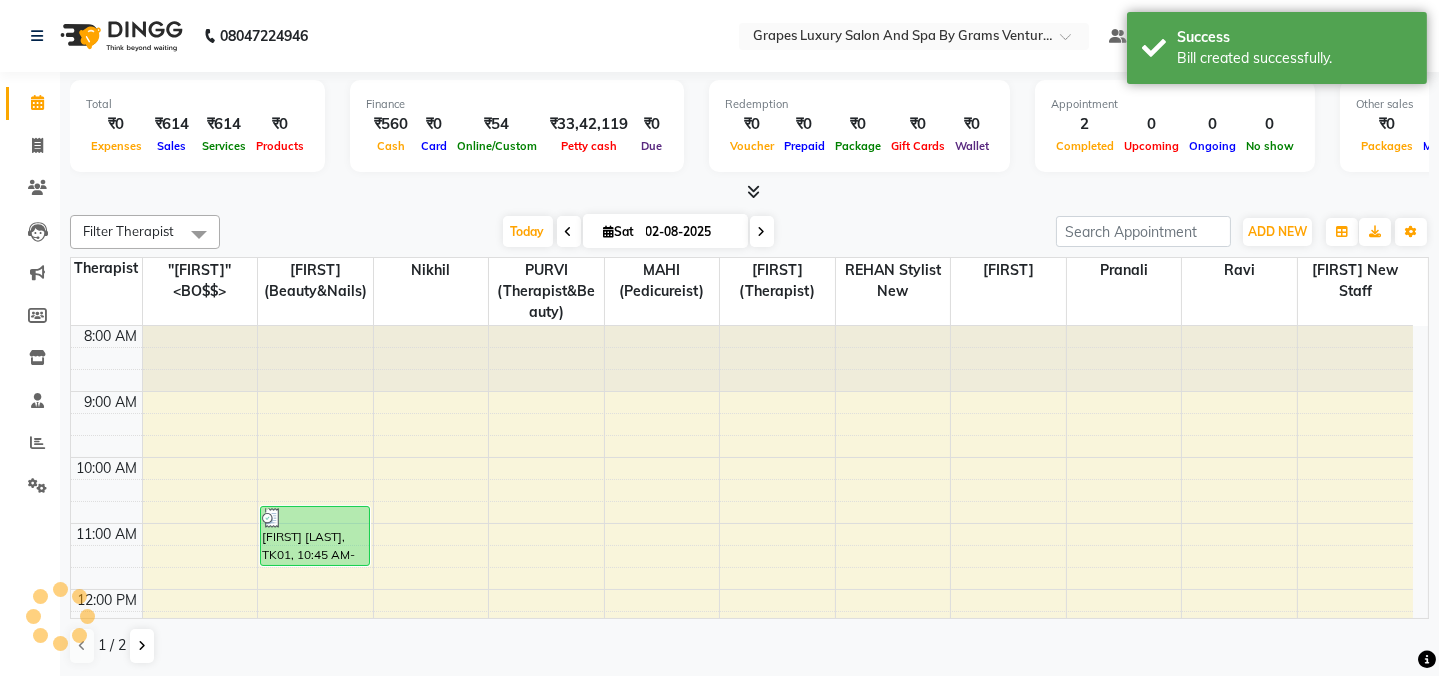 scroll, scrollTop: 0, scrollLeft: 0, axis: both 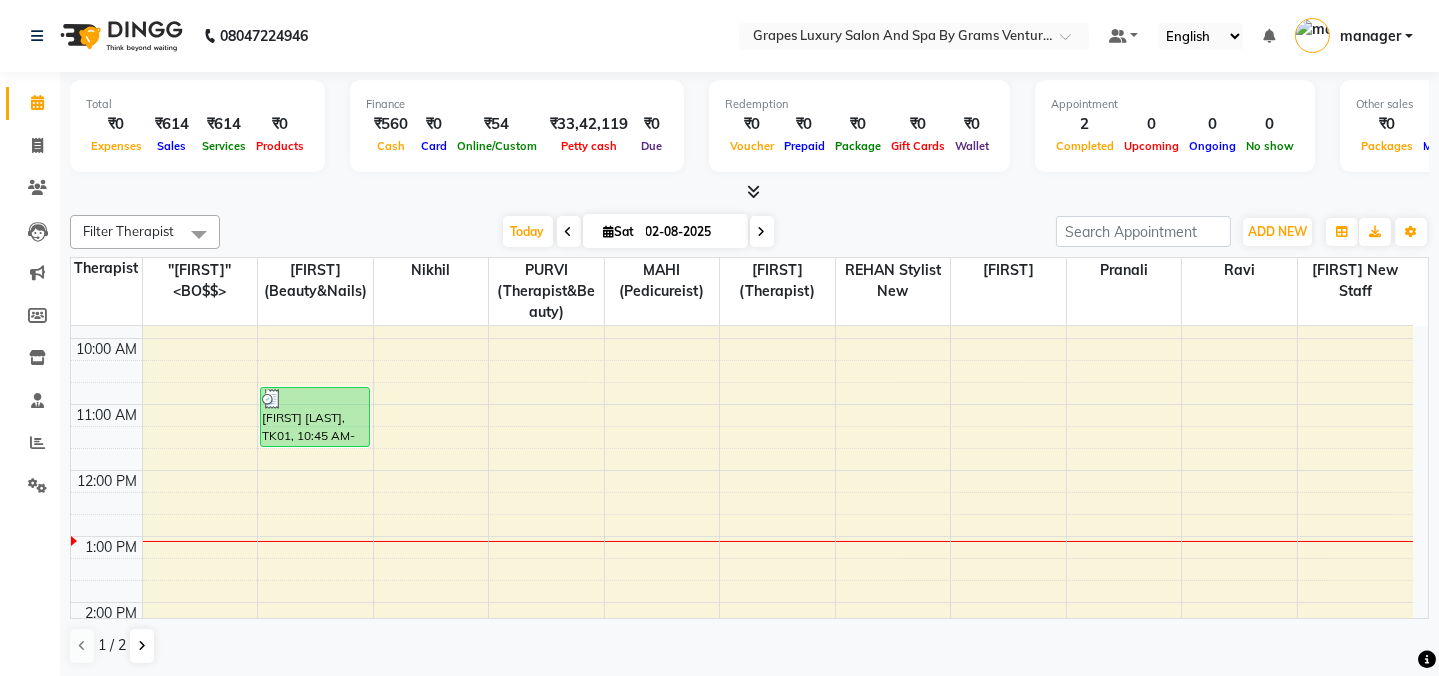 click at bounding box center (749, 192) 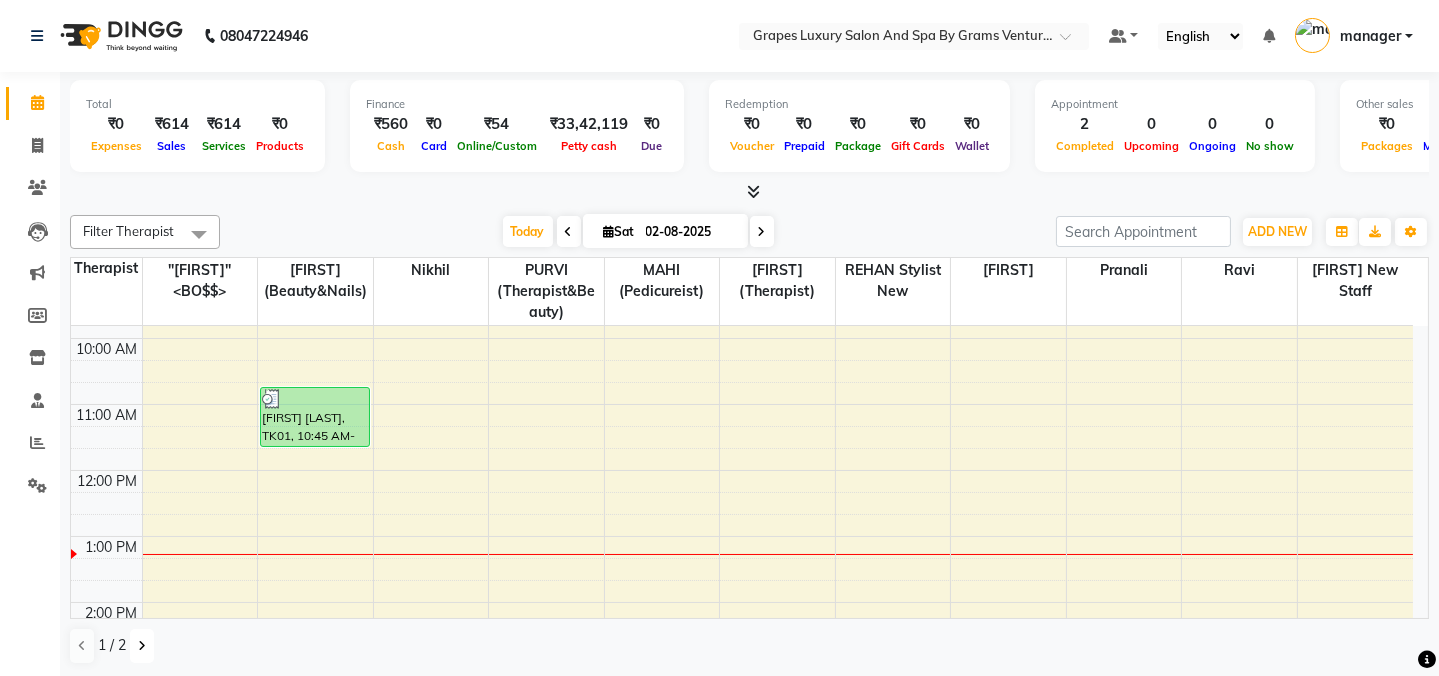 drag, startPoint x: 145, startPoint y: 641, endPoint x: 146, endPoint y: 622, distance: 19.026299 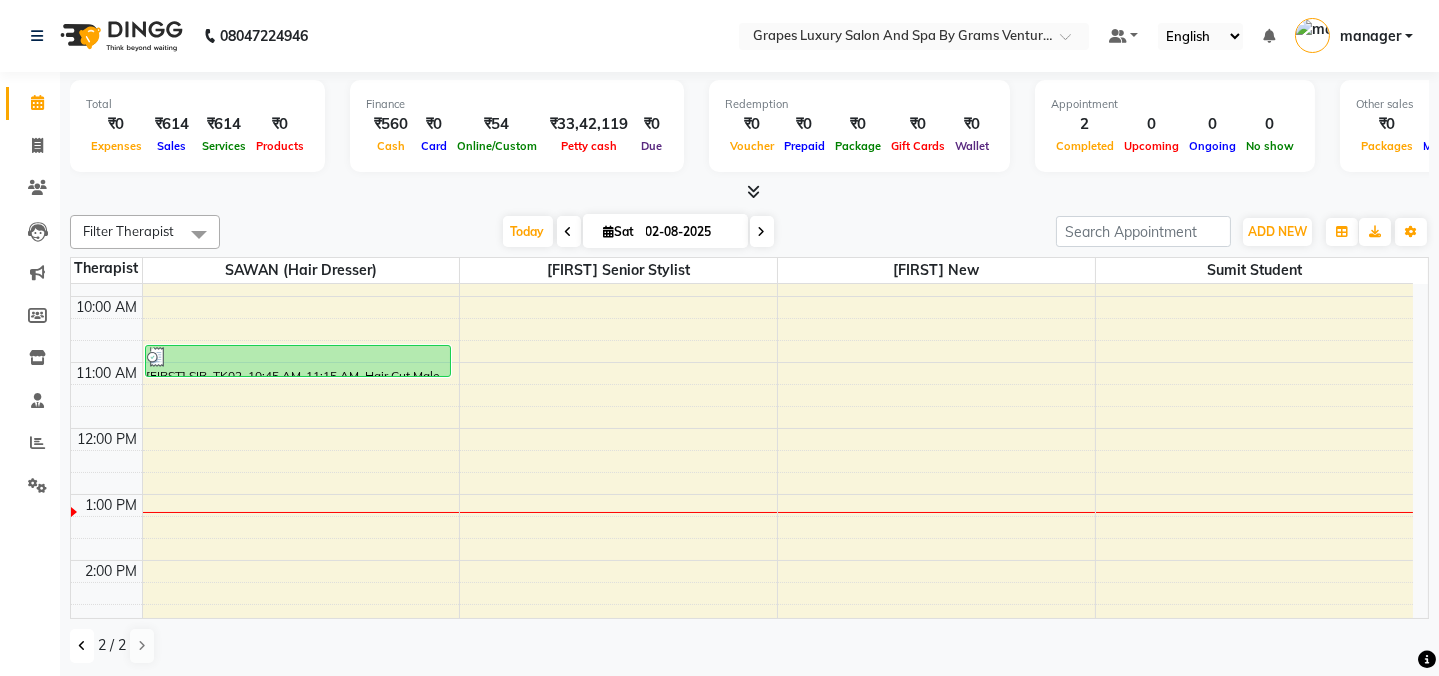 click at bounding box center [82, 646] 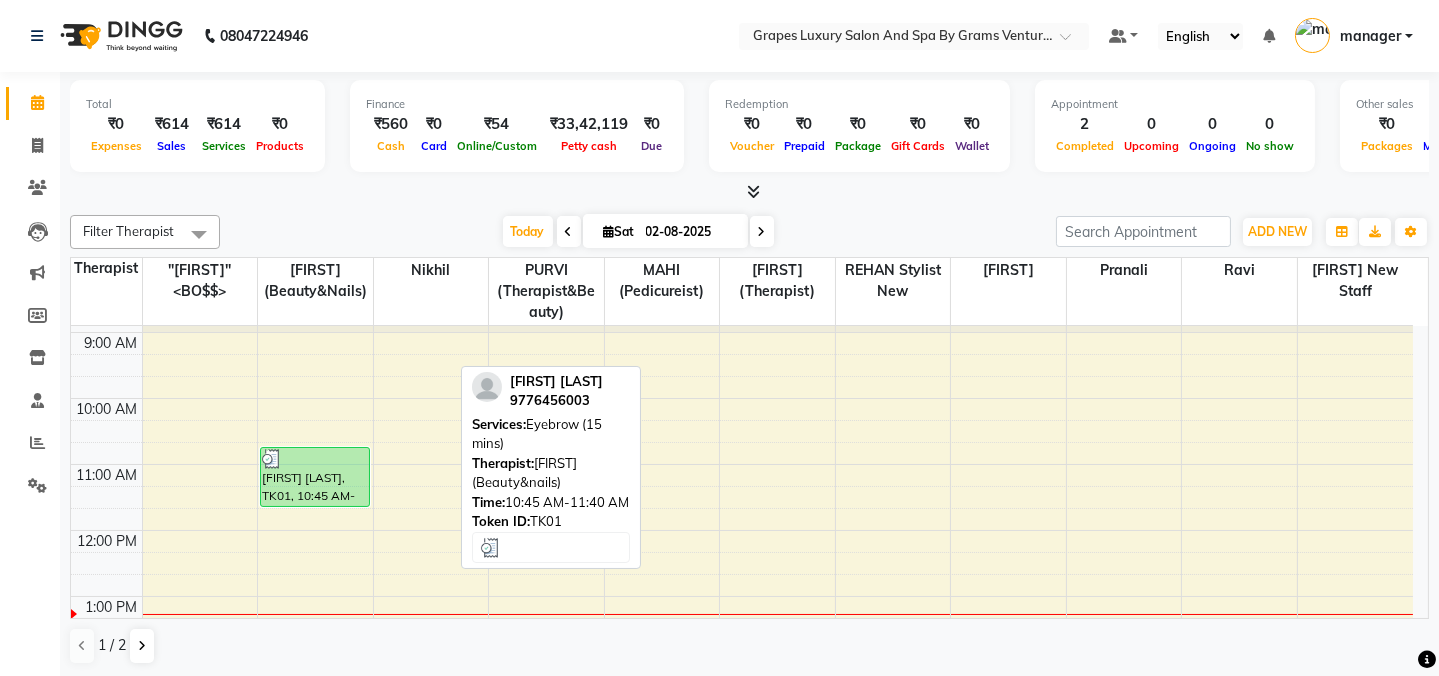 scroll, scrollTop: 28, scrollLeft: 0, axis: vertical 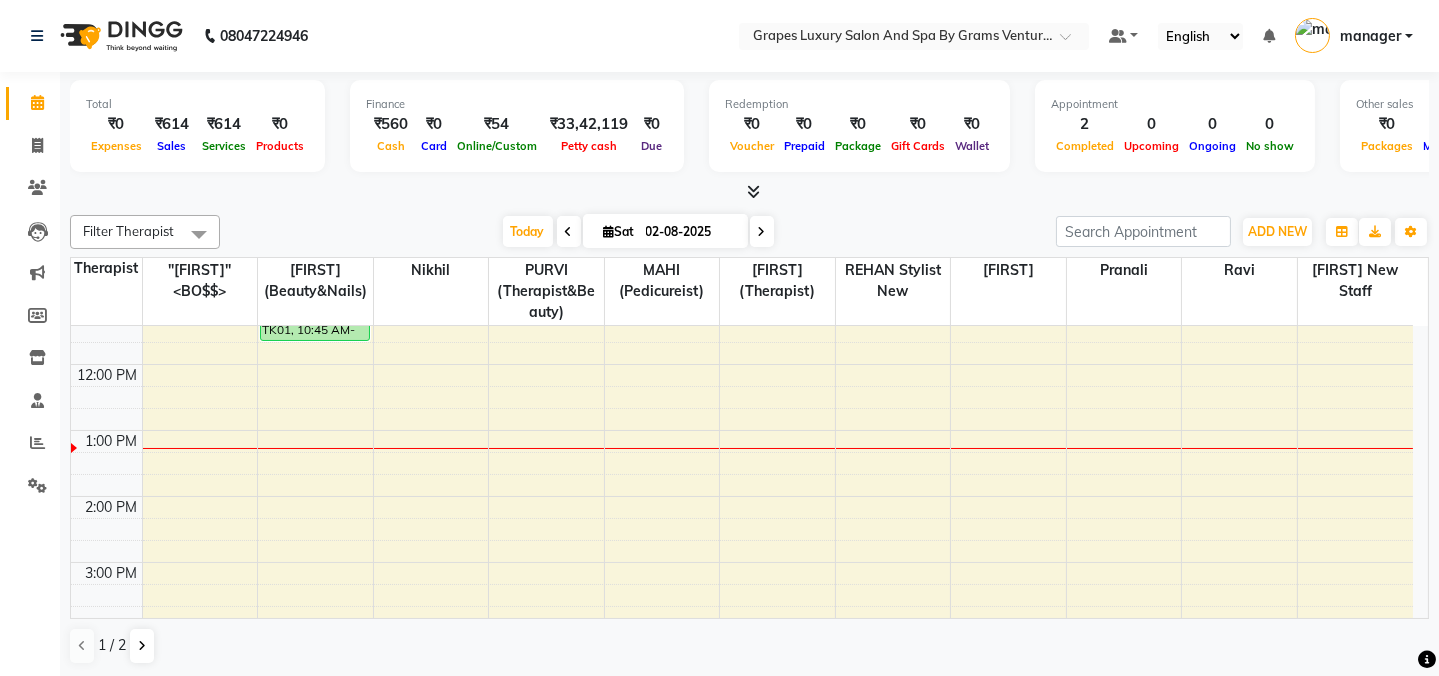 click on "8:00 AM 9:00 AM 10:00 AM 11:00 AM 12:00 PM 1:00 PM 2:00 PM 3:00 PM 4:00 PM 5:00 PM 6:00 PM 7:00 PM 8:00 PM [FIRST] [LAST], TK01, 10:45 AM-11:40 AM, Eyebrow (15 mins)" at bounding box center [742, 529] 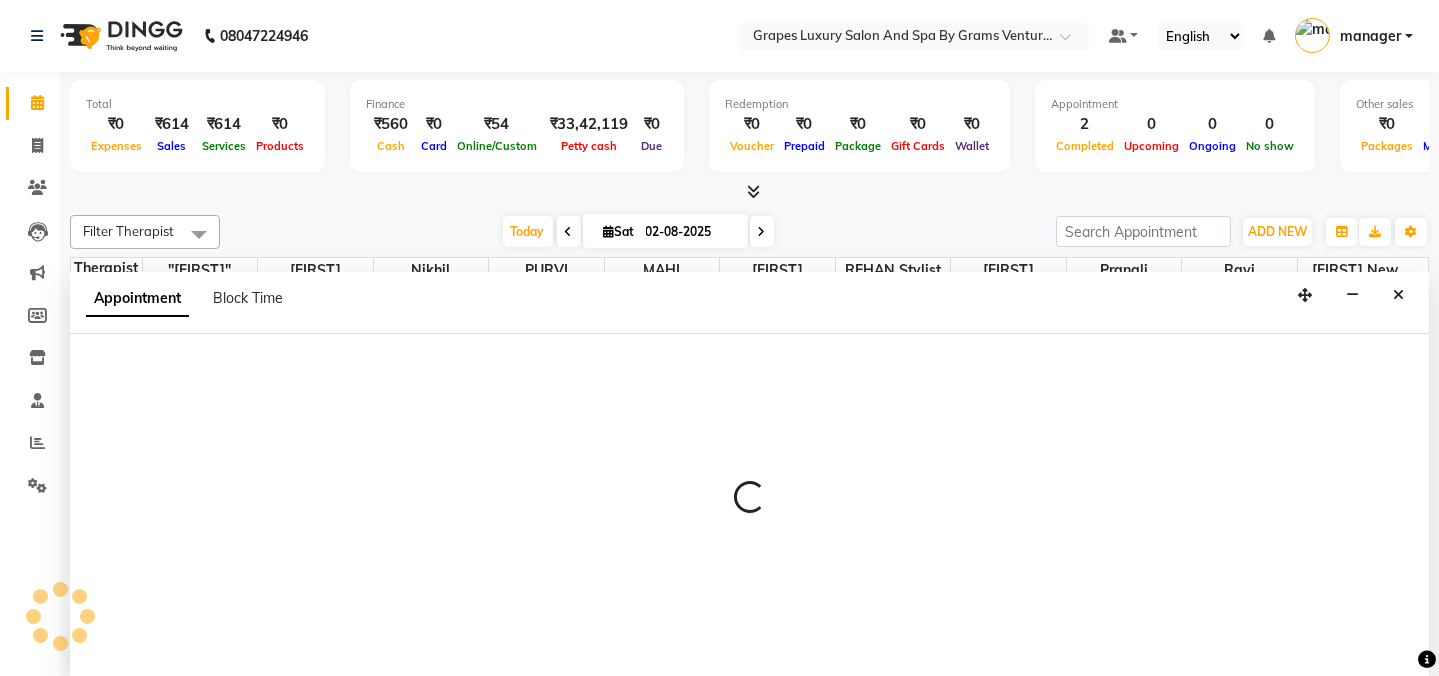 scroll, scrollTop: 0, scrollLeft: 0, axis: both 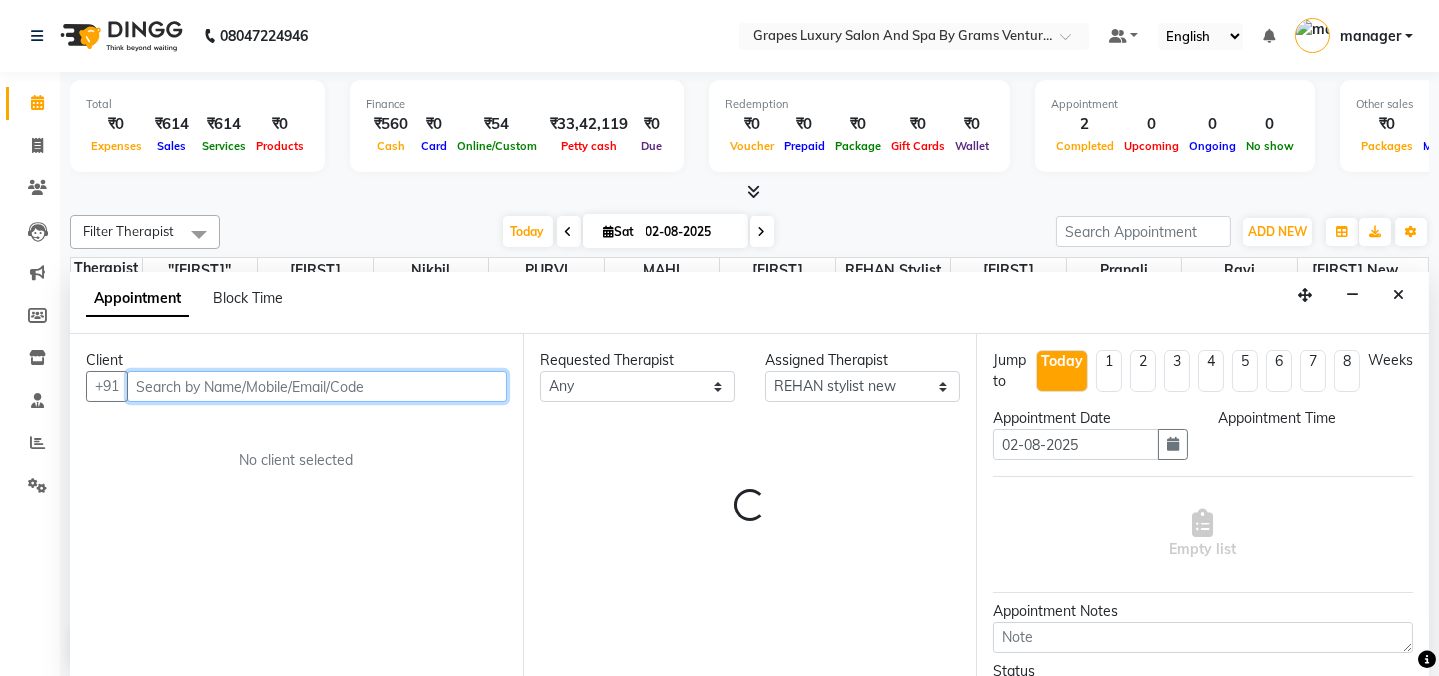 select on "765" 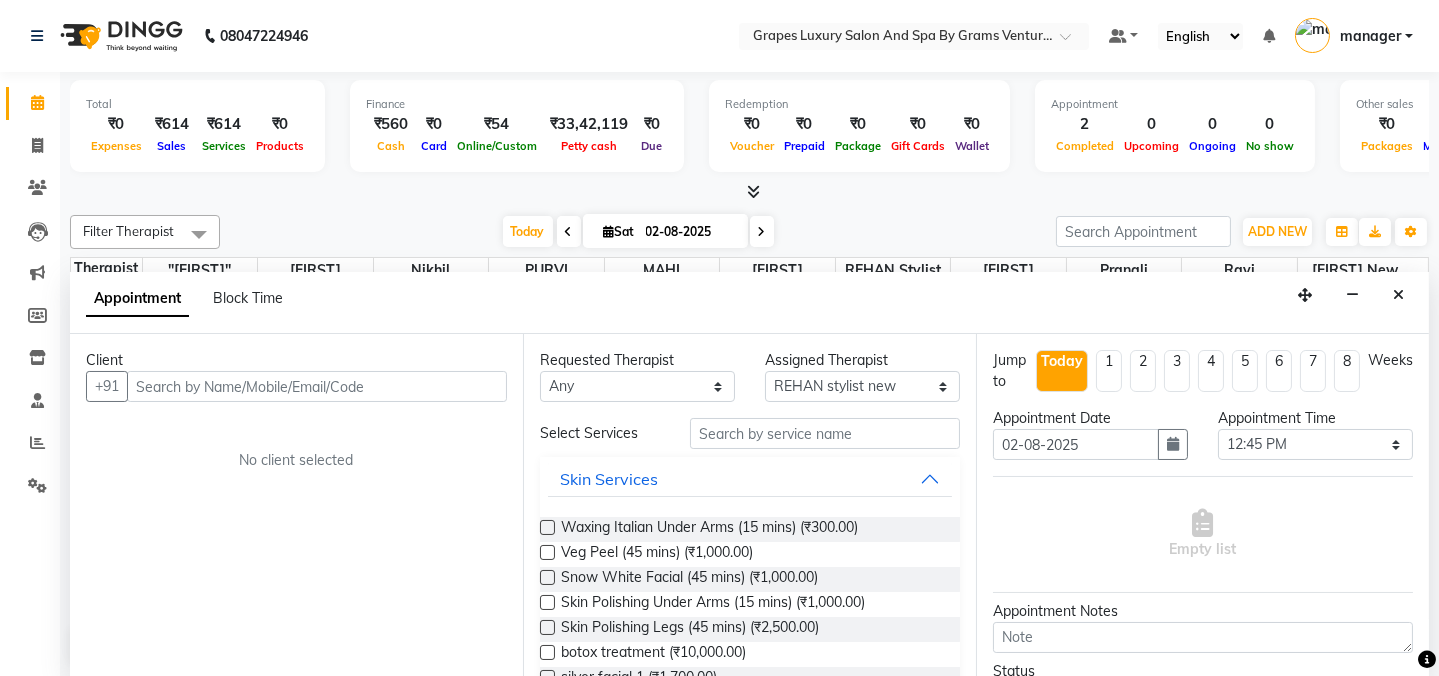 drag, startPoint x: 1402, startPoint y: 287, endPoint x: 1385, endPoint y: 295, distance: 18.788294 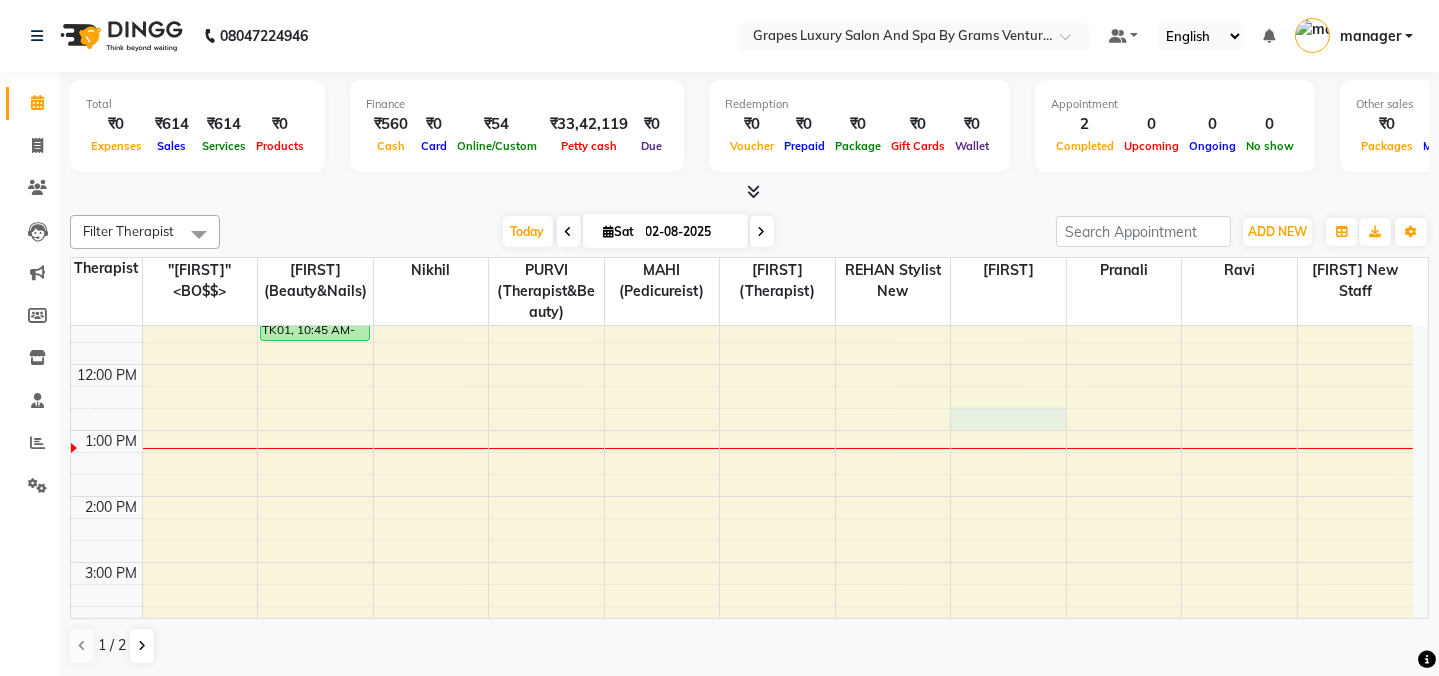 click on "8:00 AM 9:00 AM 10:00 AM 11:00 AM 12:00 PM 1:00 PM 2:00 PM 3:00 PM 4:00 PM 5:00 PM 6:00 PM 7:00 PM 8:00 PM [FIRST] [LAST], TK01, 10:45 AM-11:40 AM, Eyebrow (15 mins)" at bounding box center (742, 529) 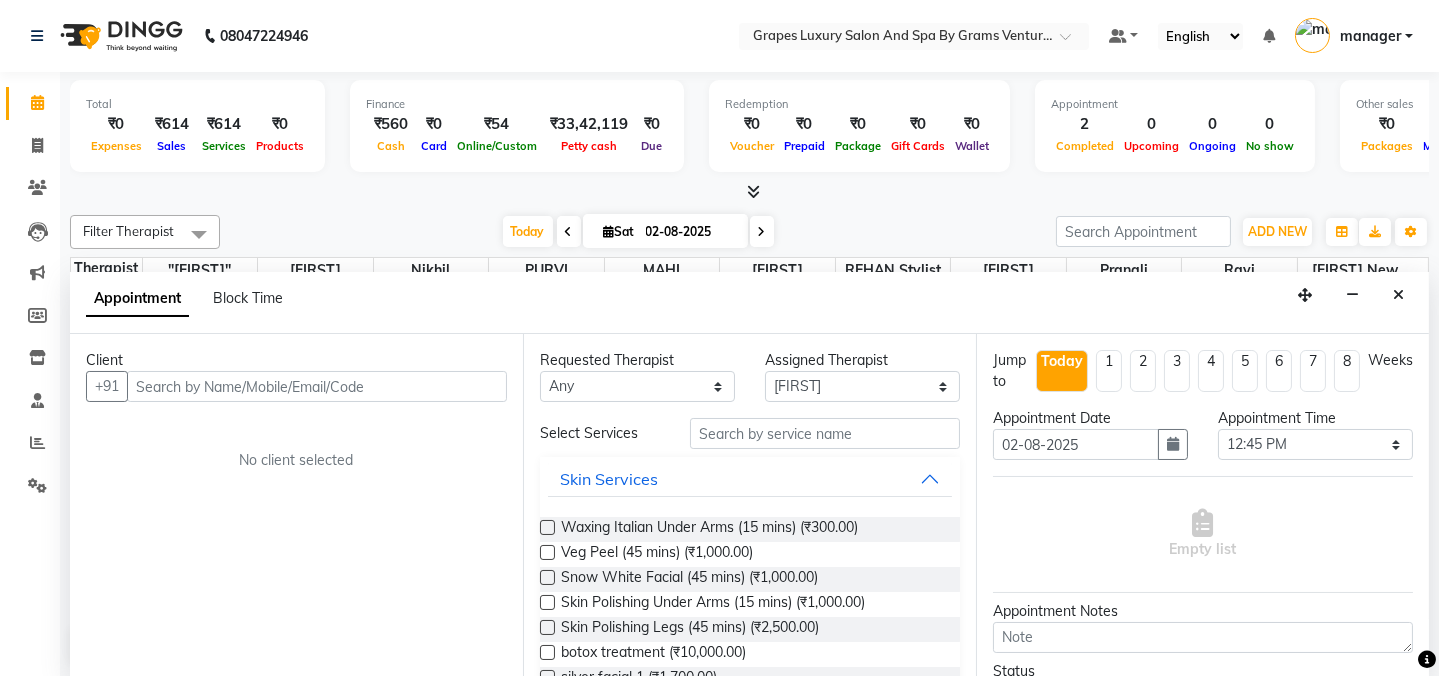 click at bounding box center [317, 386] 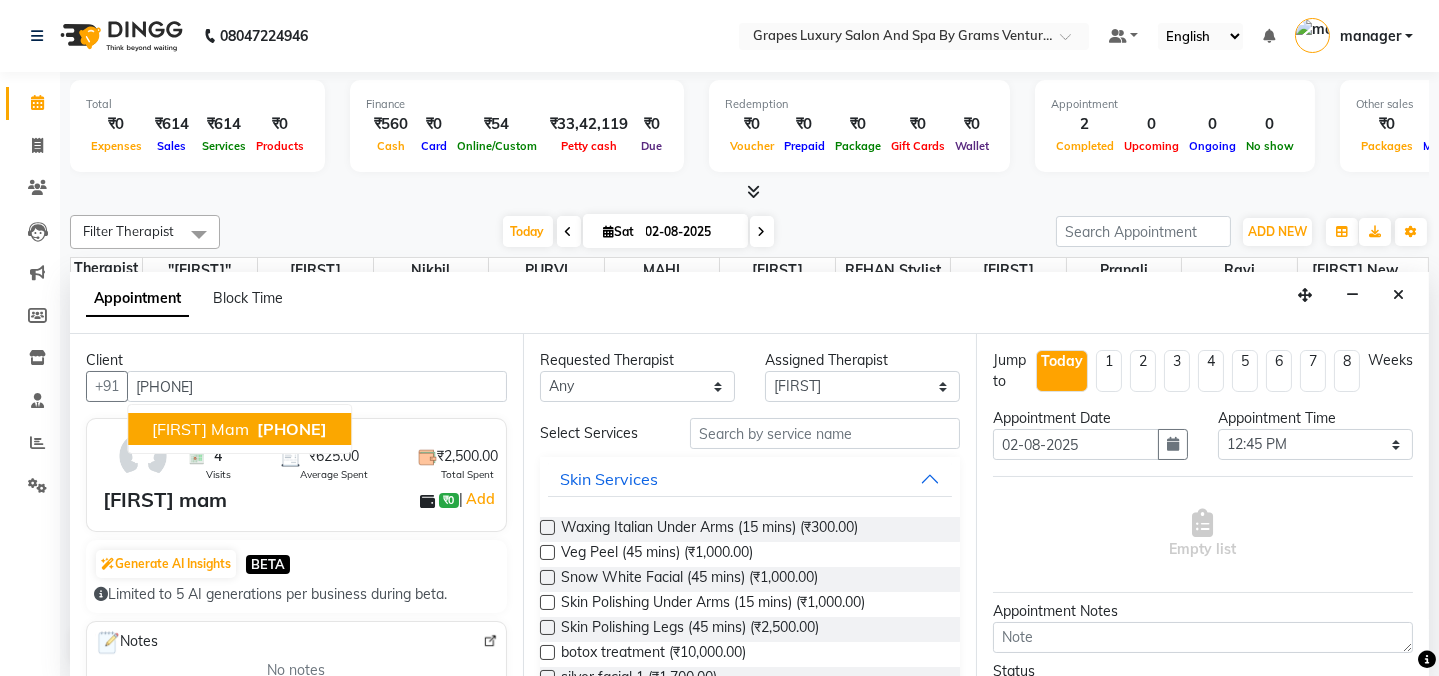 click on "[PHONE]" at bounding box center [290, 429] 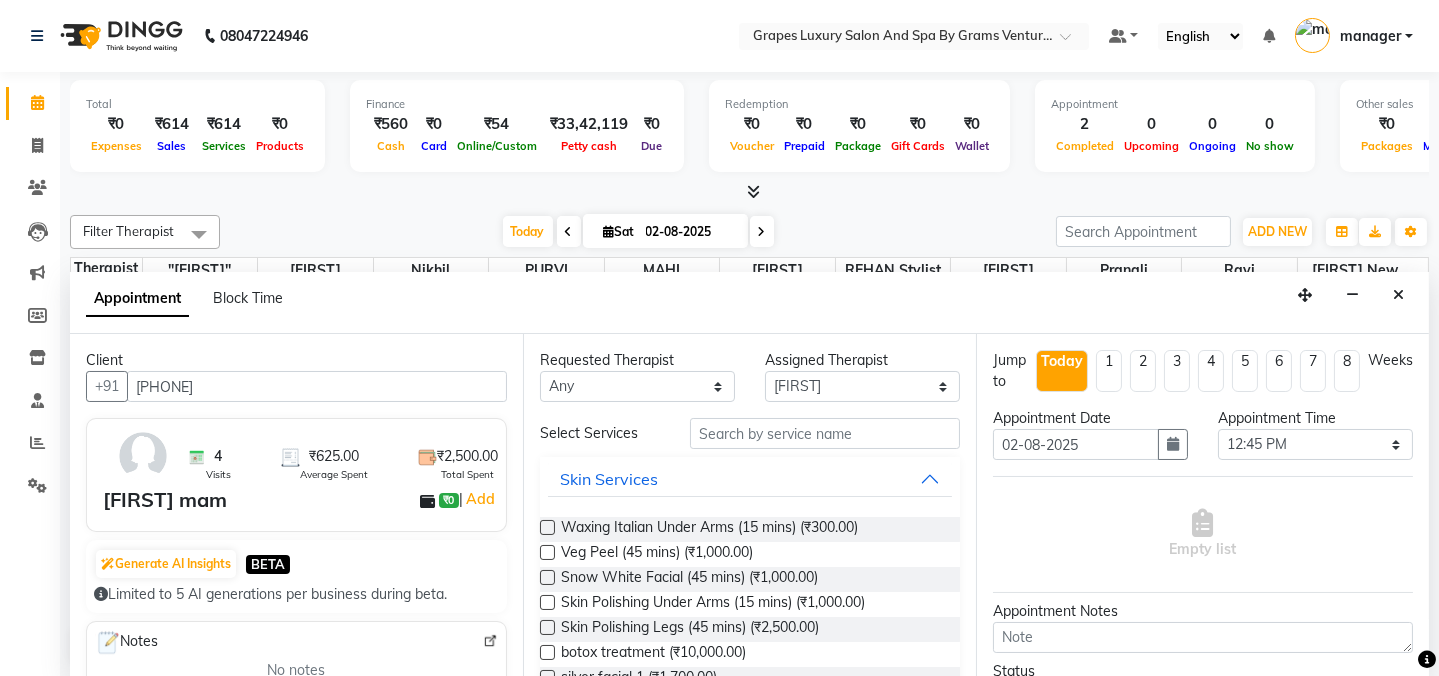 type on "[PHONE]" 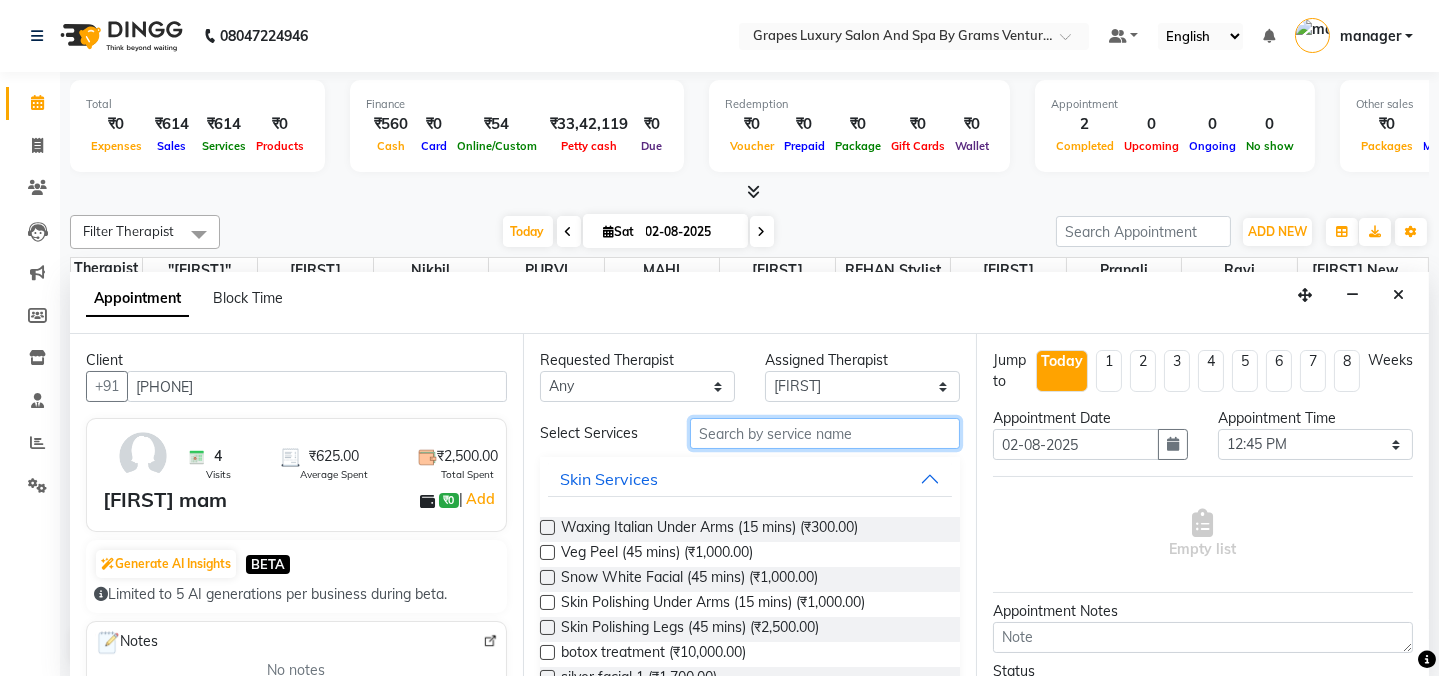 click at bounding box center [825, 433] 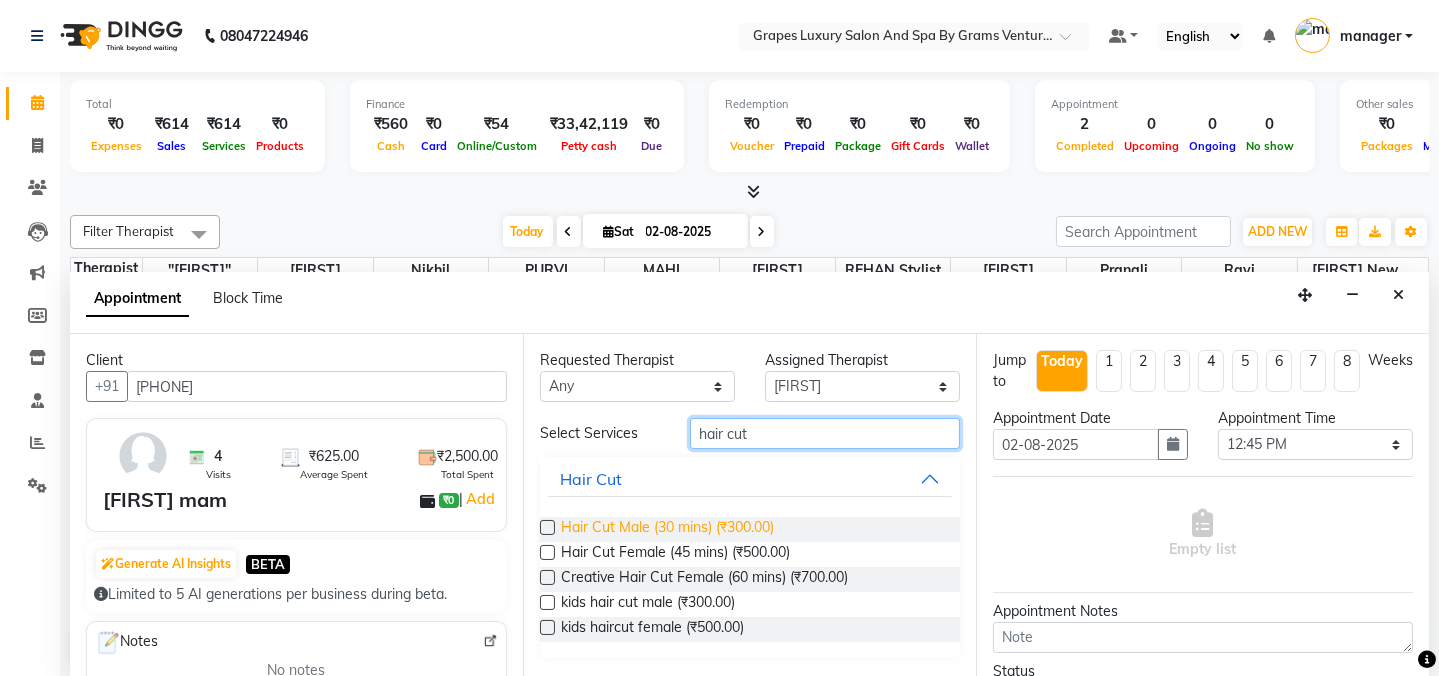 type on "hair cut" 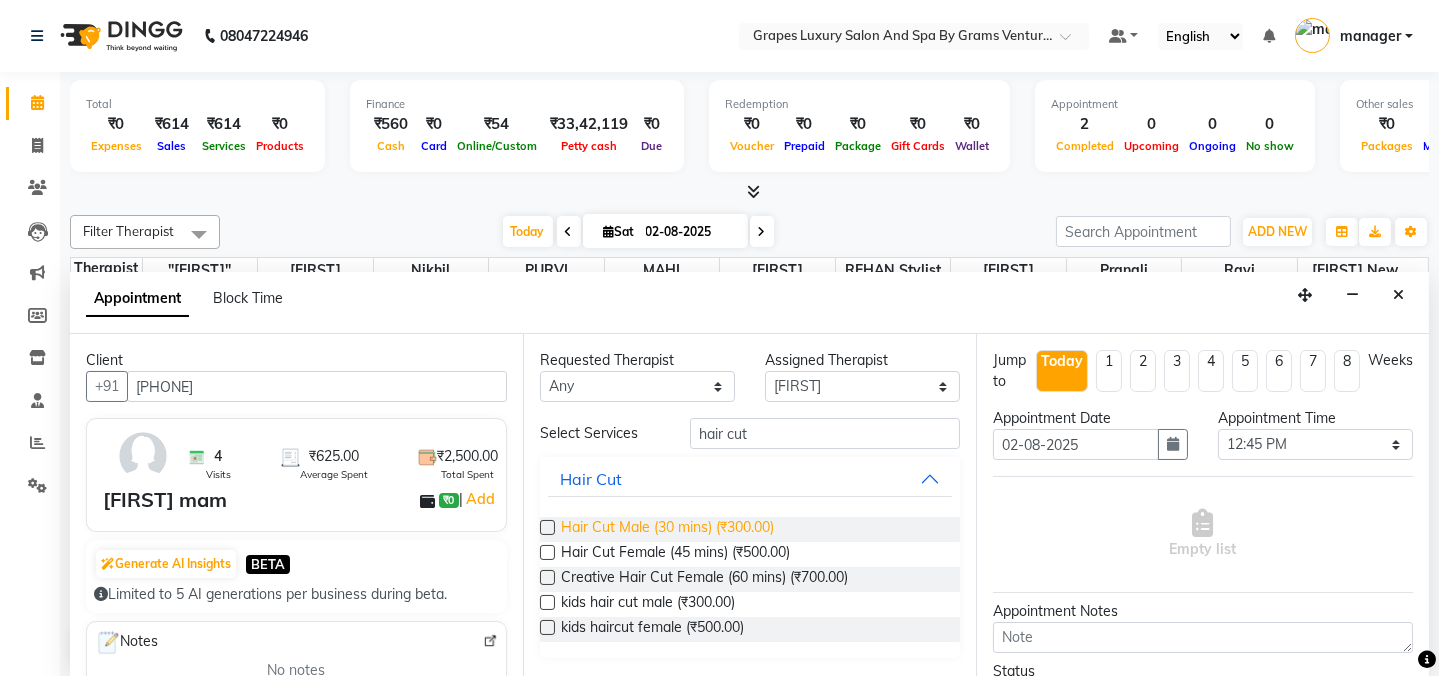 click on "Hair Cut Male (30 mins) (₹300.00)" at bounding box center [667, 529] 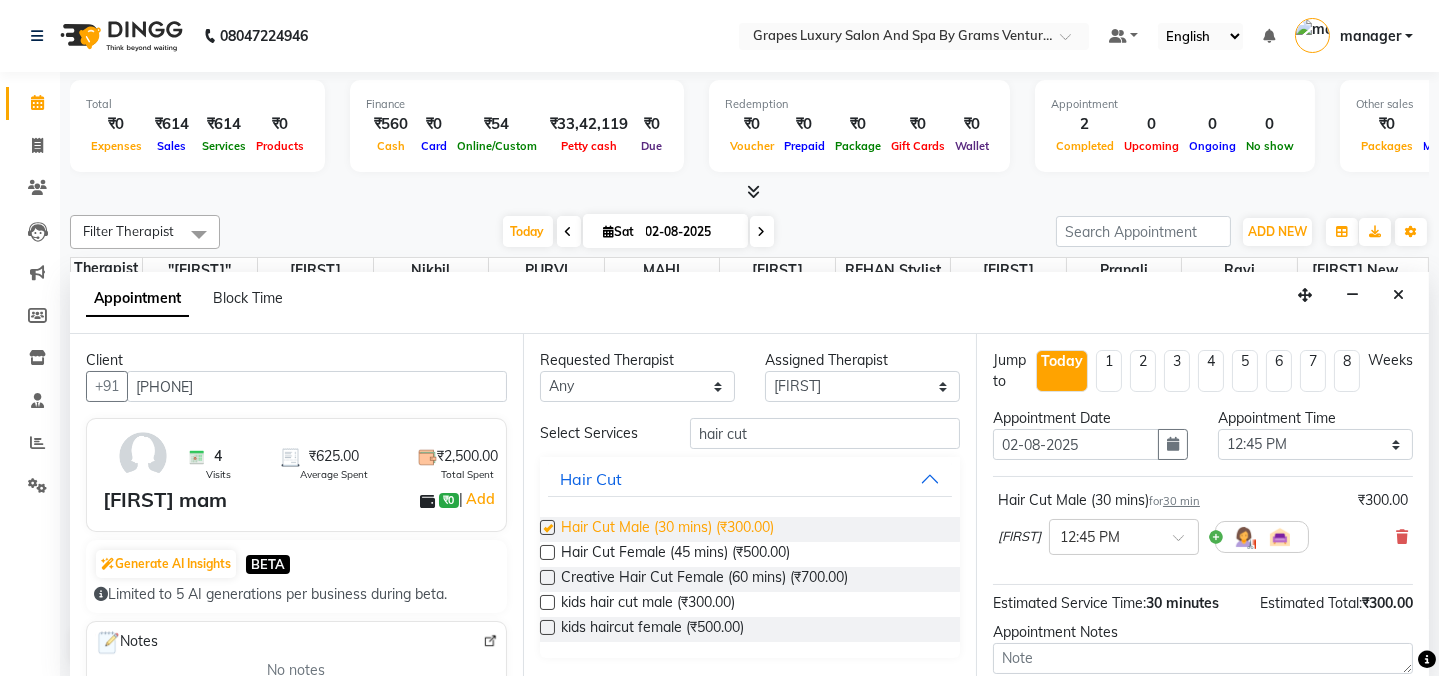 checkbox on "false" 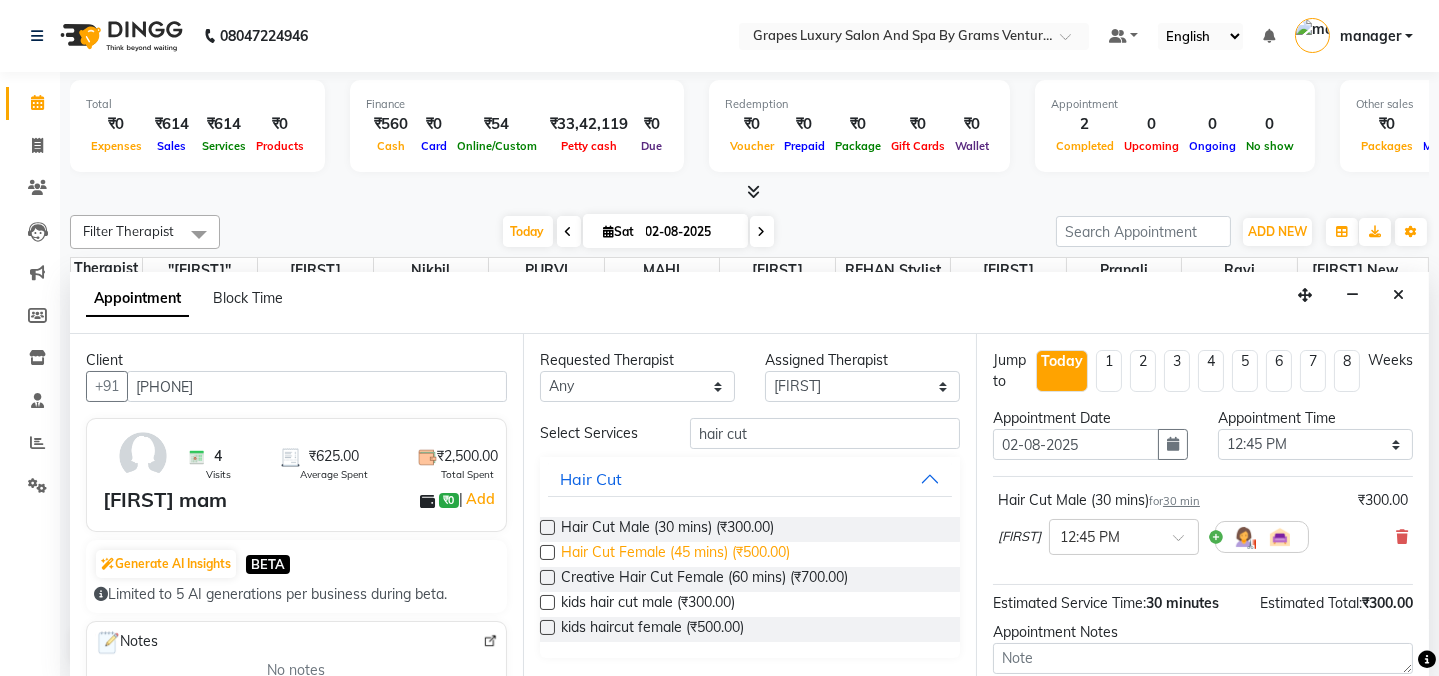 click on "Hair Cut Female (45 mins) (₹500.00)" at bounding box center [675, 554] 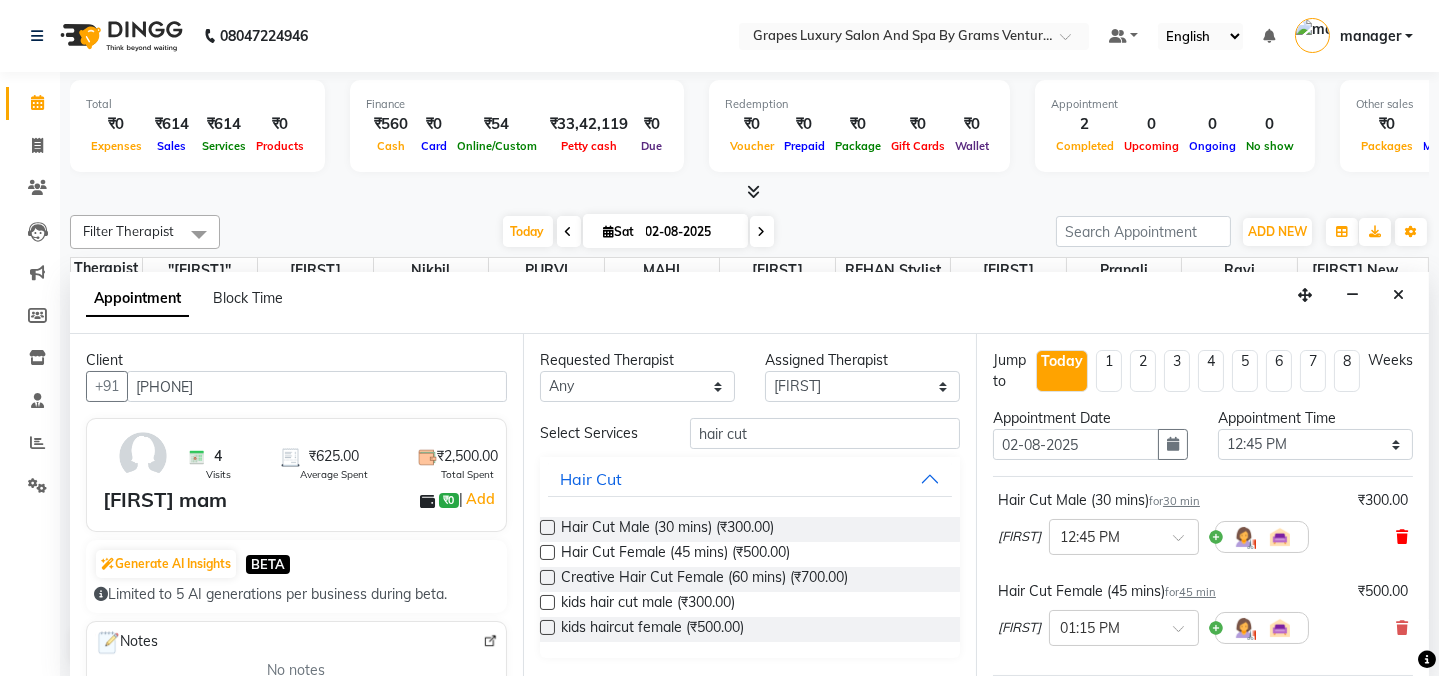 click at bounding box center [1402, 537] 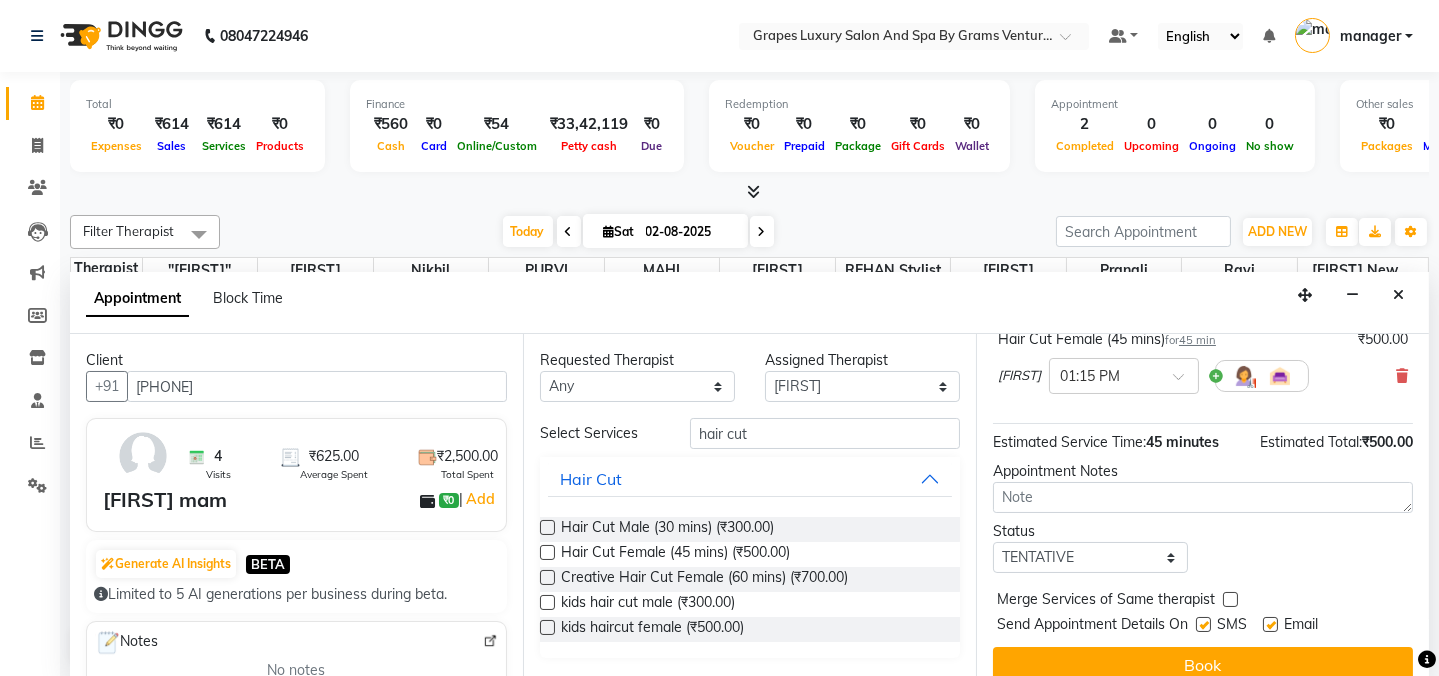 scroll, scrollTop: 166, scrollLeft: 0, axis: vertical 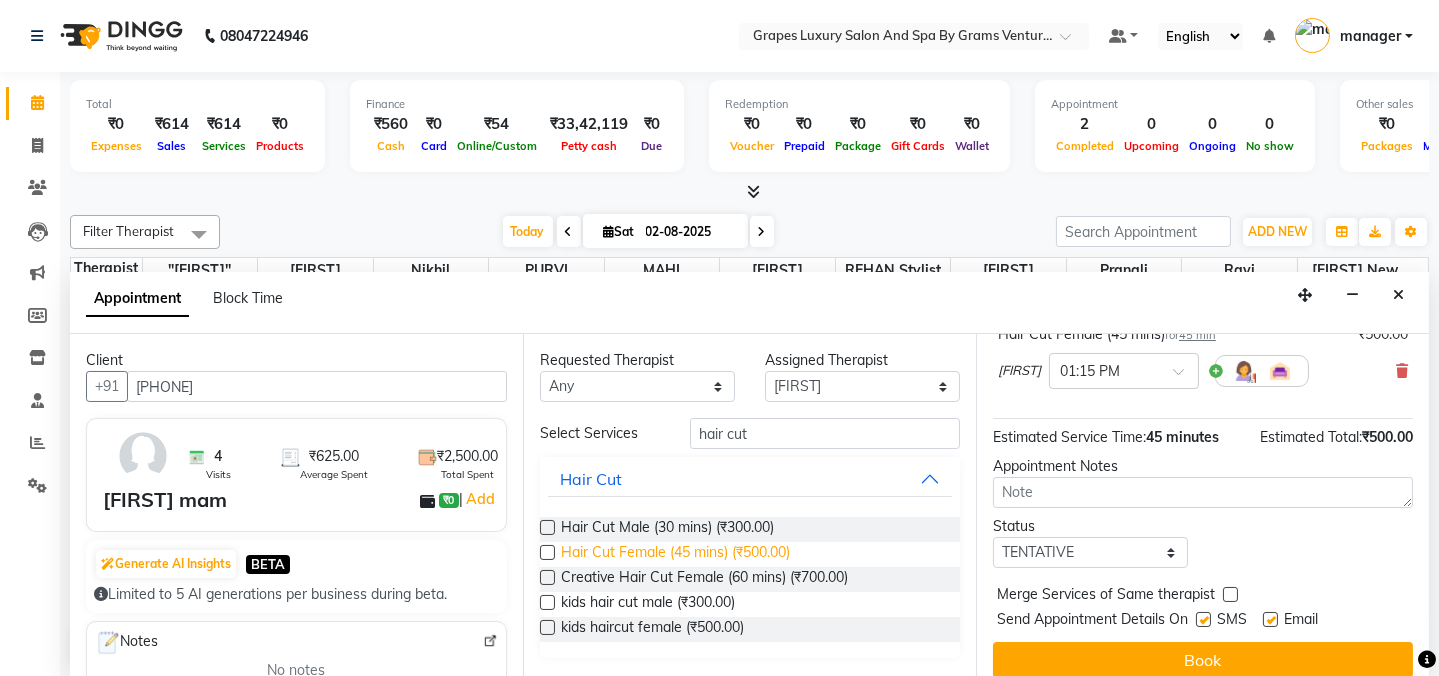 click on "Hair Cut Female (45 mins) (₹500.00)" at bounding box center [675, 554] 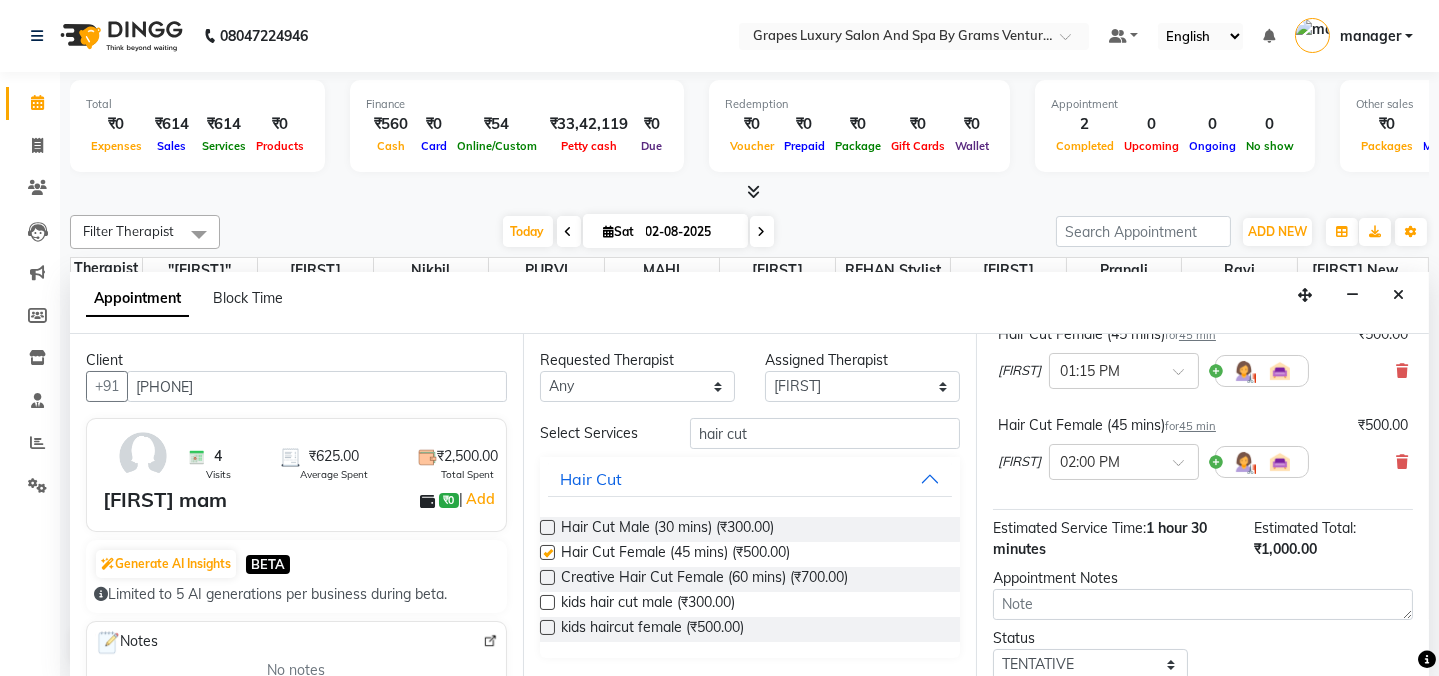checkbox on "false" 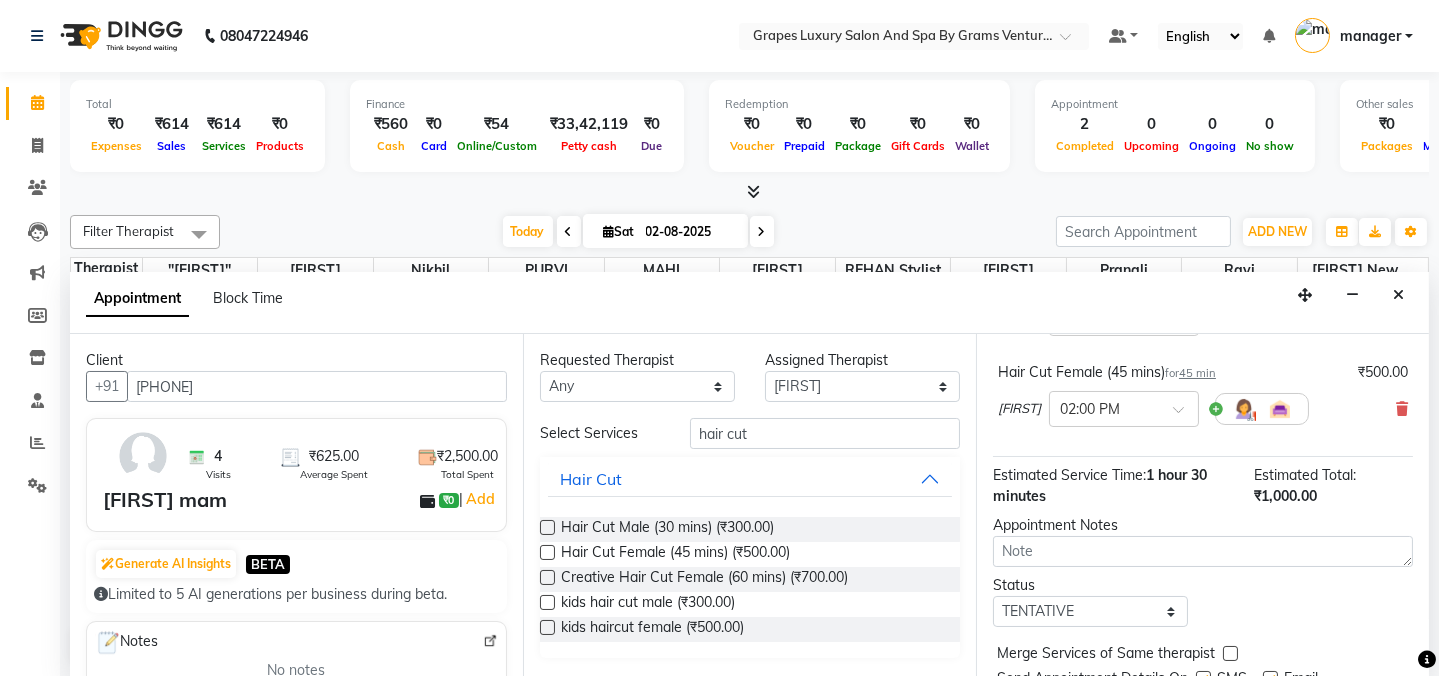 scroll, scrollTop: 293, scrollLeft: 0, axis: vertical 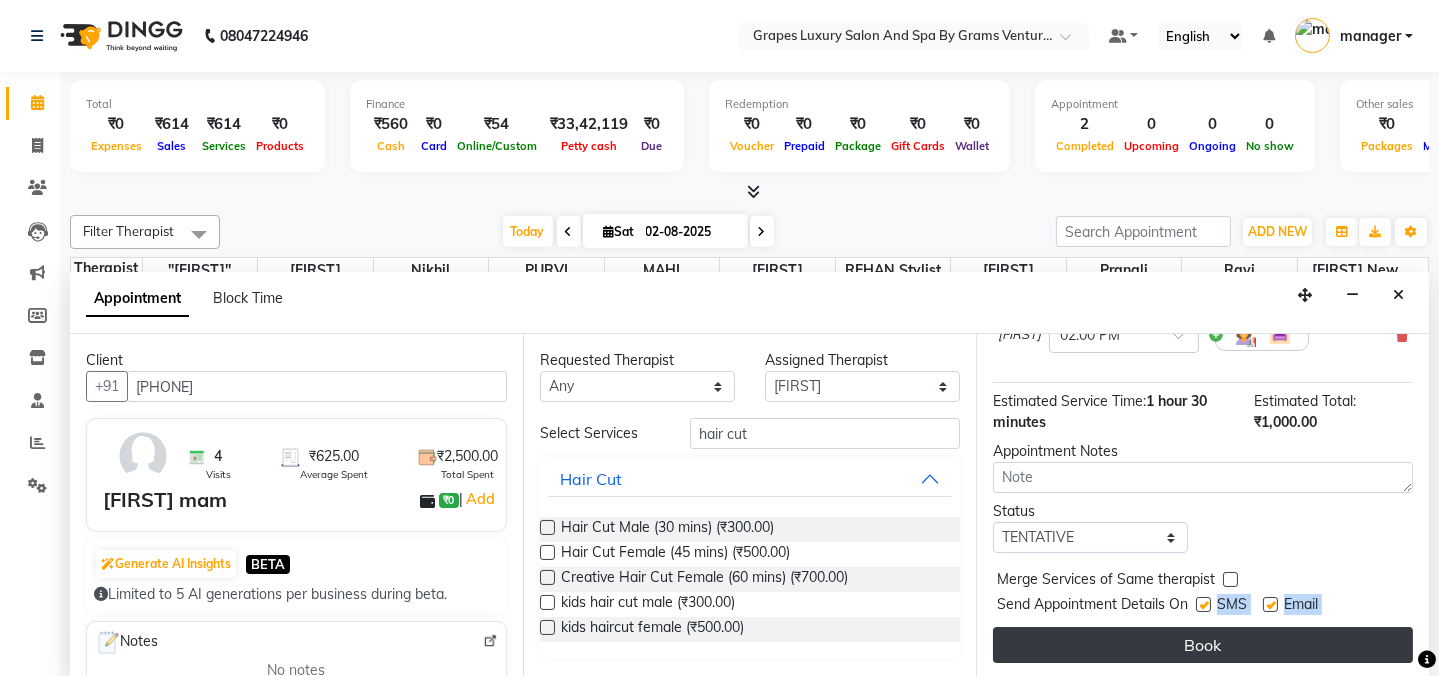 drag, startPoint x: 1203, startPoint y: 601, endPoint x: 1209, endPoint y: 650, distance: 49.365982 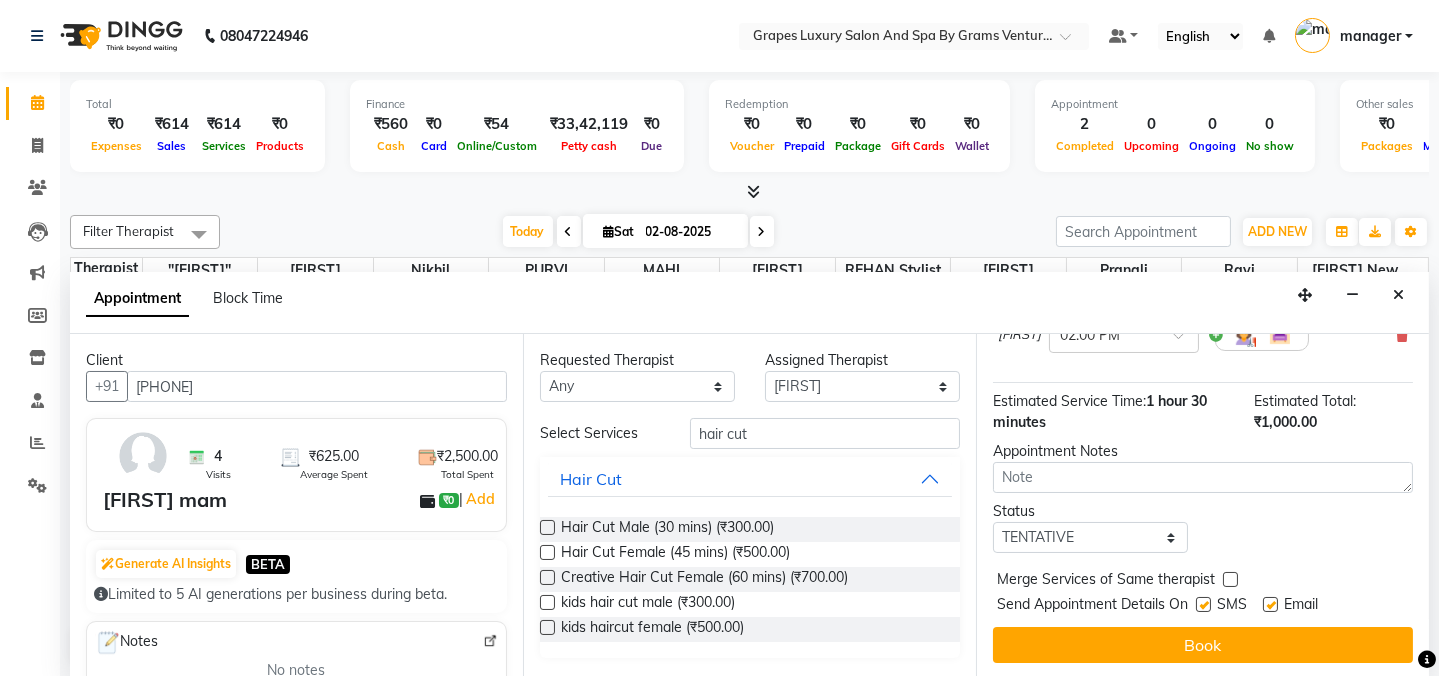 click on "Status Select TENTATIVE CONFIRM CHECK-IN UPCOMING" at bounding box center [1203, 527] 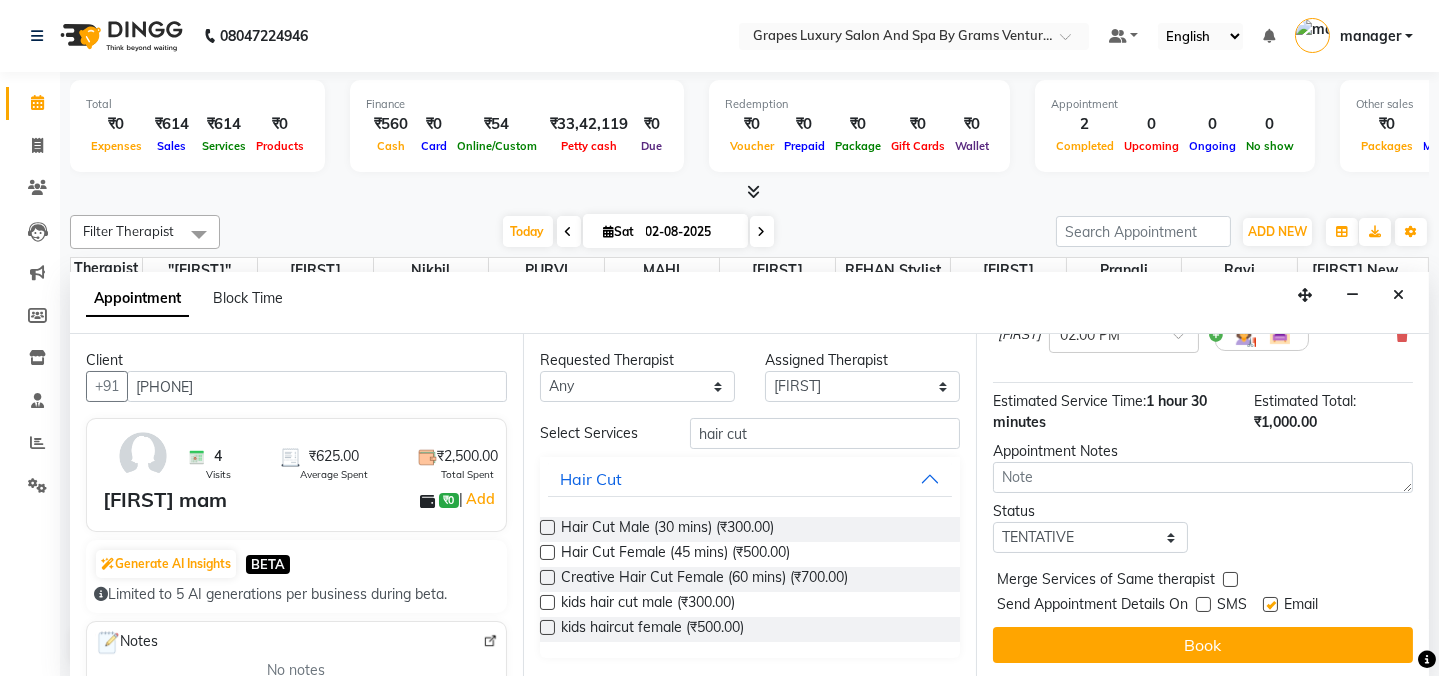 click on "Book" at bounding box center [1203, 645] 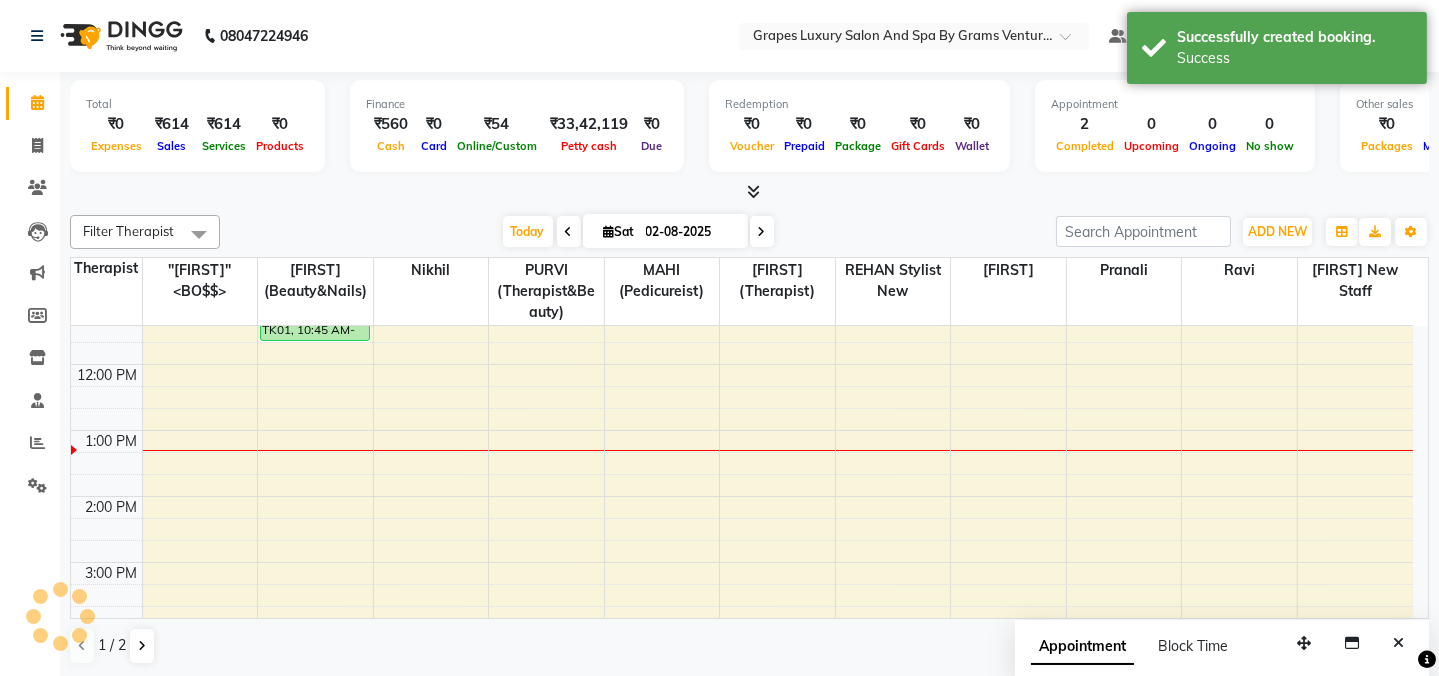 scroll, scrollTop: 0, scrollLeft: 0, axis: both 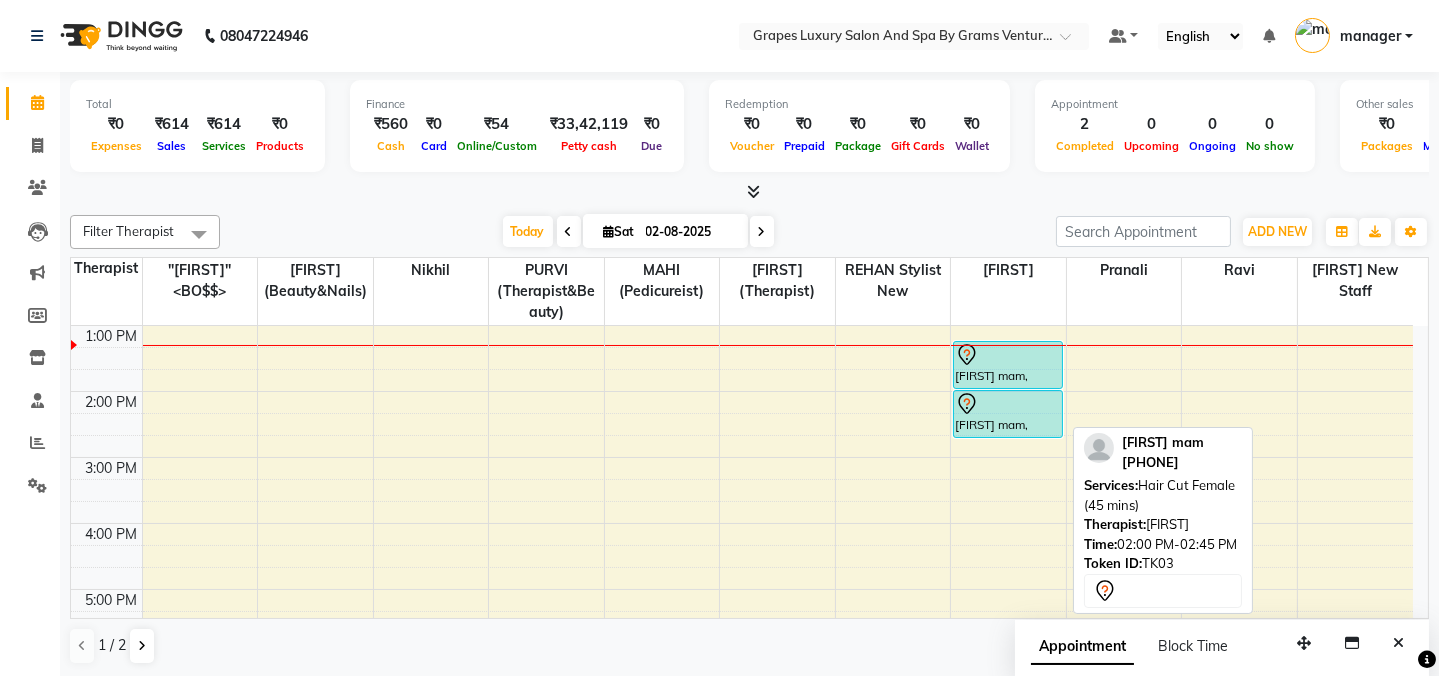 click on "[FIRST] mam, TK03, 02:00 PM-02:45 PM, Hair Cut Female (45 mins)" at bounding box center (1008, 414) 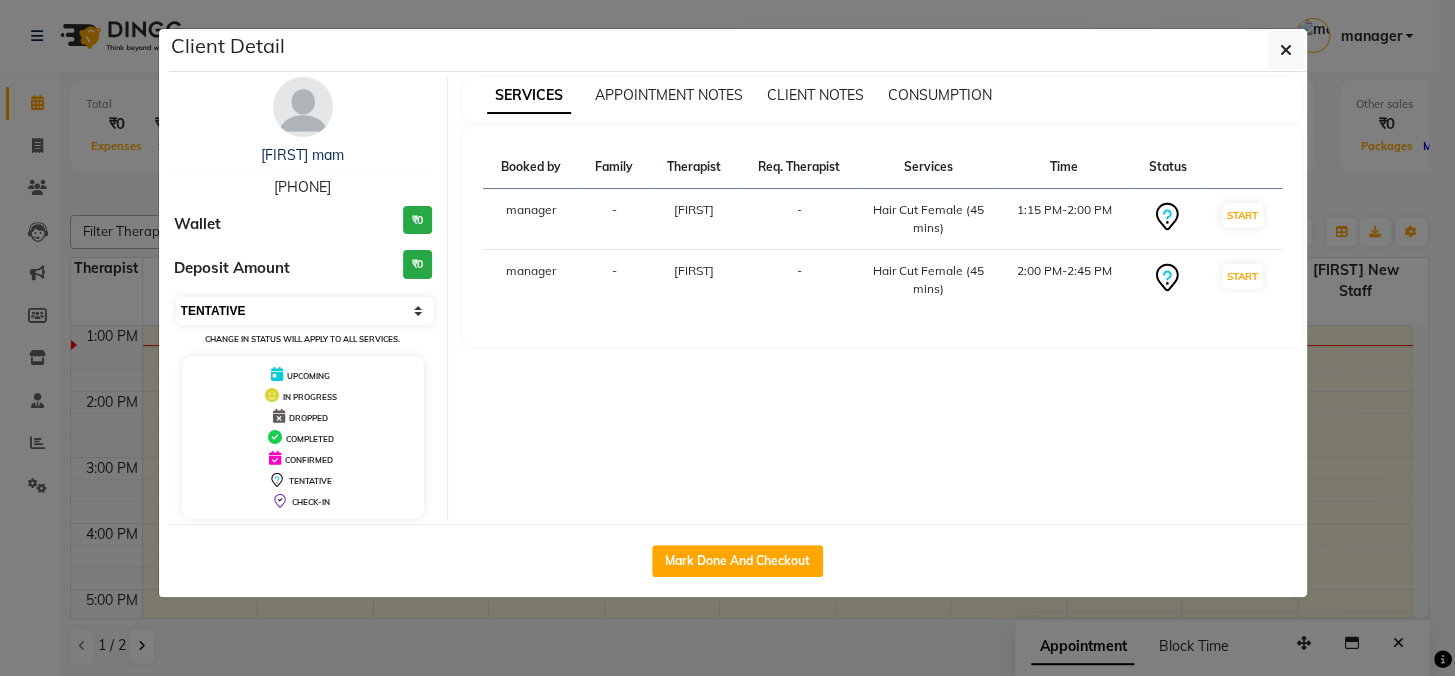 click on "Select IN SERVICE CONFIRMED TENTATIVE CHECK IN MARK DONE DROPPED UPCOMING" at bounding box center [305, 311] 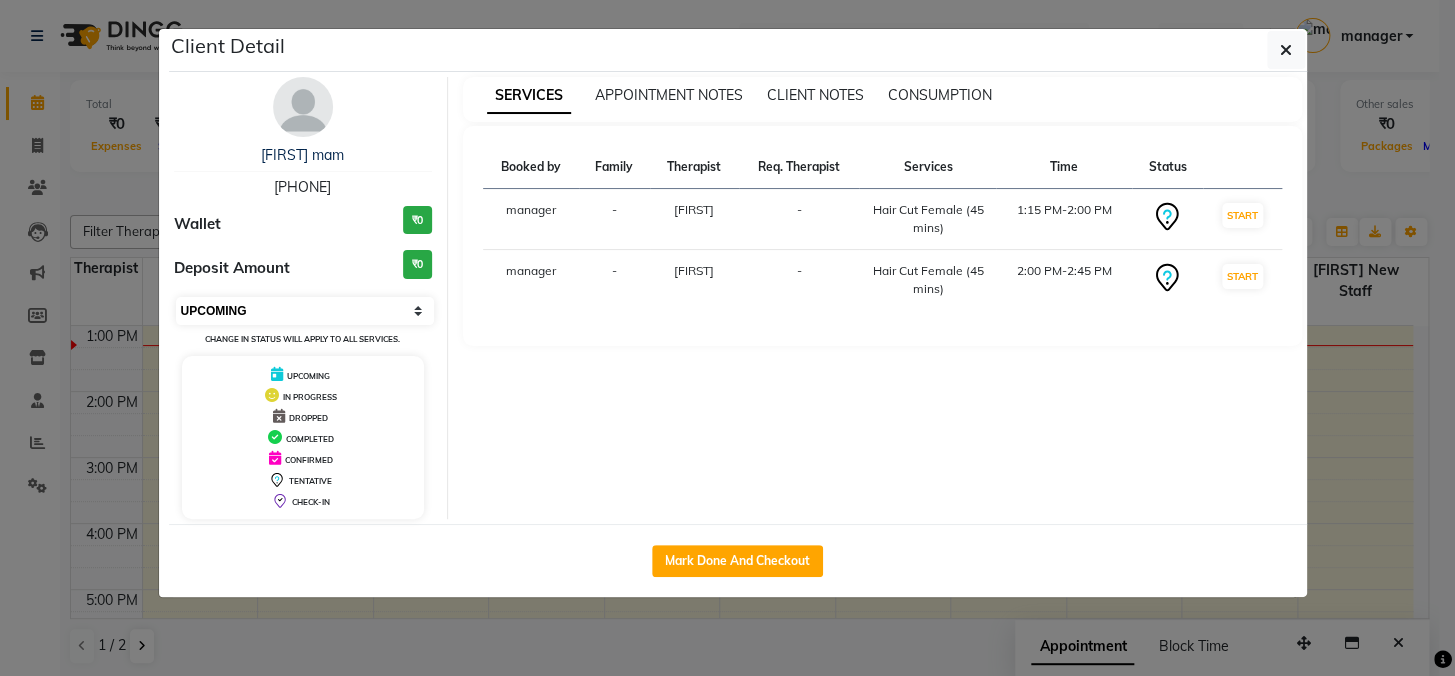 click on "Select IN SERVICE CONFIRMED TENTATIVE CHECK IN MARK DONE DROPPED UPCOMING" at bounding box center (305, 311) 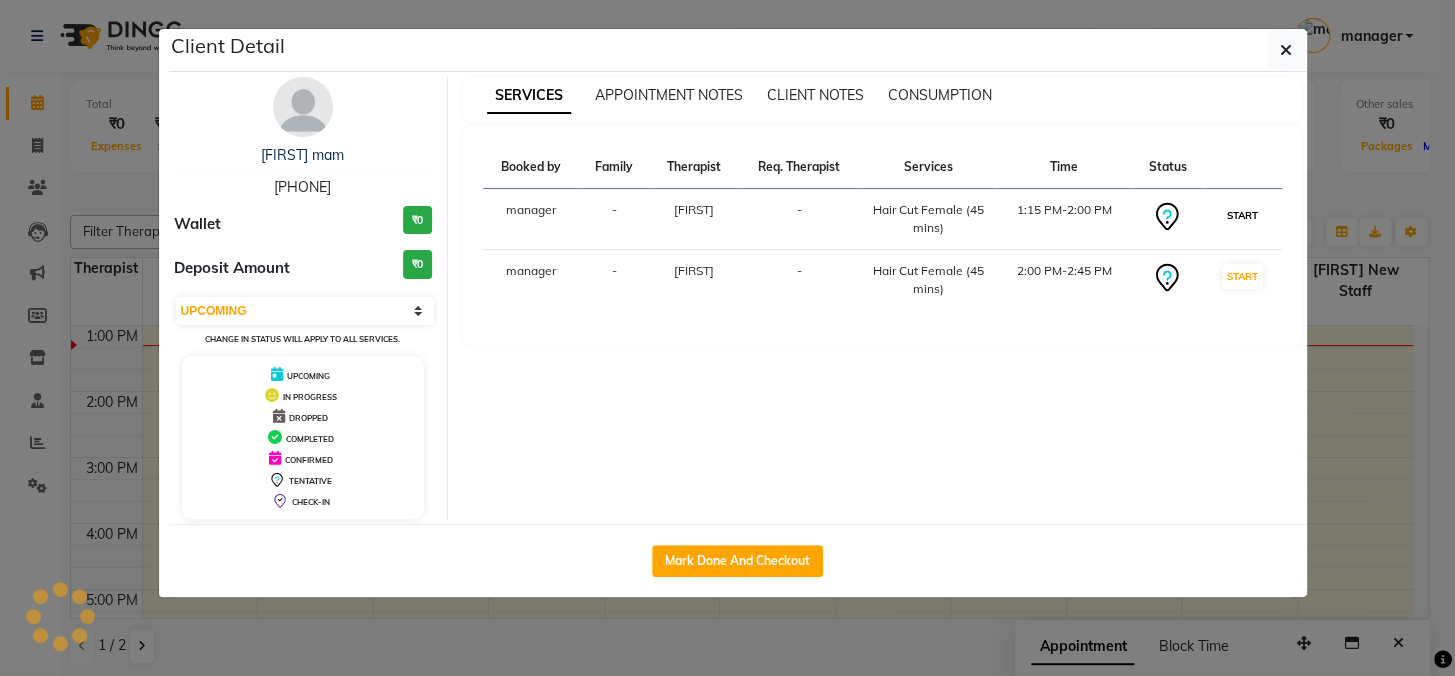 click on "START" at bounding box center (1242, 215) 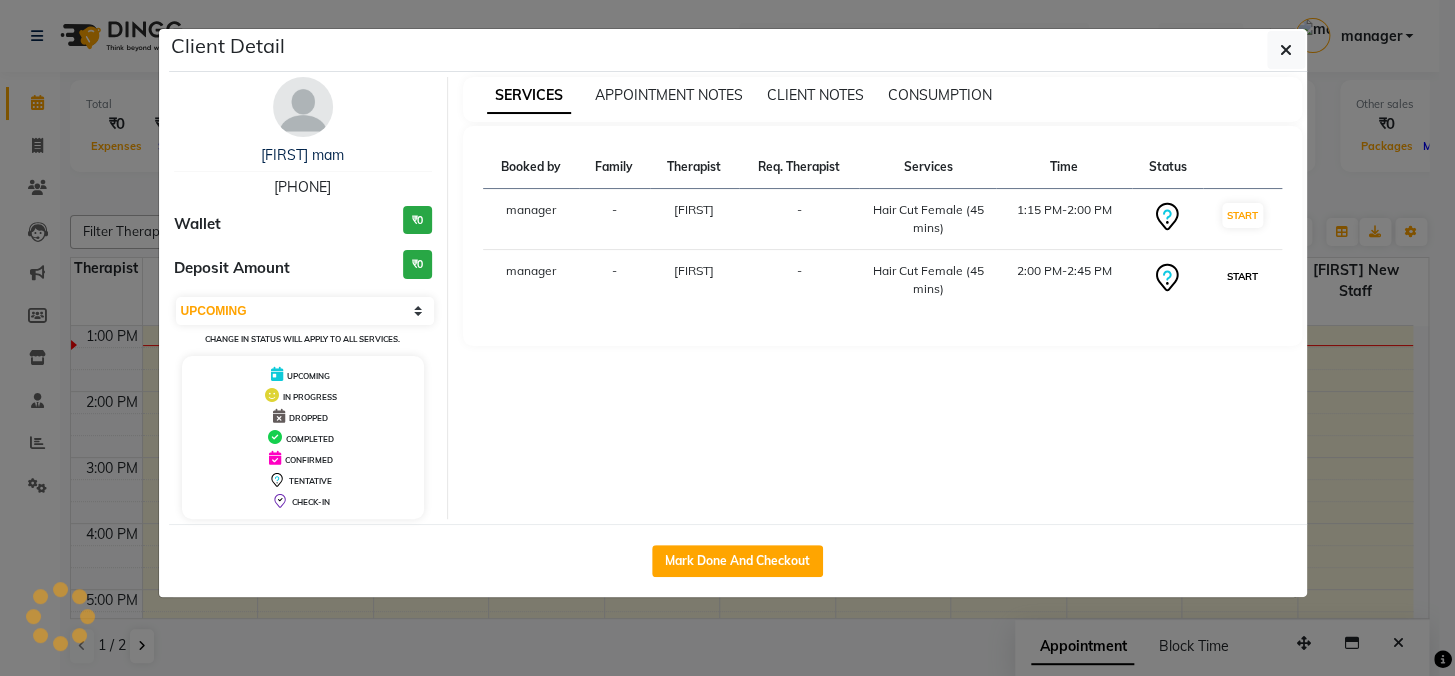 click on "START" at bounding box center (1242, 276) 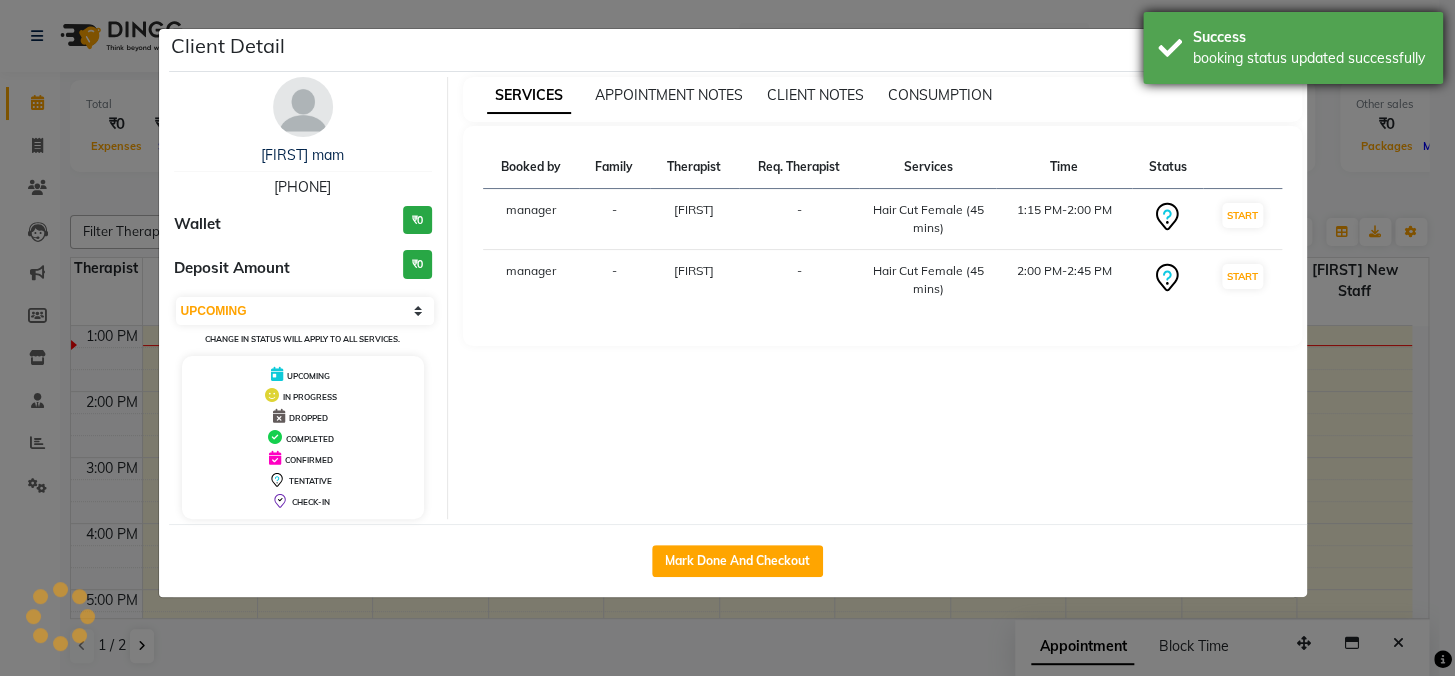 click on "booking status updated successfully" at bounding box center [1310, 58] 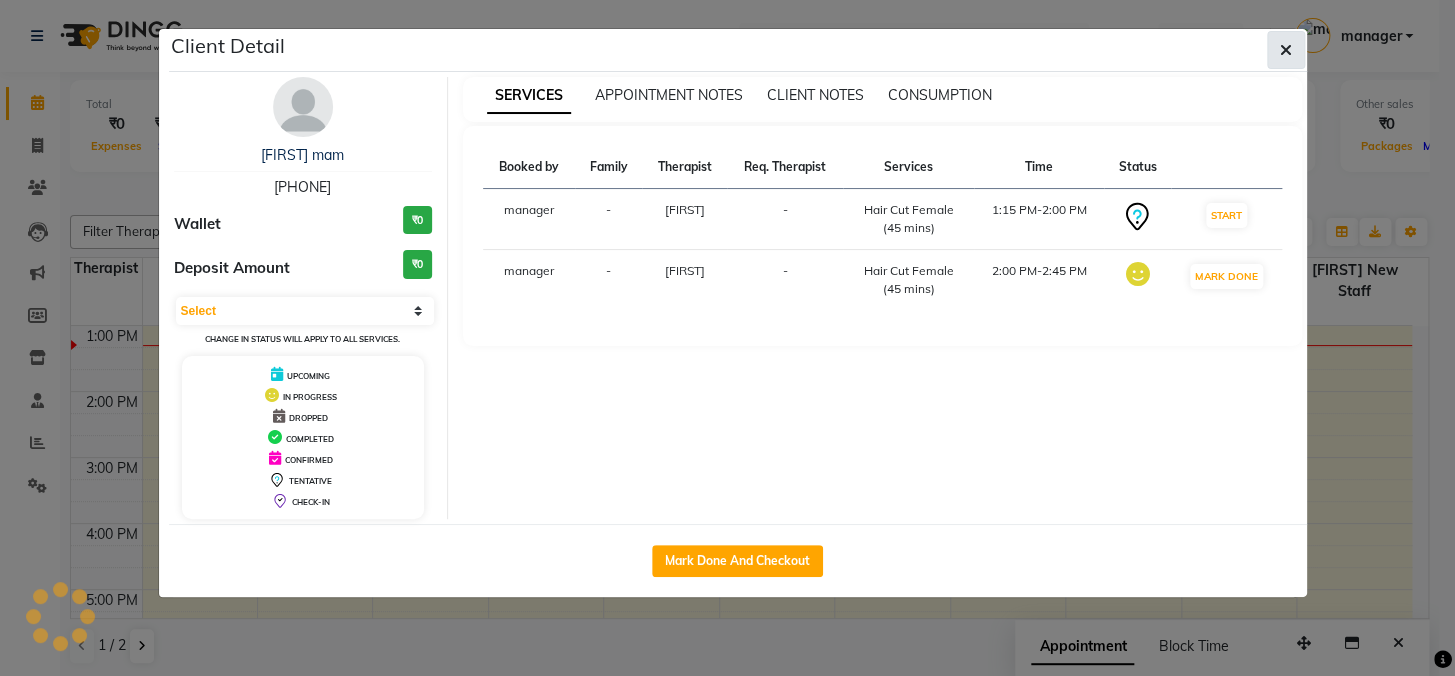 click 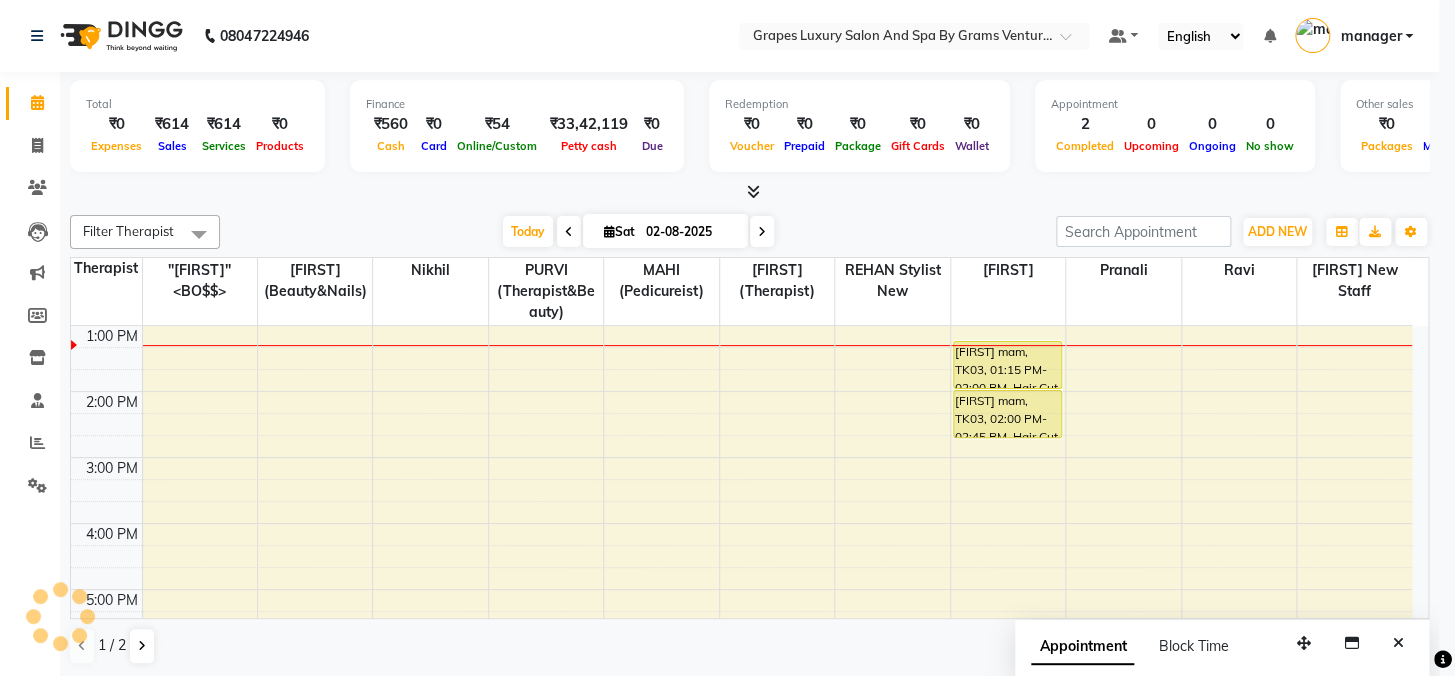 select on "1" 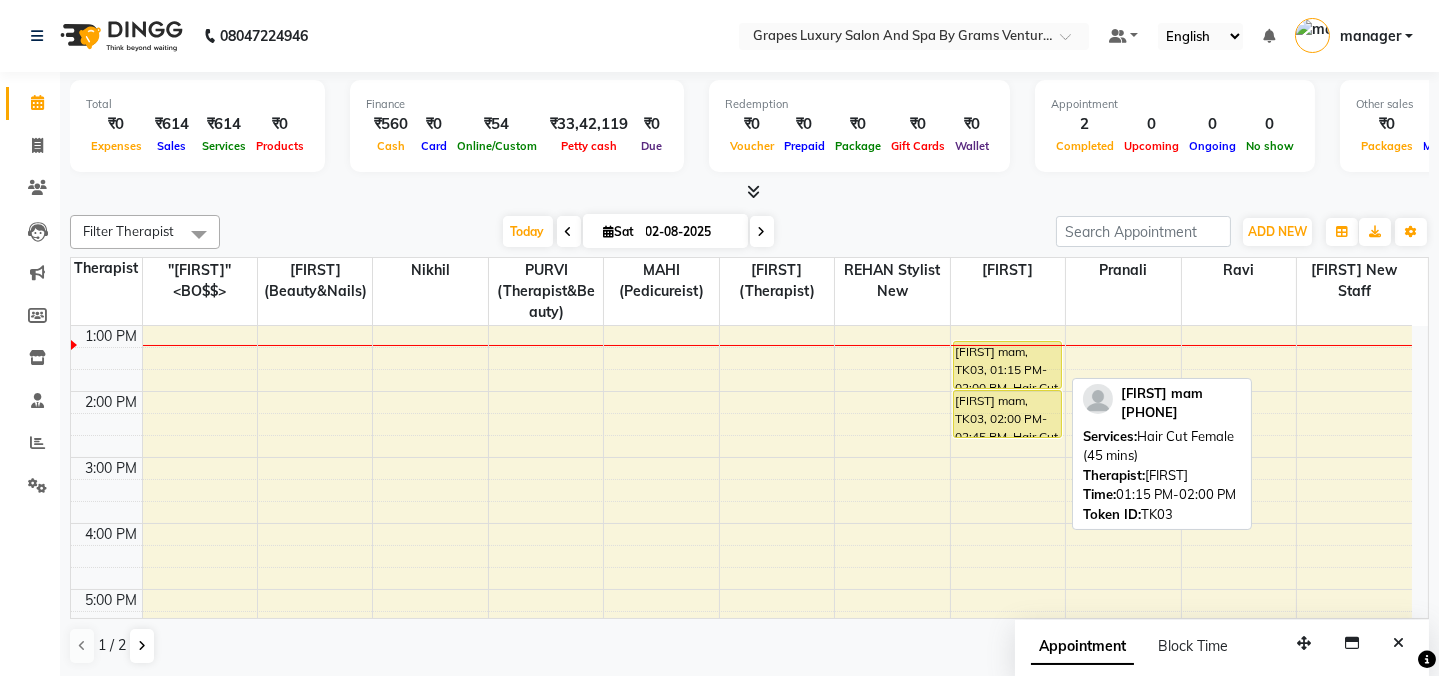 click at bounding box center [1008, 388] 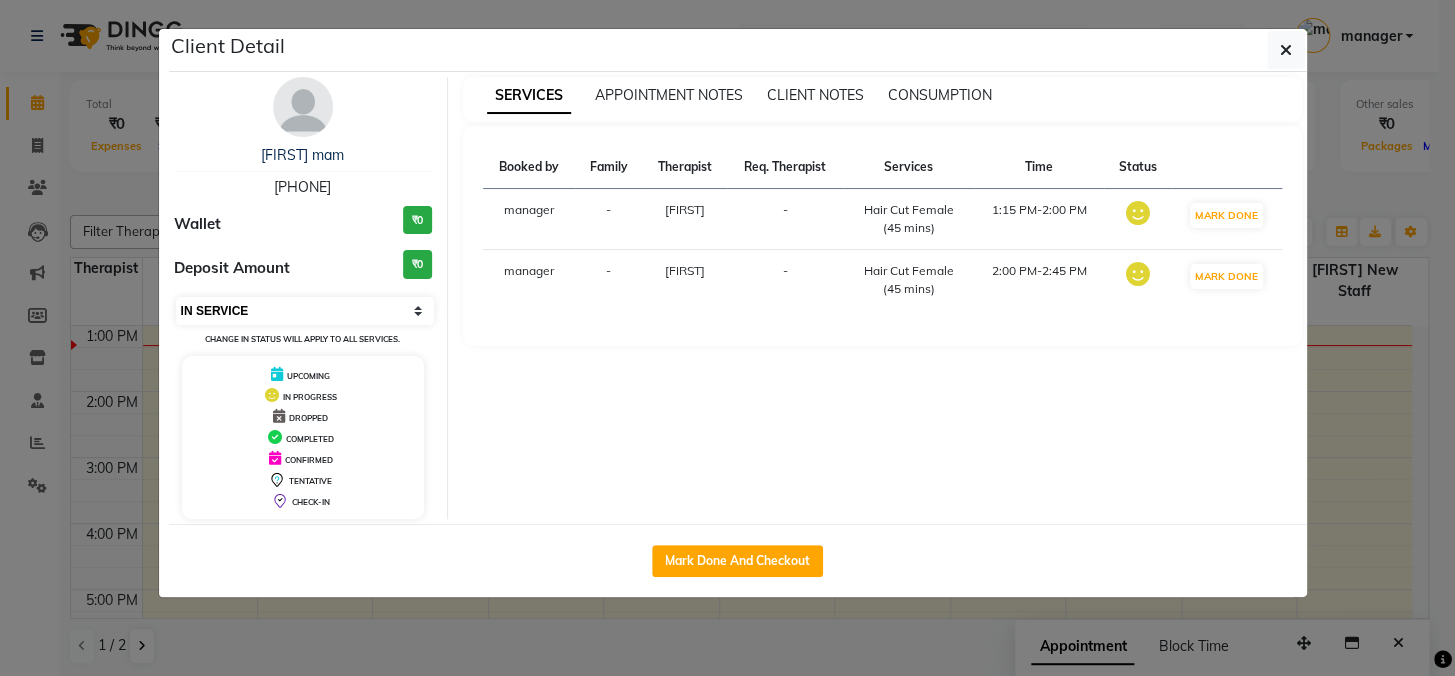 click on "Select IN SERVICE CONFIRMED TENTATIVE CHECK IN MARK DONE DROPPED UPCOMING" at bounding box center [305, 311] 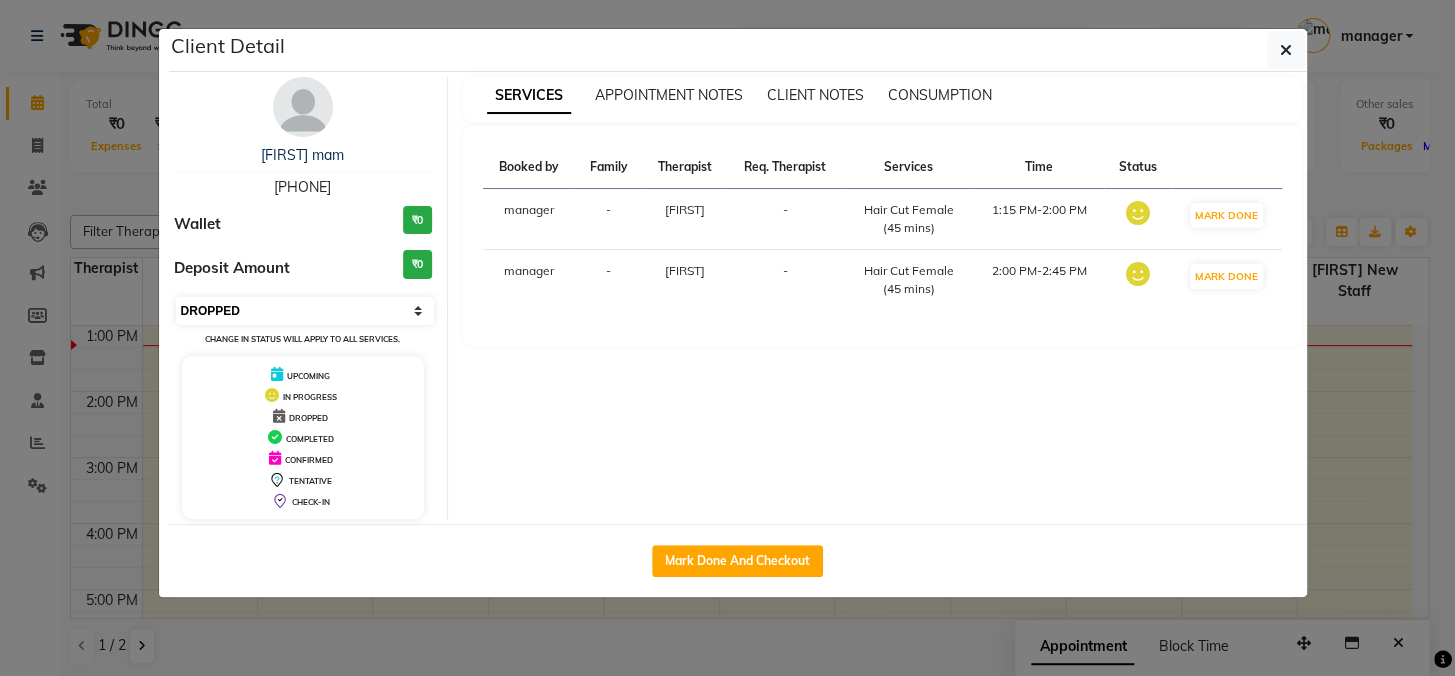 click on "Select IN SERVICE CONFIRMED TENTATIVE CHECK IN MARK DONE DROPPED UPCOMING" at bounding box center [305, 311] 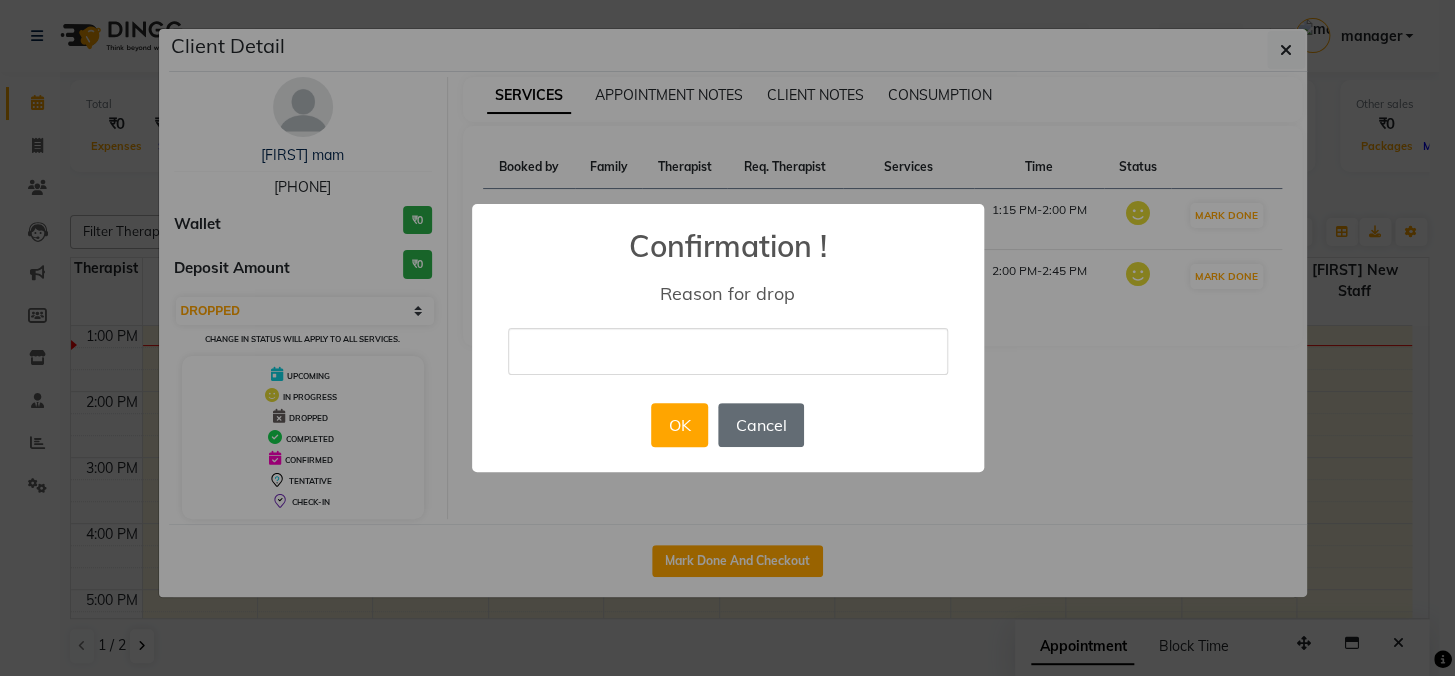 click on "Cancel" at bounding box center (761, 425) 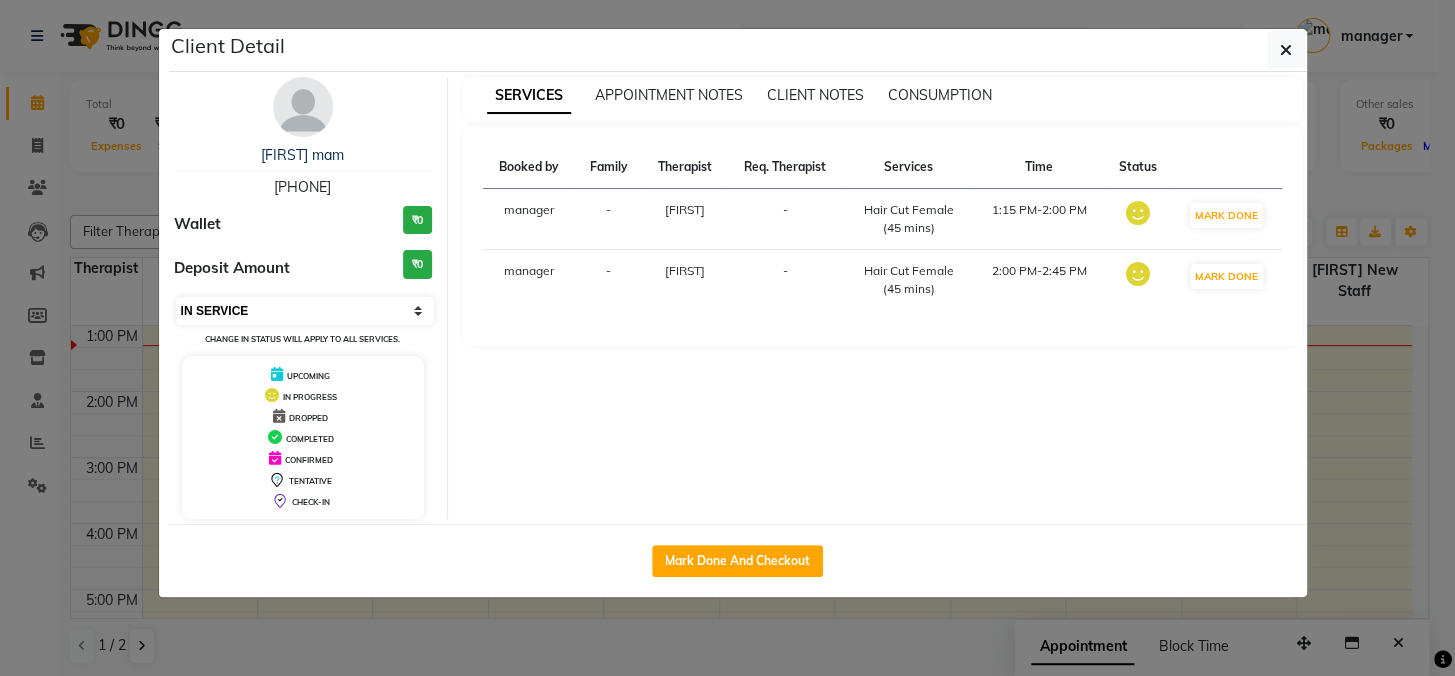 drag, startPoint x: 257, startPoint y: 306, endPoint x: 249, endPoint y: 321, distance: 17 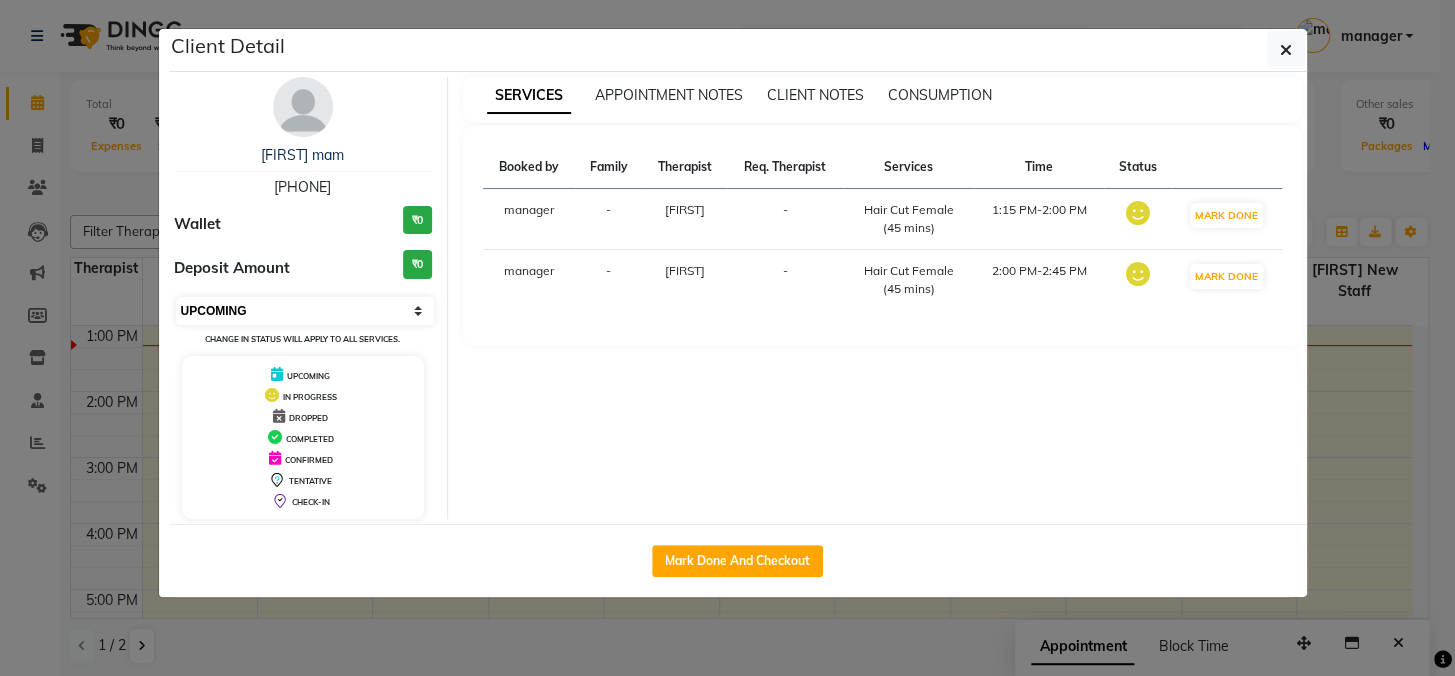 click on "Select IN SERVICE CONFIRMED TENTATIVE CHECK IN MARK DONE DROPPED UPCOMING" at bounding box center (305, 311) 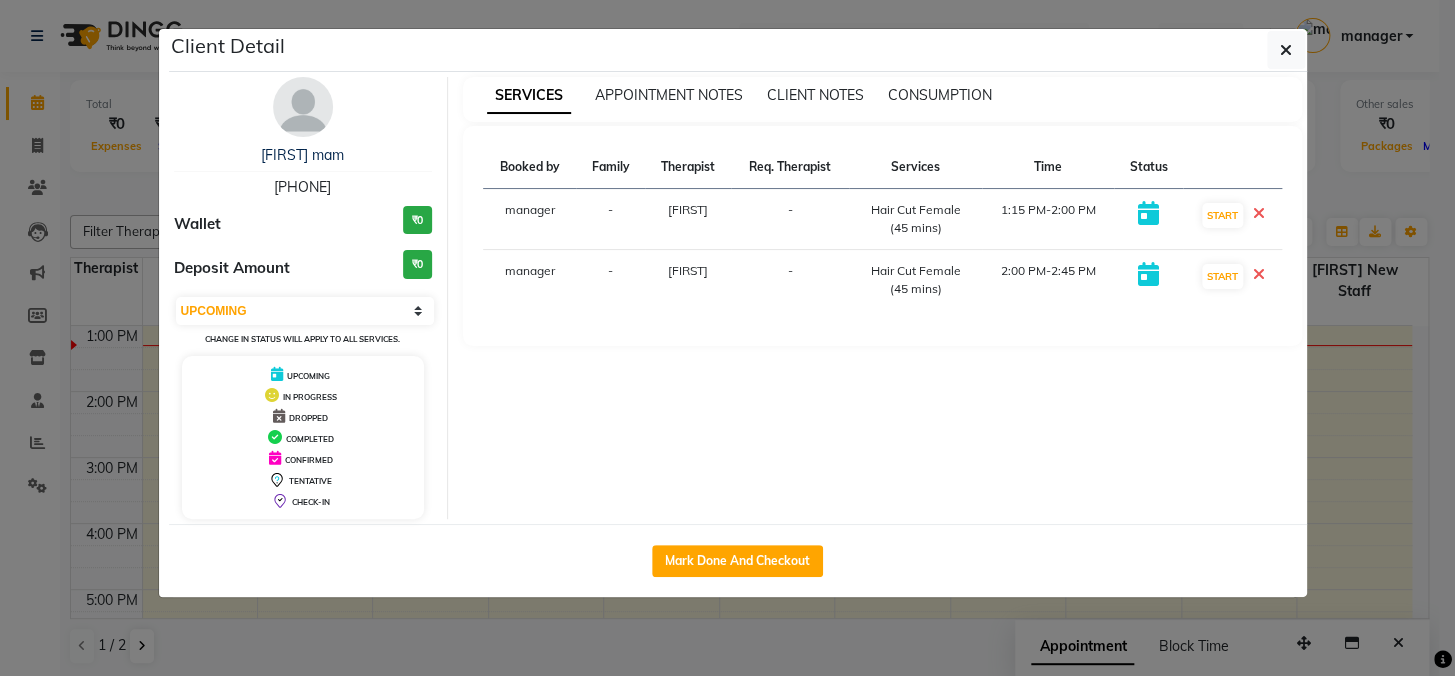 click at bounding box center (1259, 213) 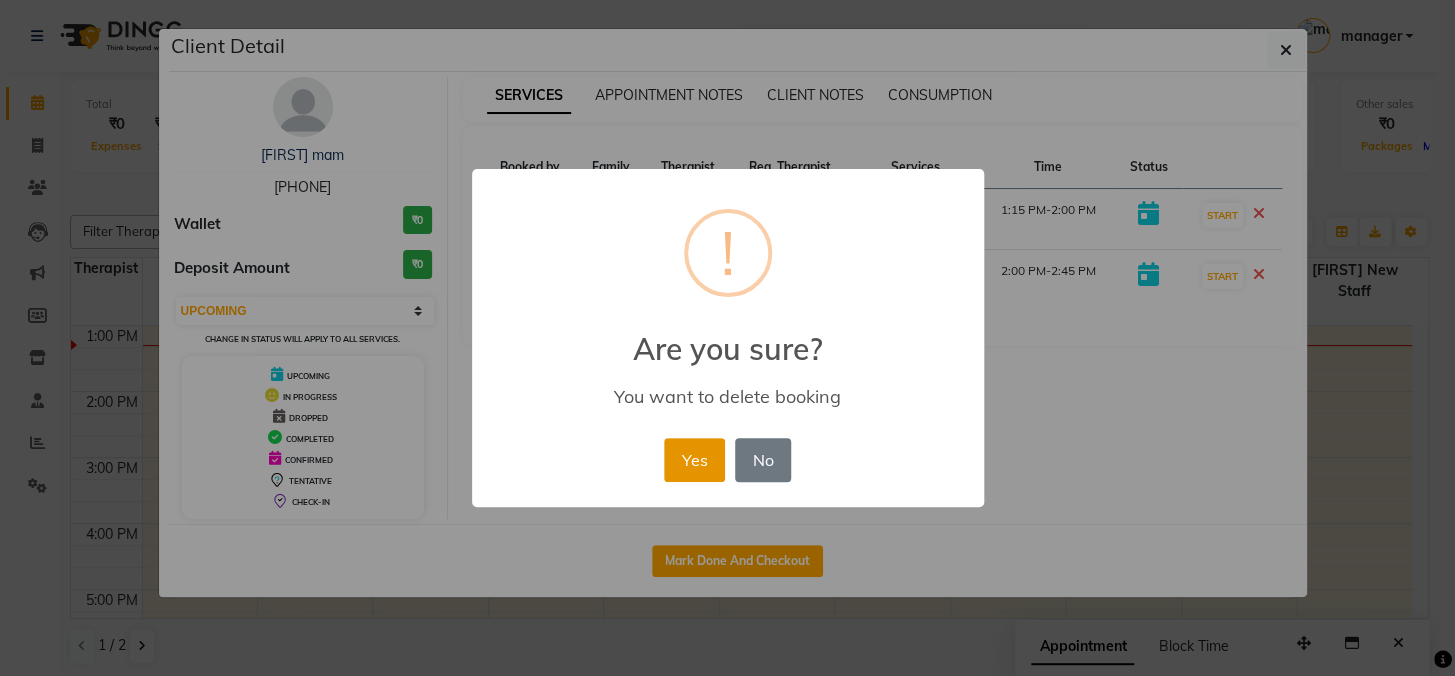click on "Yes" at bounding box center (694, 460) 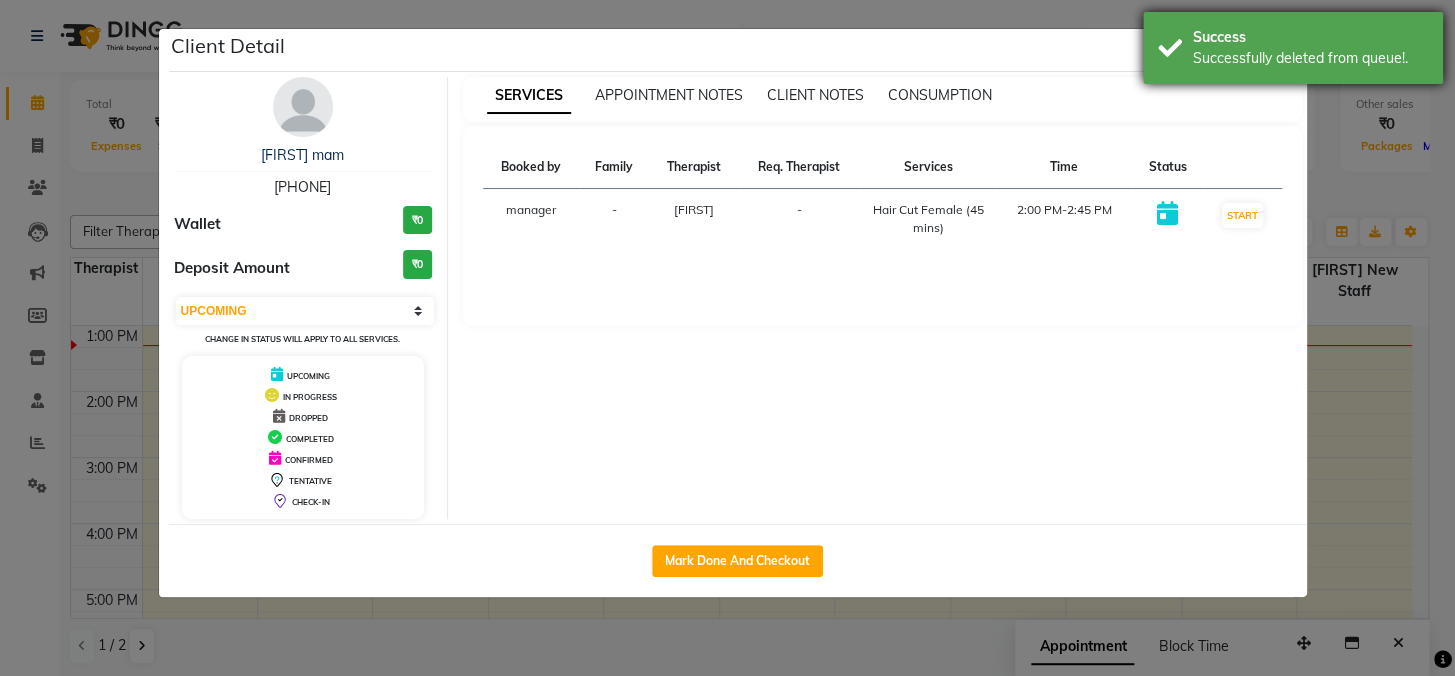 click on "Successfully deleted from queue!." at bounding box center [1310, 58] 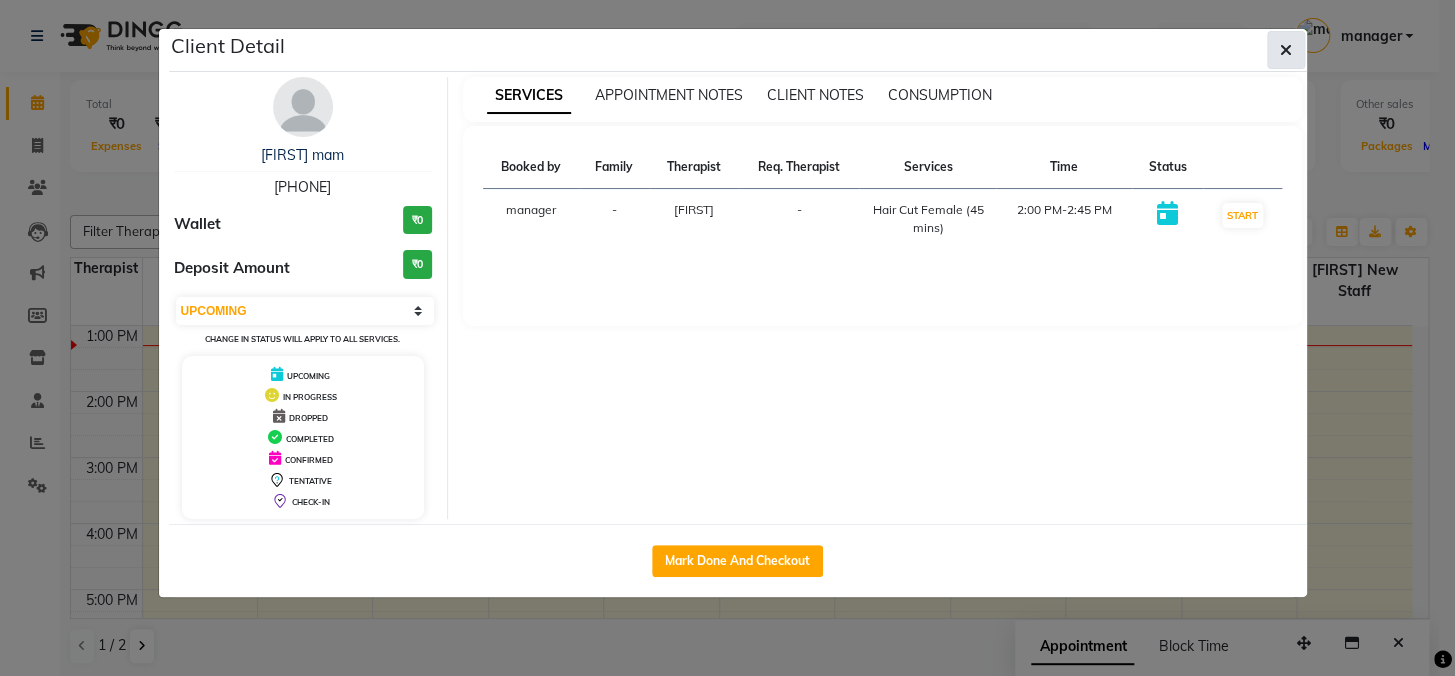 click 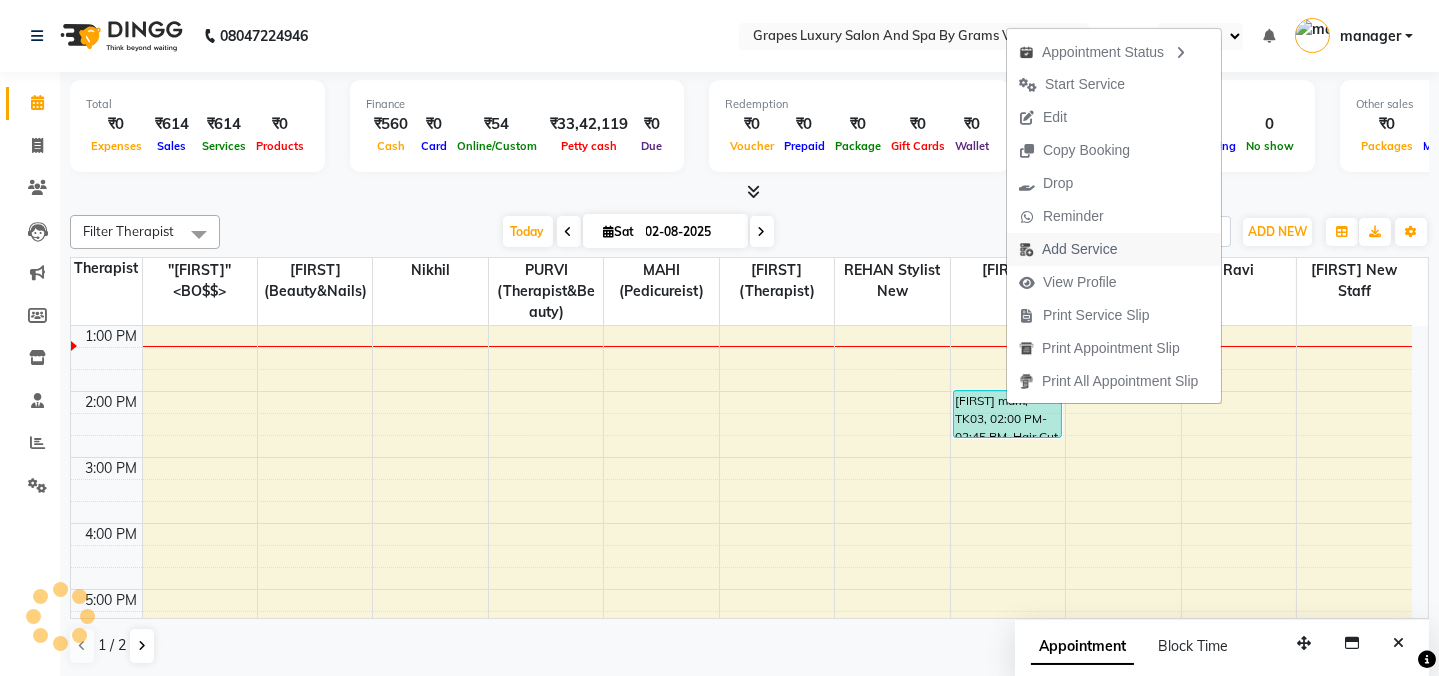 click on "Add Service" at bounding box center (1079, 249) 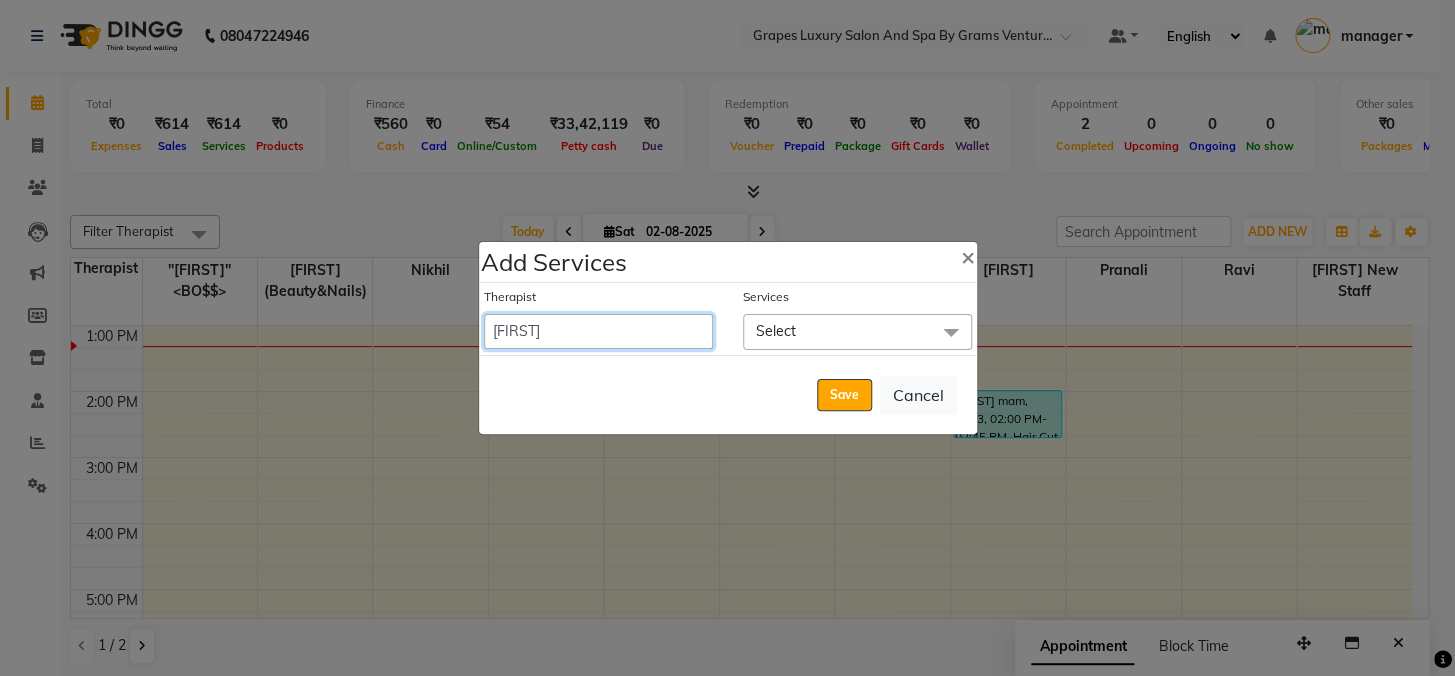 click on "Admin [FIRST] (stylish) [FIRST] [FIRST] hair dresser [FIRST] (beauty&nails) [FIRST] new [FIRST] [FIRST] "[FIRST]" <BO$$> [FIRST] new staff [FIRST] [FIRST] (pedicureist) manager [FIRST] (hair specialist) [FIRST] new [FIRST] [FIRST] [FIRST] (Therapist) [FIRST] [FIRST] (therapist&Beauty) [FIRST] New THERAPIST [FIRST] [FIRST] stylist new [FIRST] [FIRST] [FIRST] (hair&skin) [FIRST] (hair dresser) [FIRST] new [FIRST] [FIRST] [FIRST] student [FIRST] [FIRST] [FIRST] [FIRST] senior stylist" at bounding box center [598, 331] 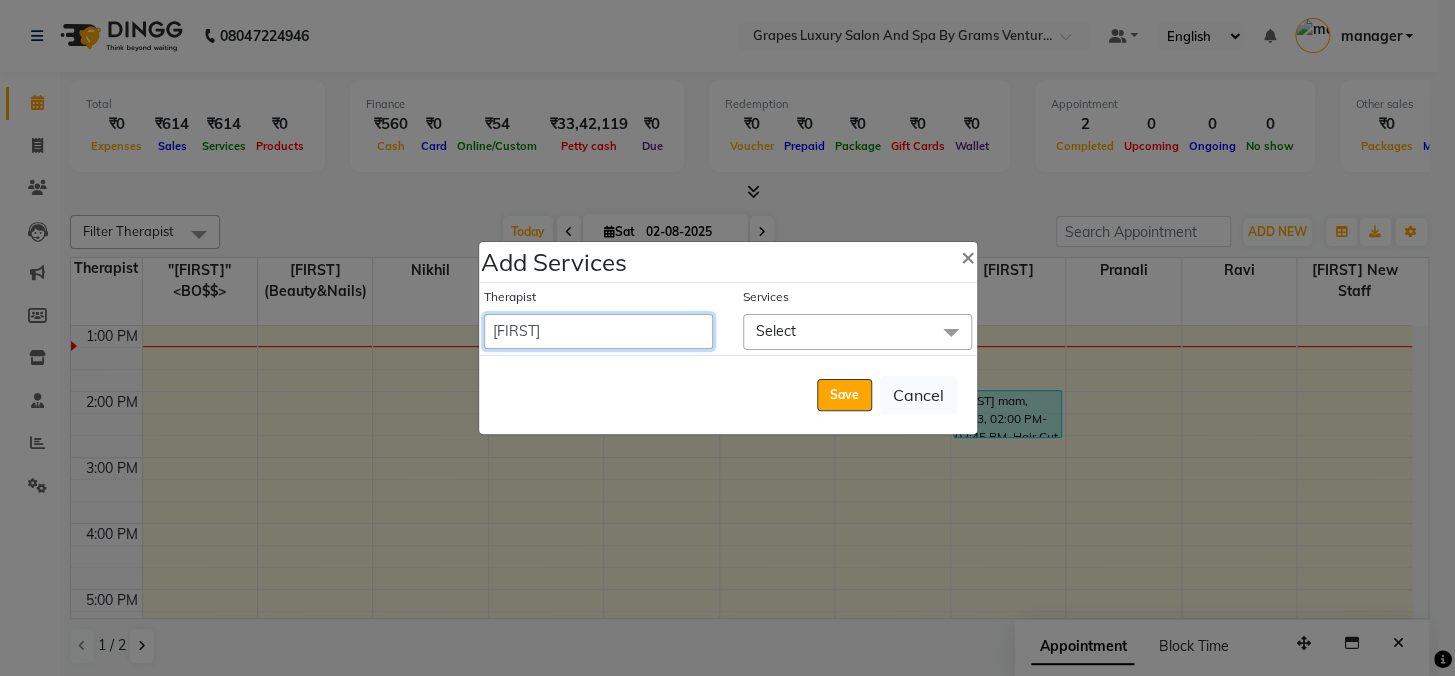select on "79261" 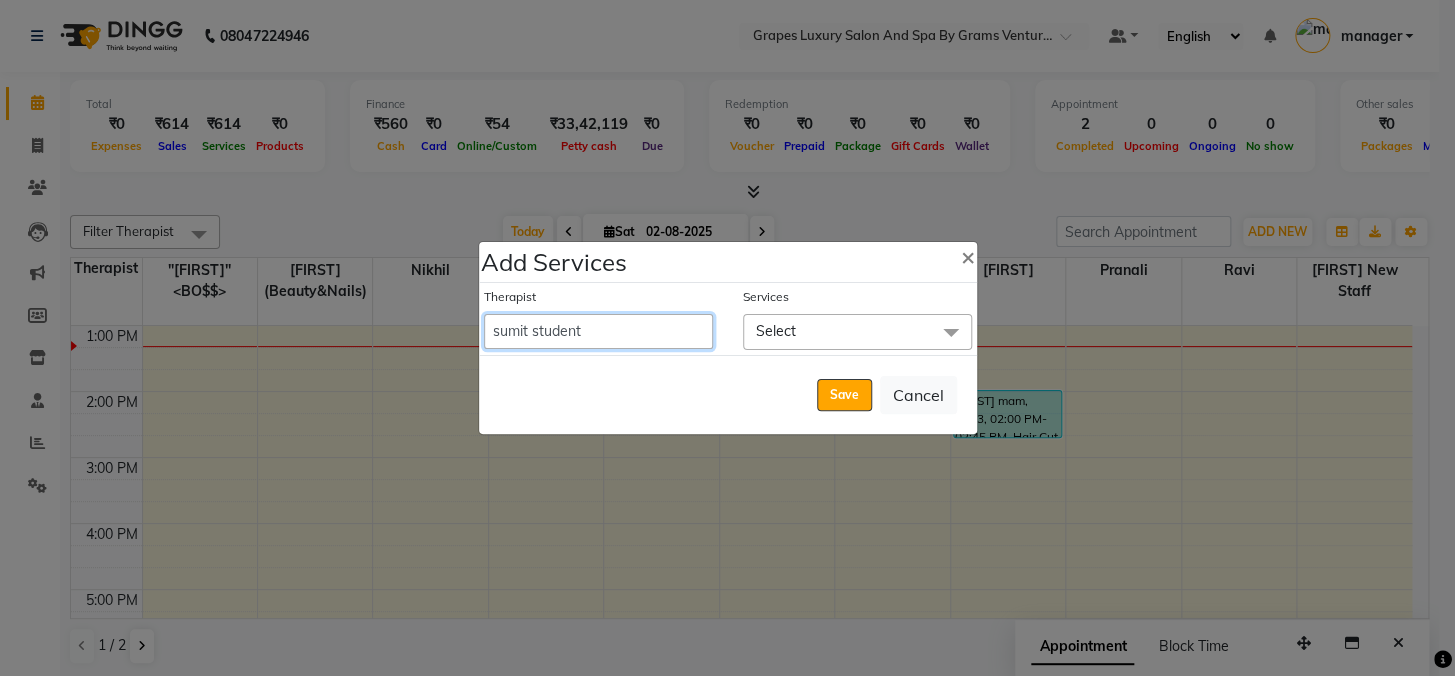 click on "Admin [FIRST] (stylish) [FIRST] [FIRST] hair dresser [FIRST] (beauty&nails) [FIRST] new [FIRST] [FIRST] "[FIRST]" <BO$$> [FIRST] new staff [FIRST] [FIRST] (pedicureist) manager [FIRST] (hair specialist) [FIRST] new [FIRST] [FIRST] [FIRST] (Therapist) [FIRST] [FIRST] (therapist&Beauty) [FIRST] New THERAPIST [FIRST] [FIRST] stylist new [FIRST] [FIRST] [FIRST] (hair&skin) [FIRST] (hair dresser) [FIRST] new [FIRST] [FIRST] [FIRST] student [FIRST] [FIRST] [FIRST] [FIRST] senior stylist" at bounding box center [598, 331] 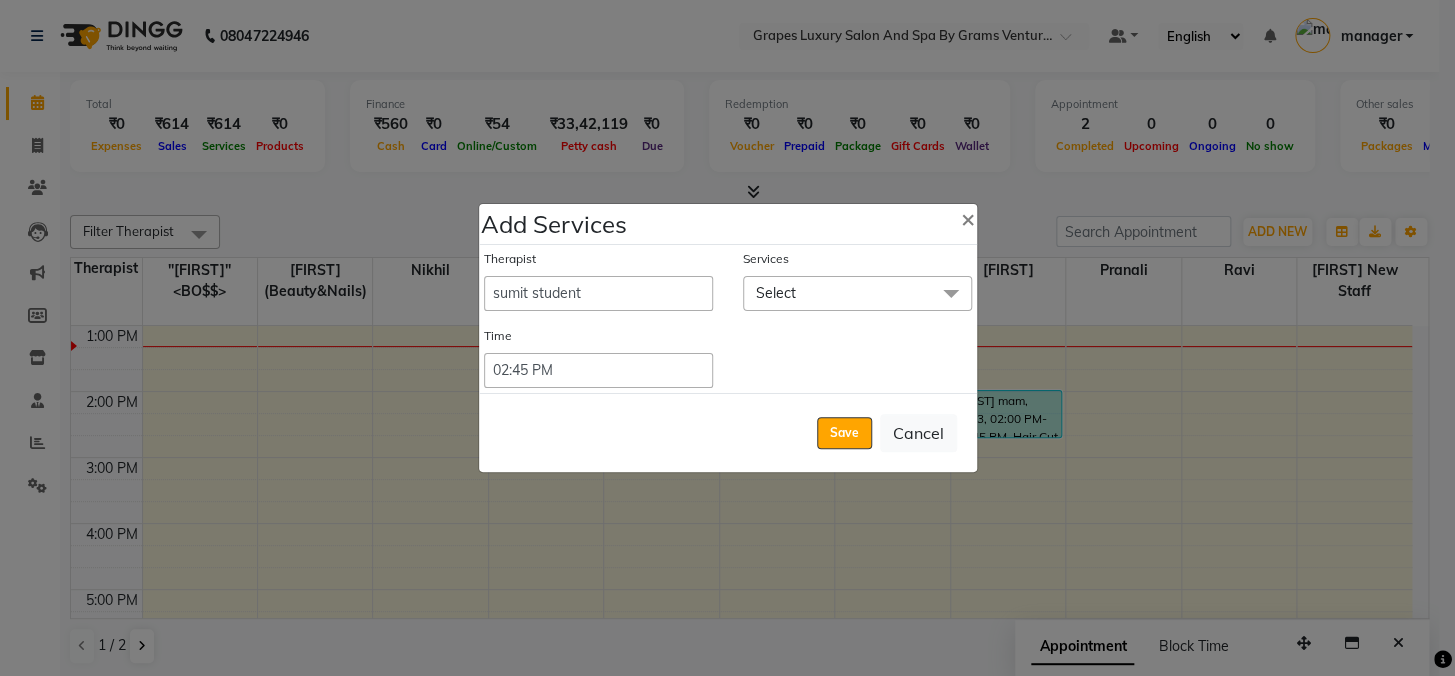 click on "Select" 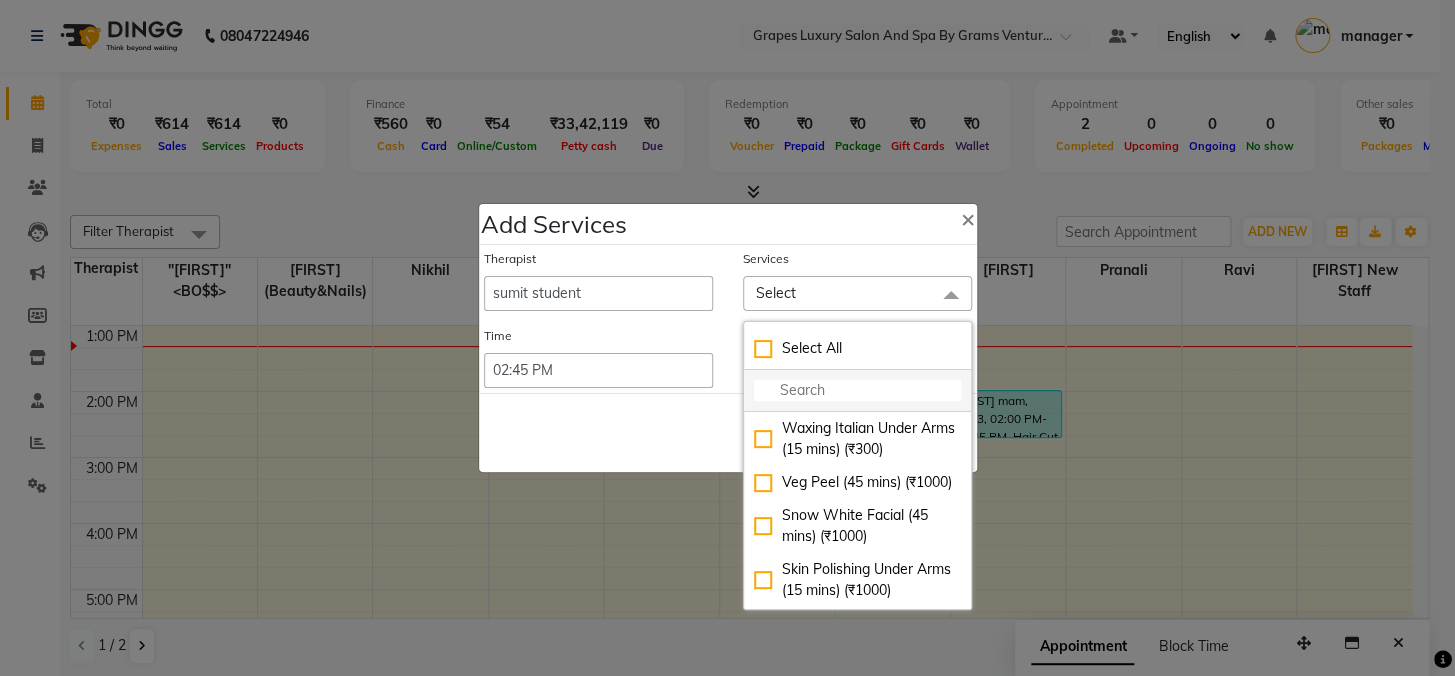 click 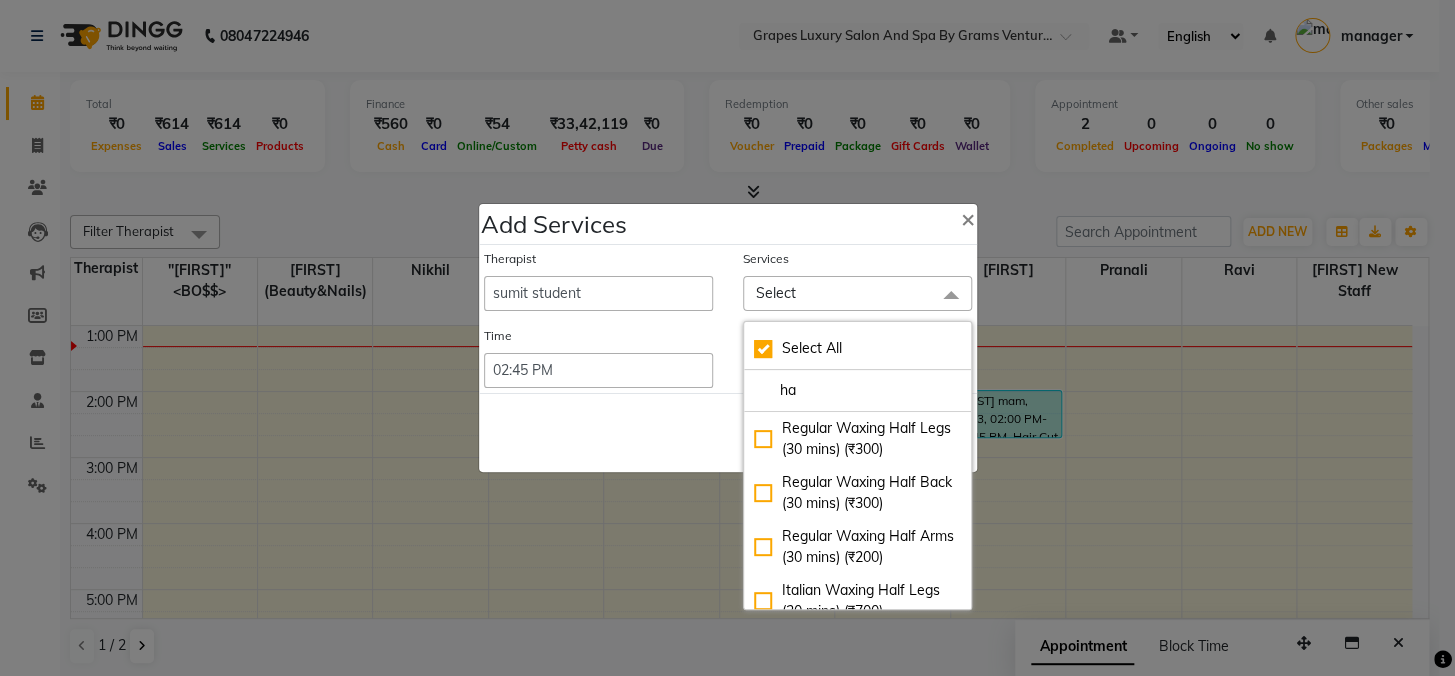 type on "hau" 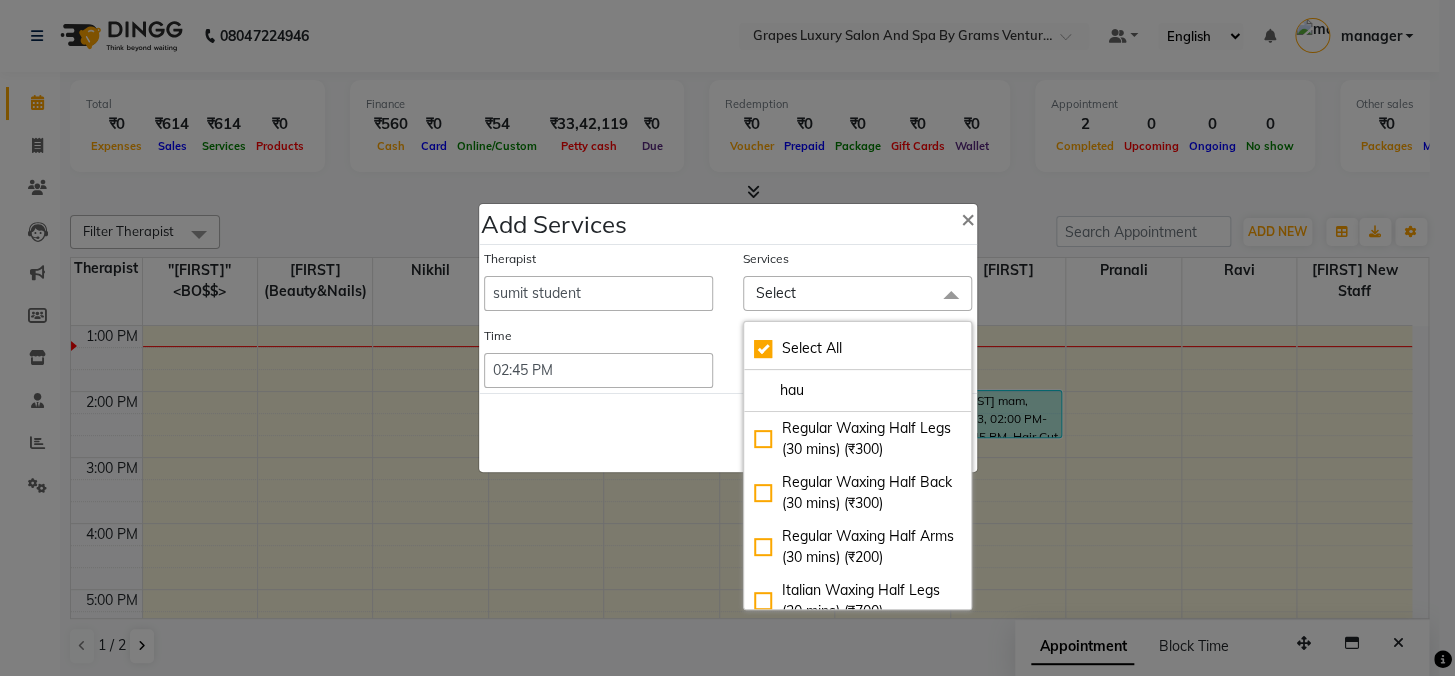 checkbox on "true" 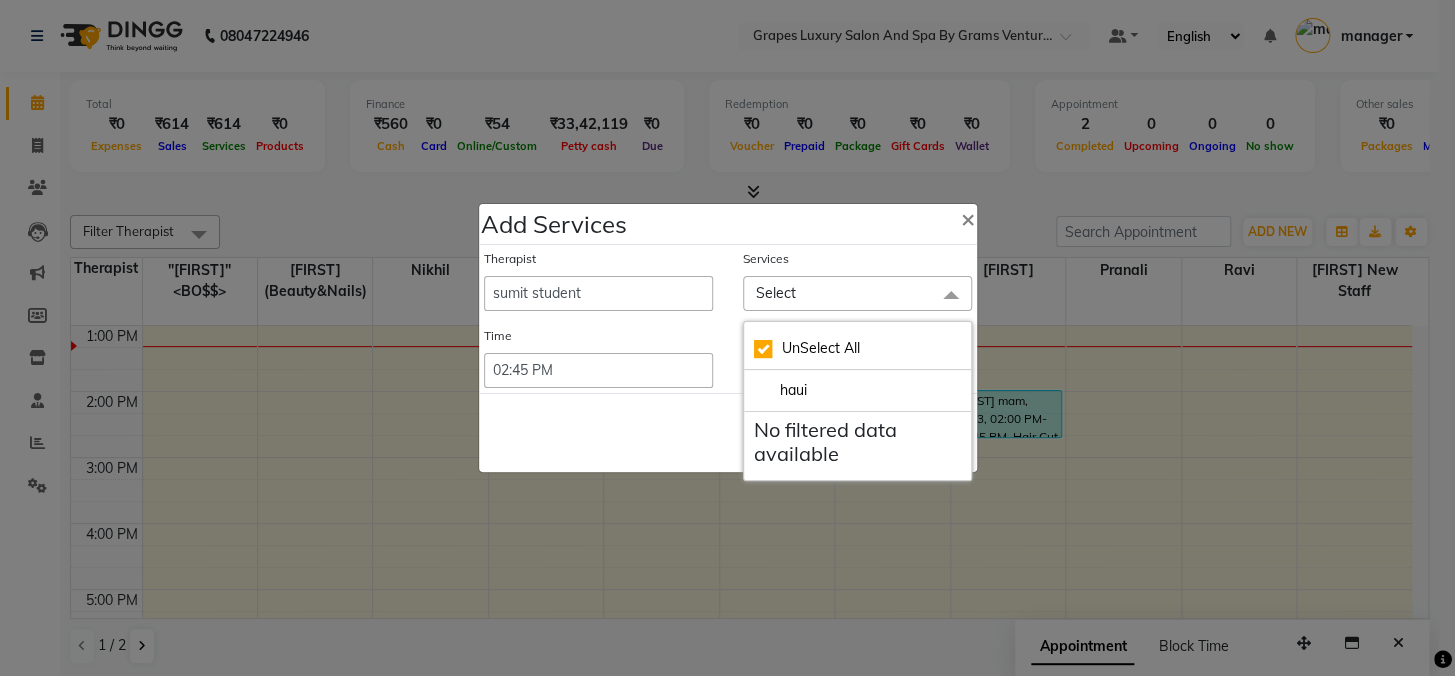 type on "hau" 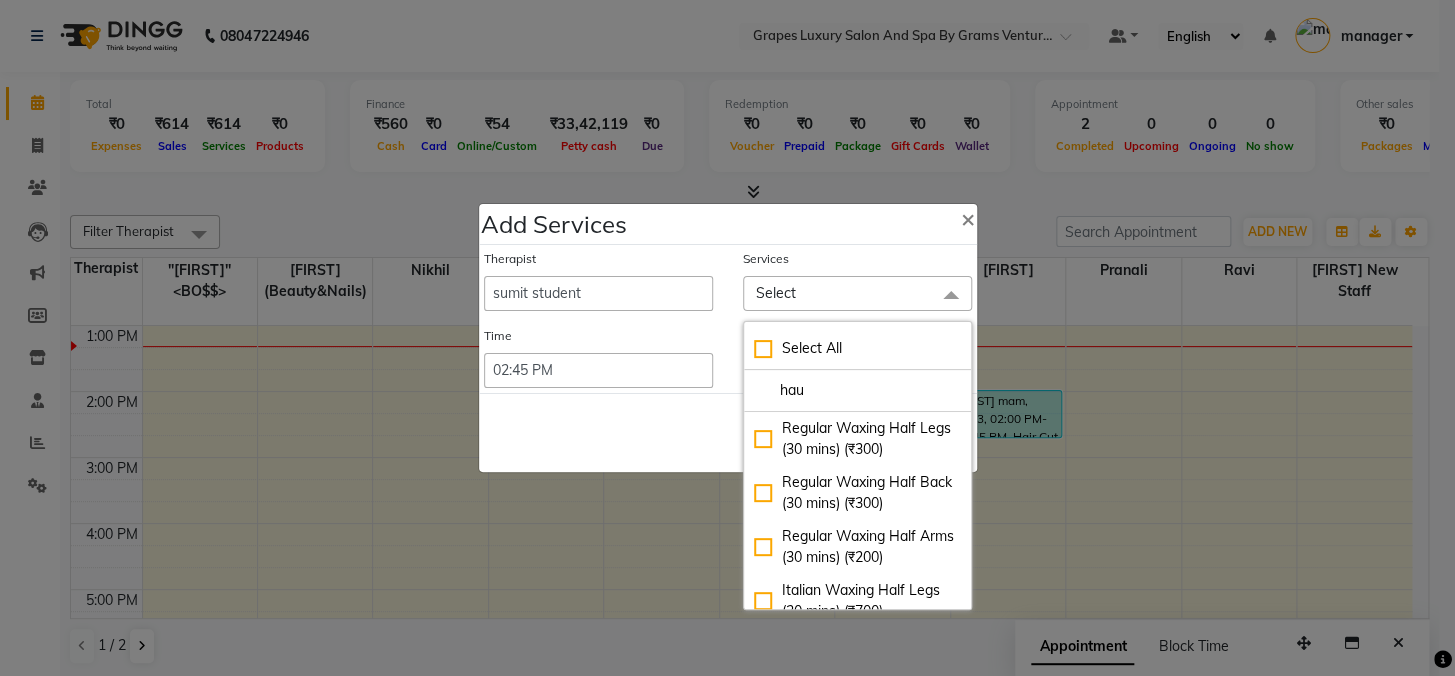 checkbox on "false" 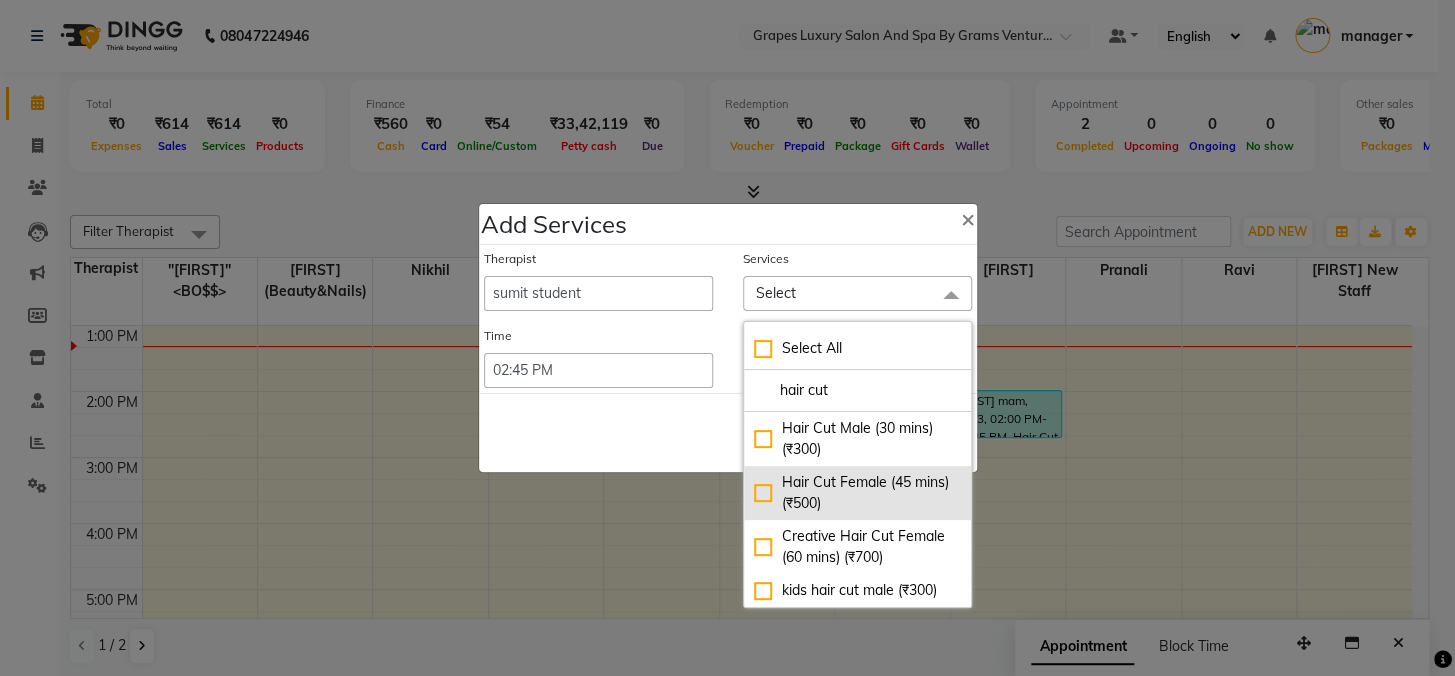 type on "hair cut" 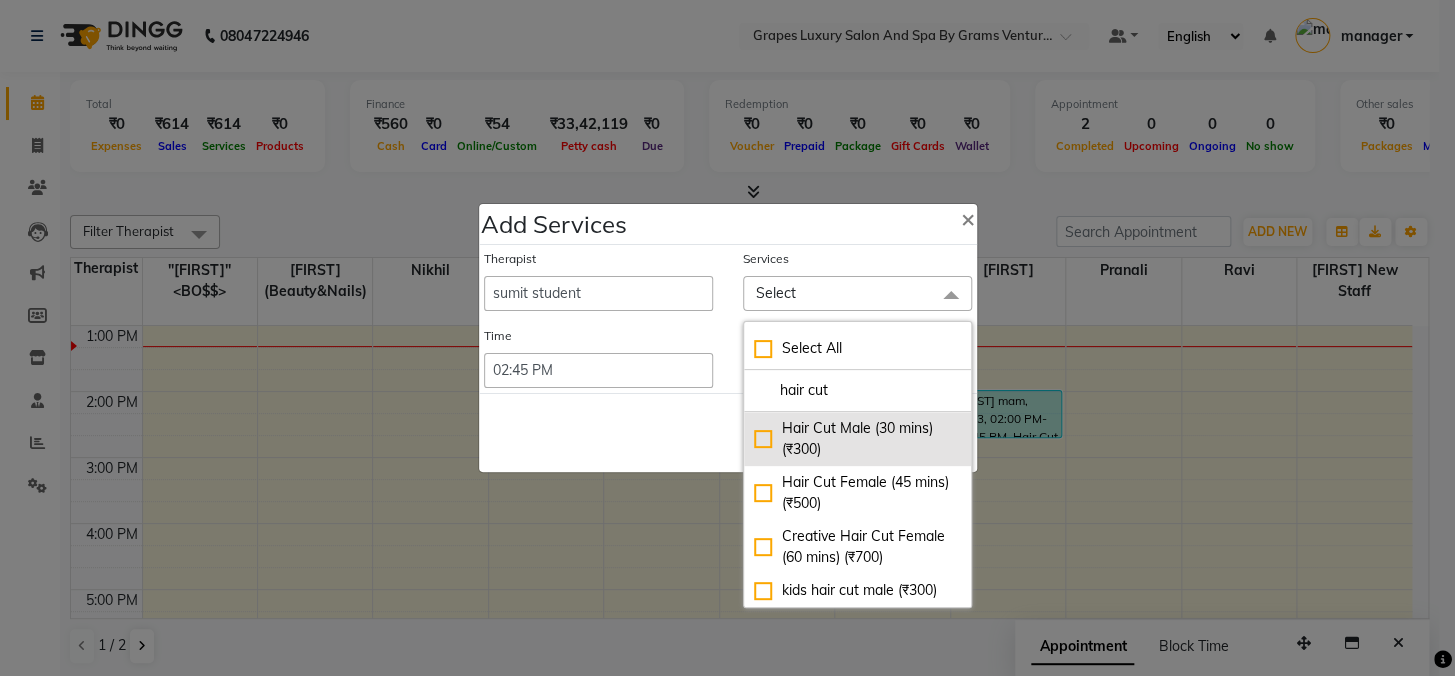drag, startPoint x: 824, startPoint y: 481, endPoint x: 758, endPoint y: 458, distance: 69.89278 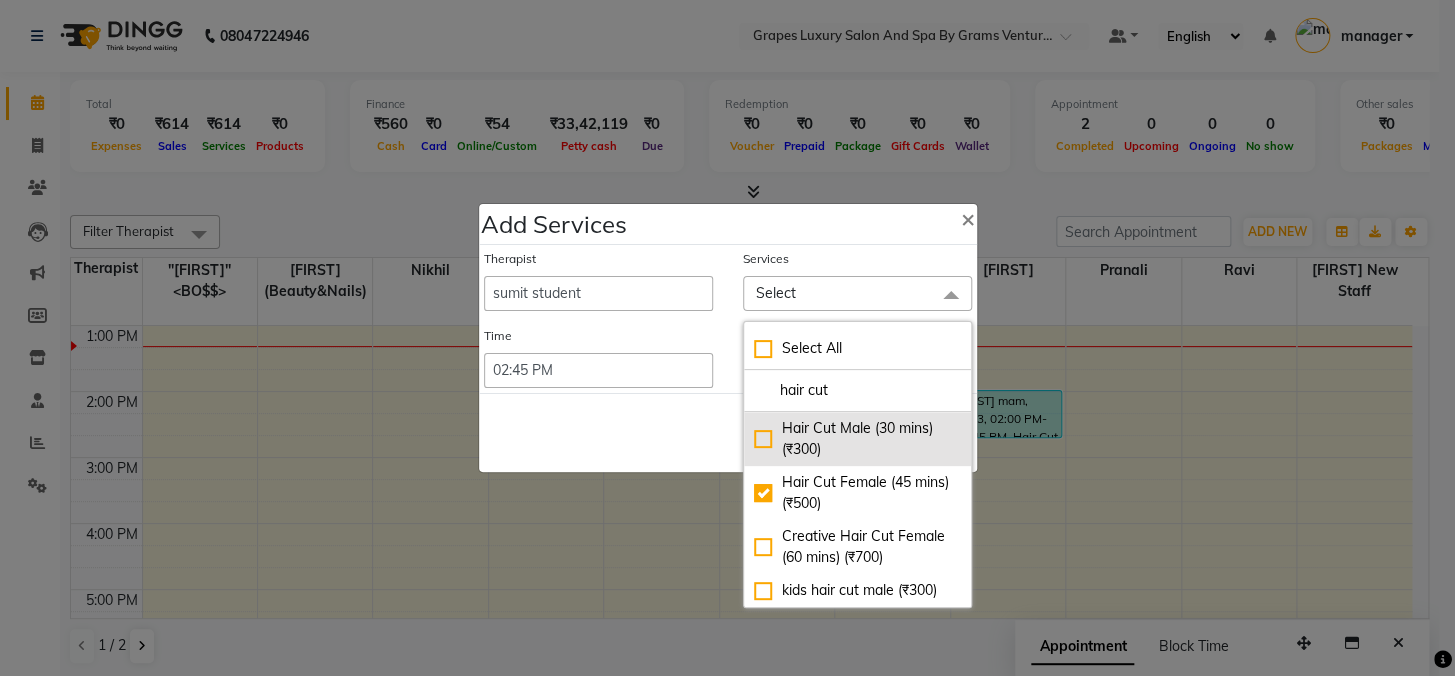 checkbox on "true" 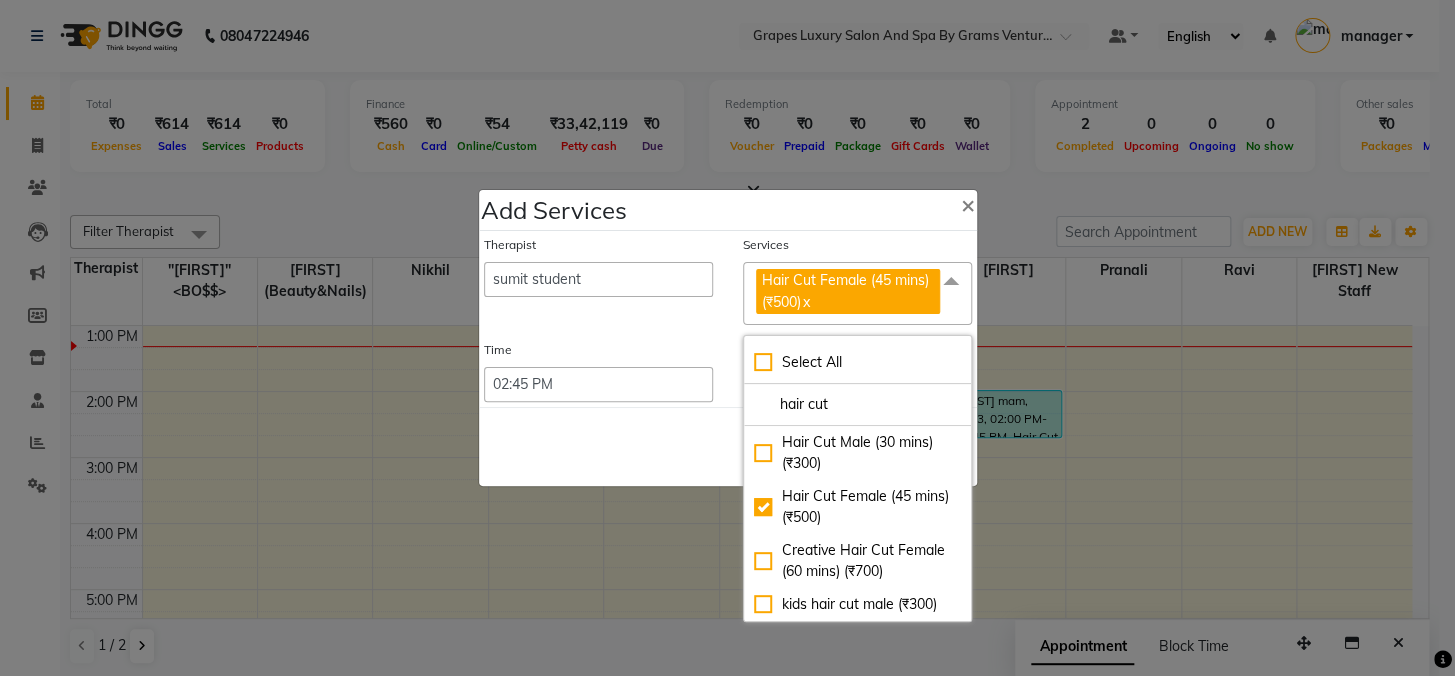 click on "Save   Cancel" 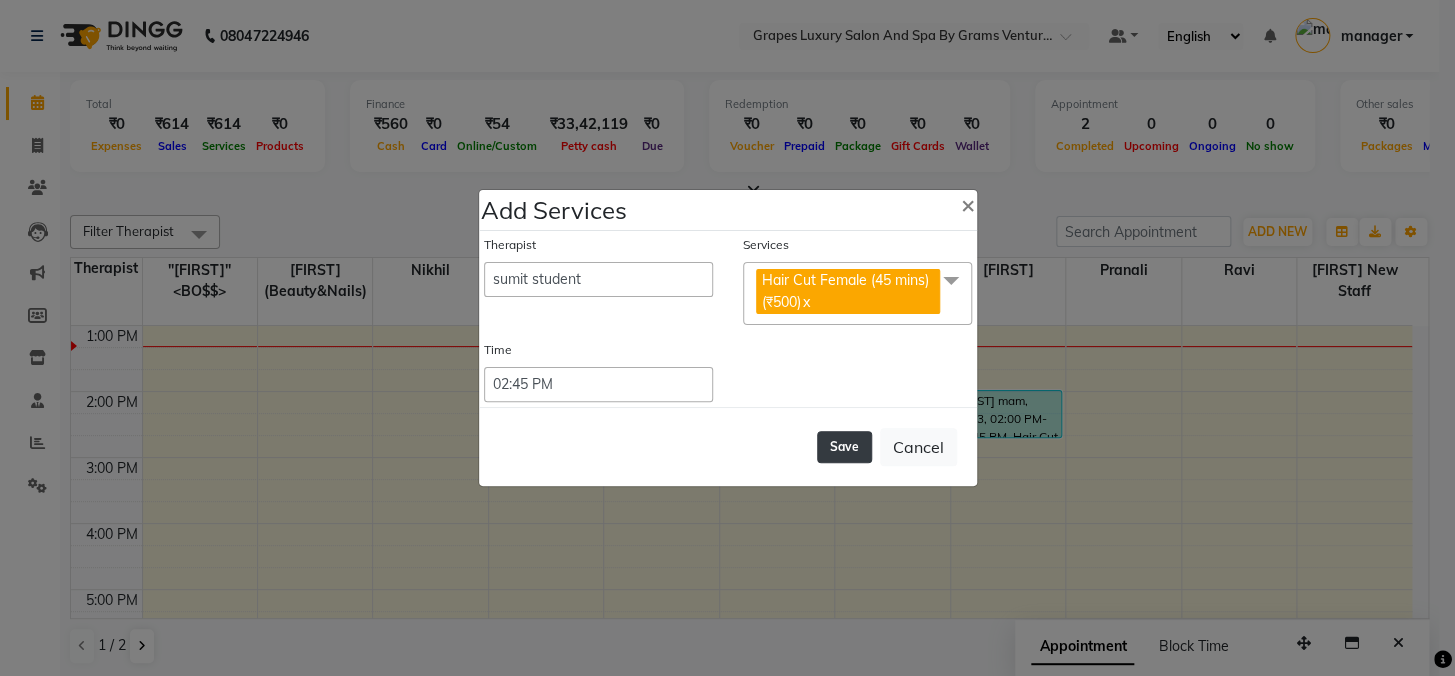 click on "Save" 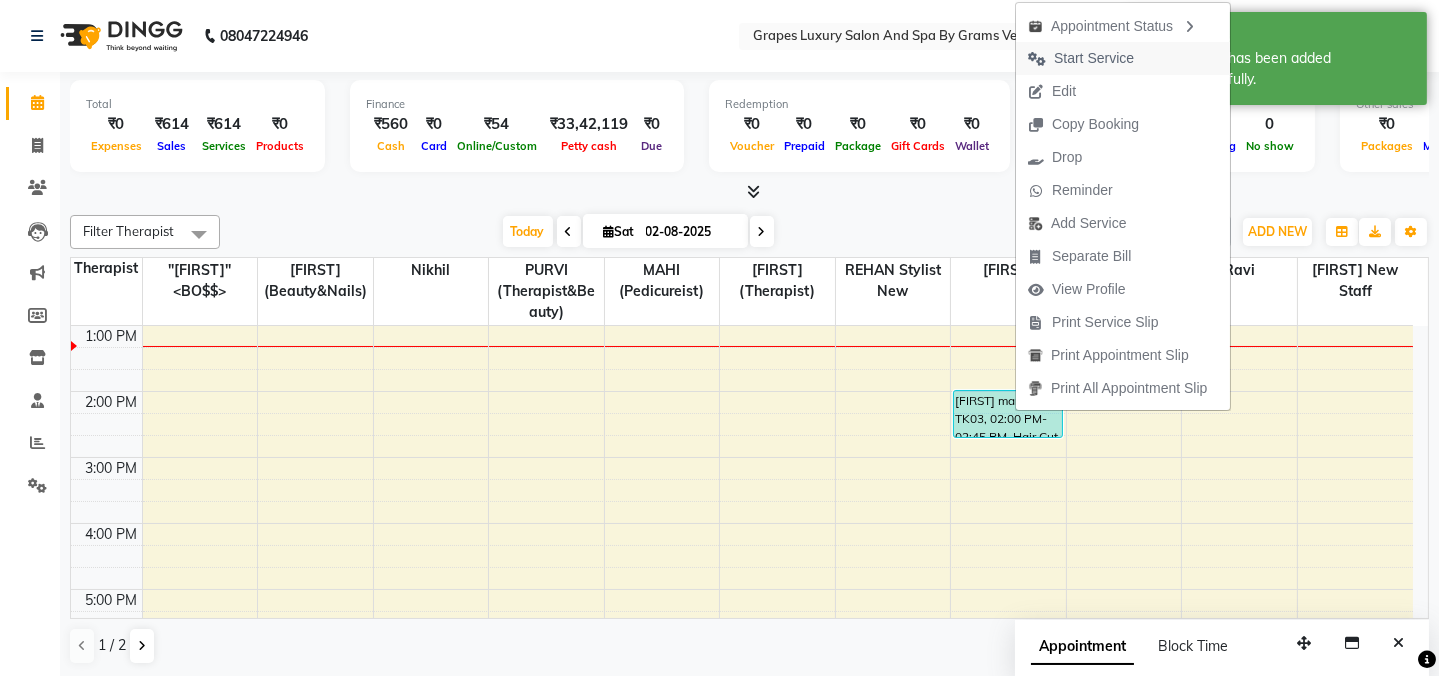 click on "Start Service" at bounding box center [1094, 58] 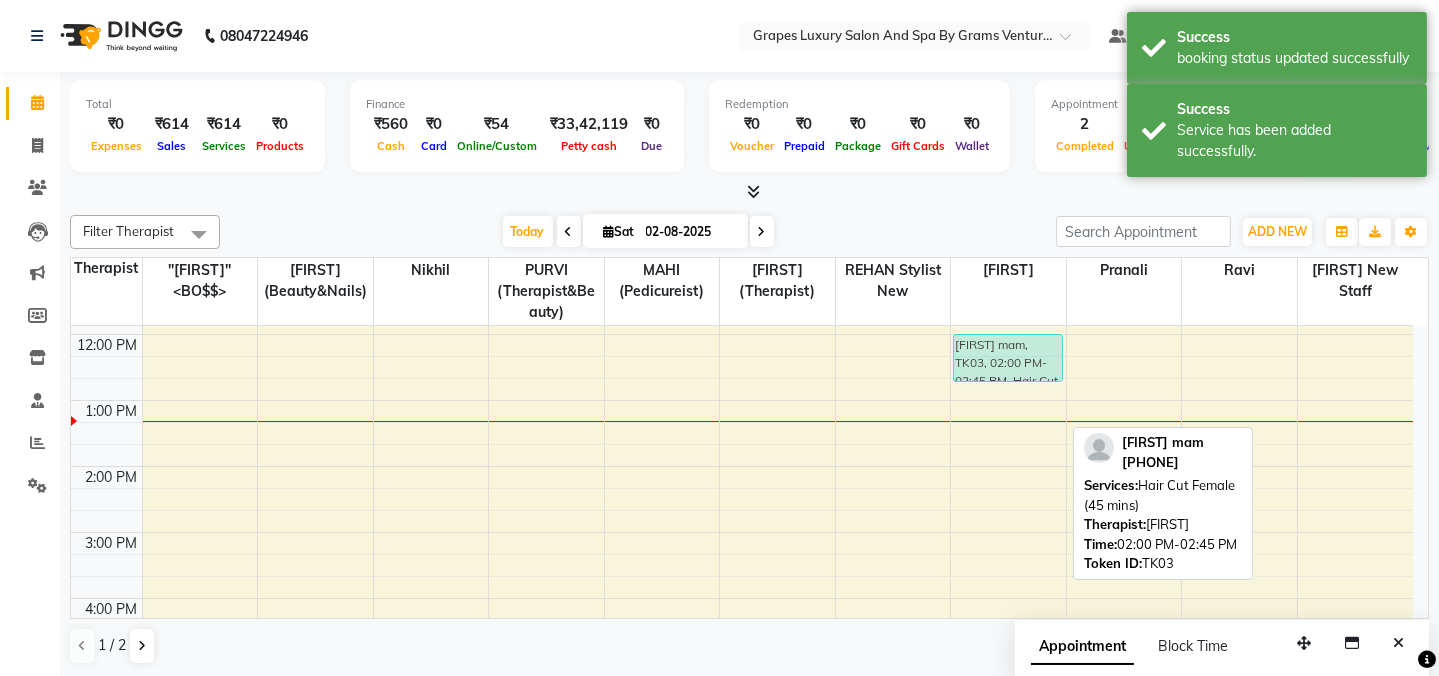 scroll, scrollTop: 249, scrollLeft: 0, axis: vertical 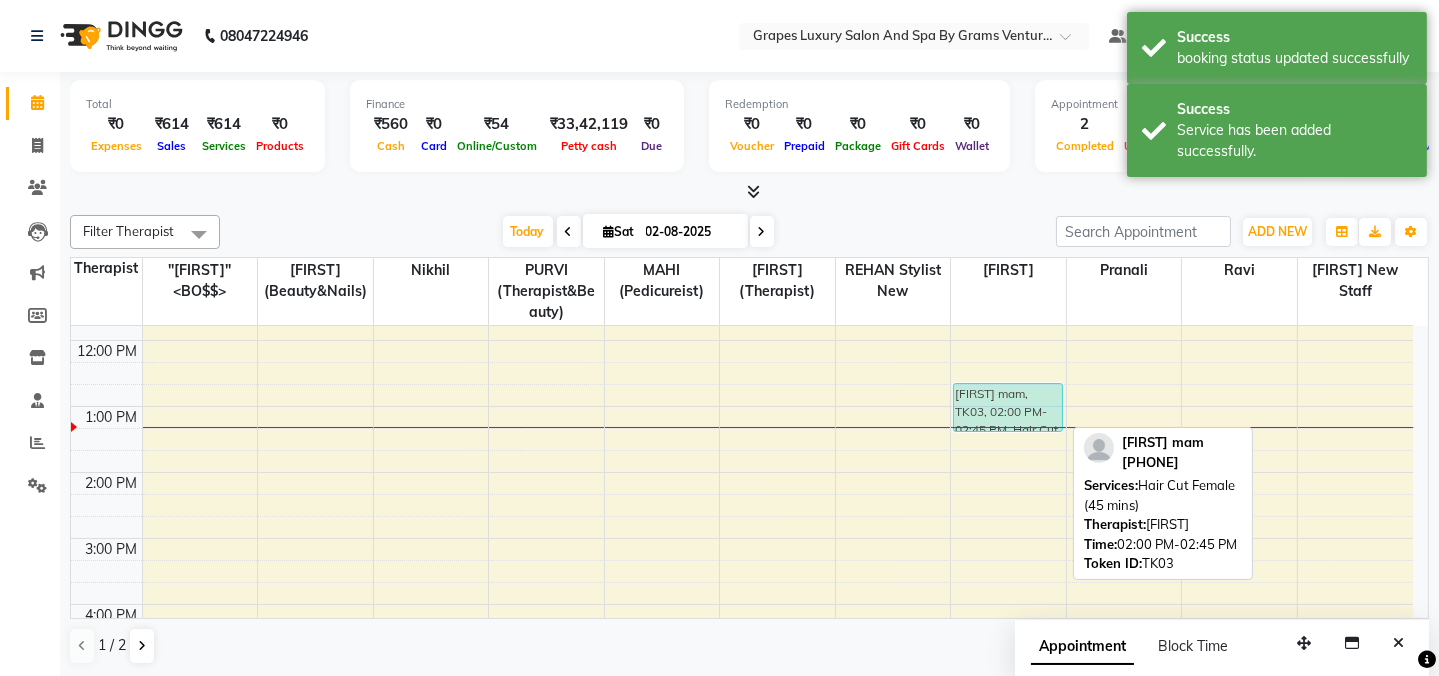 drag, startPoint x: 1006, startPoint y: 421, endPoint x: 995, endPoint y: 416, distance: 12.083046 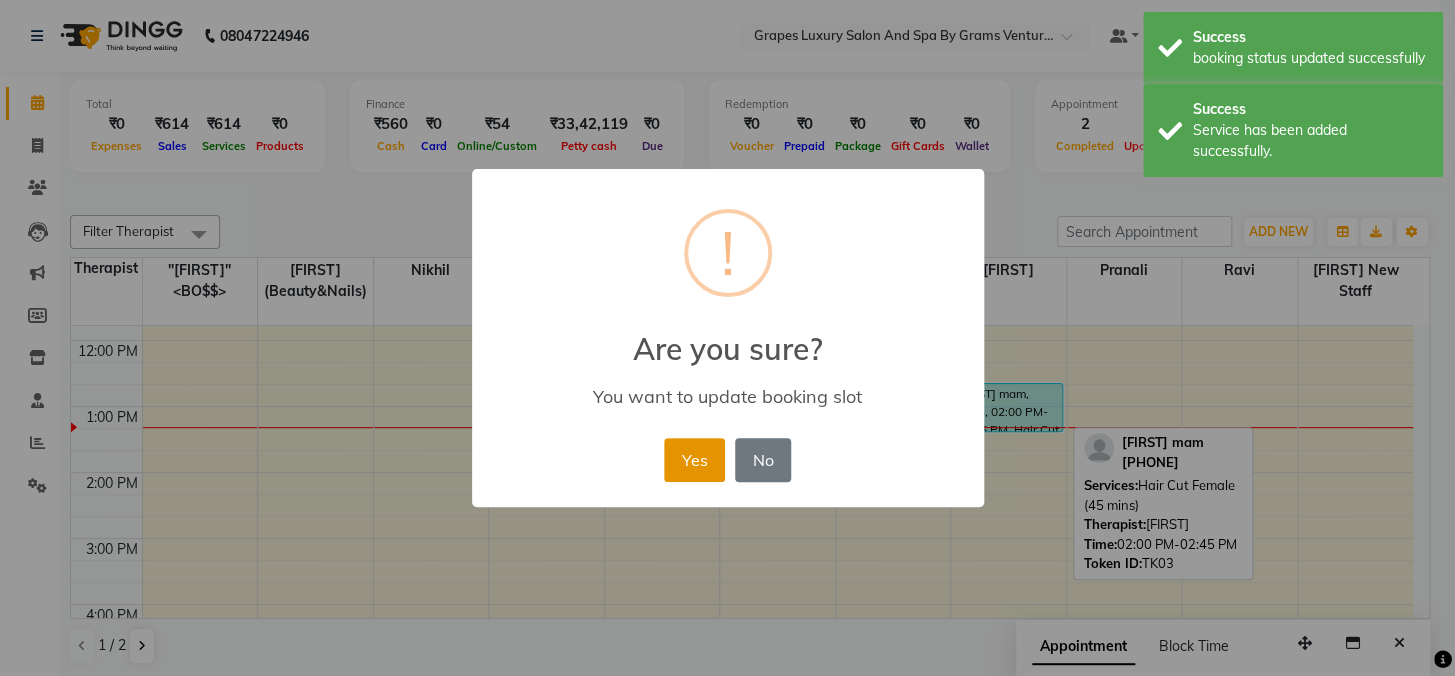click on "Yes" at bounding box center [694, 460] 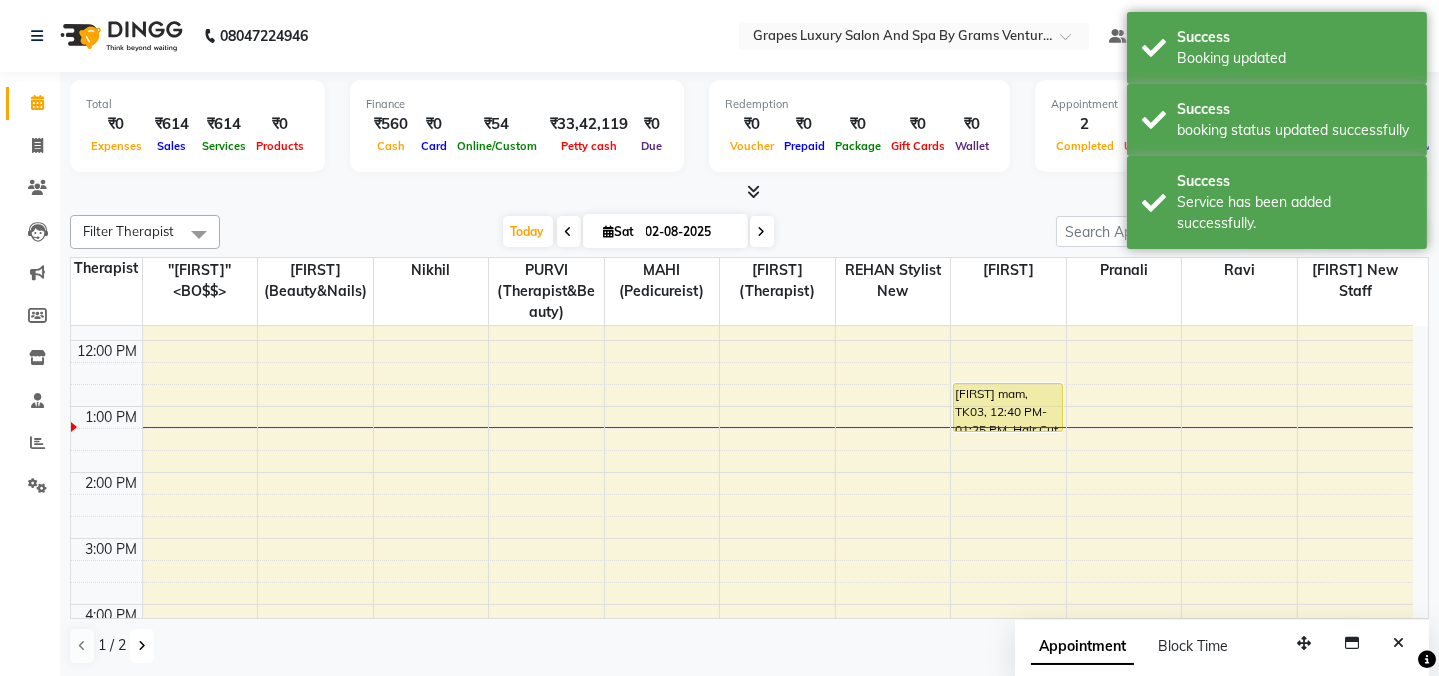 click at bounding box center (142, 646) 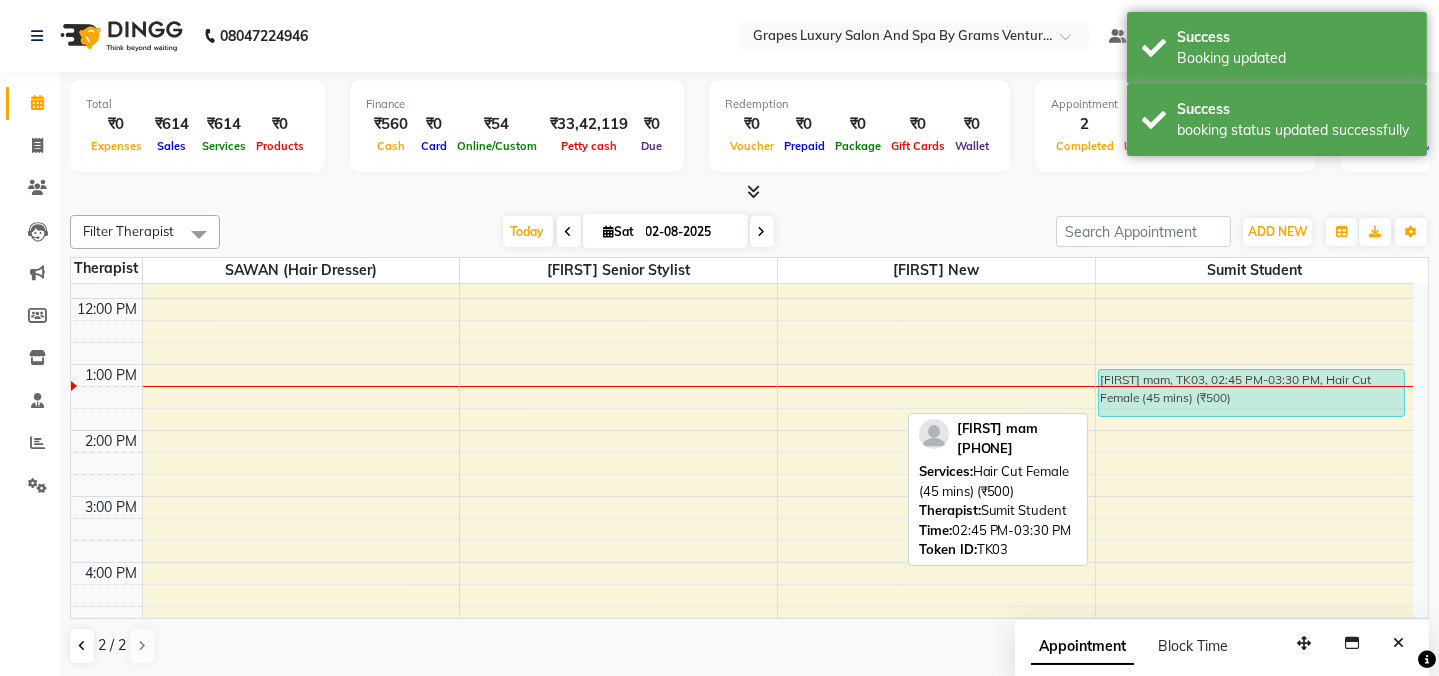 drag, startPoint x: 1242, startPoint y: 488, endPoint x: 1230, endPoint y: 367, distance: 121.59358 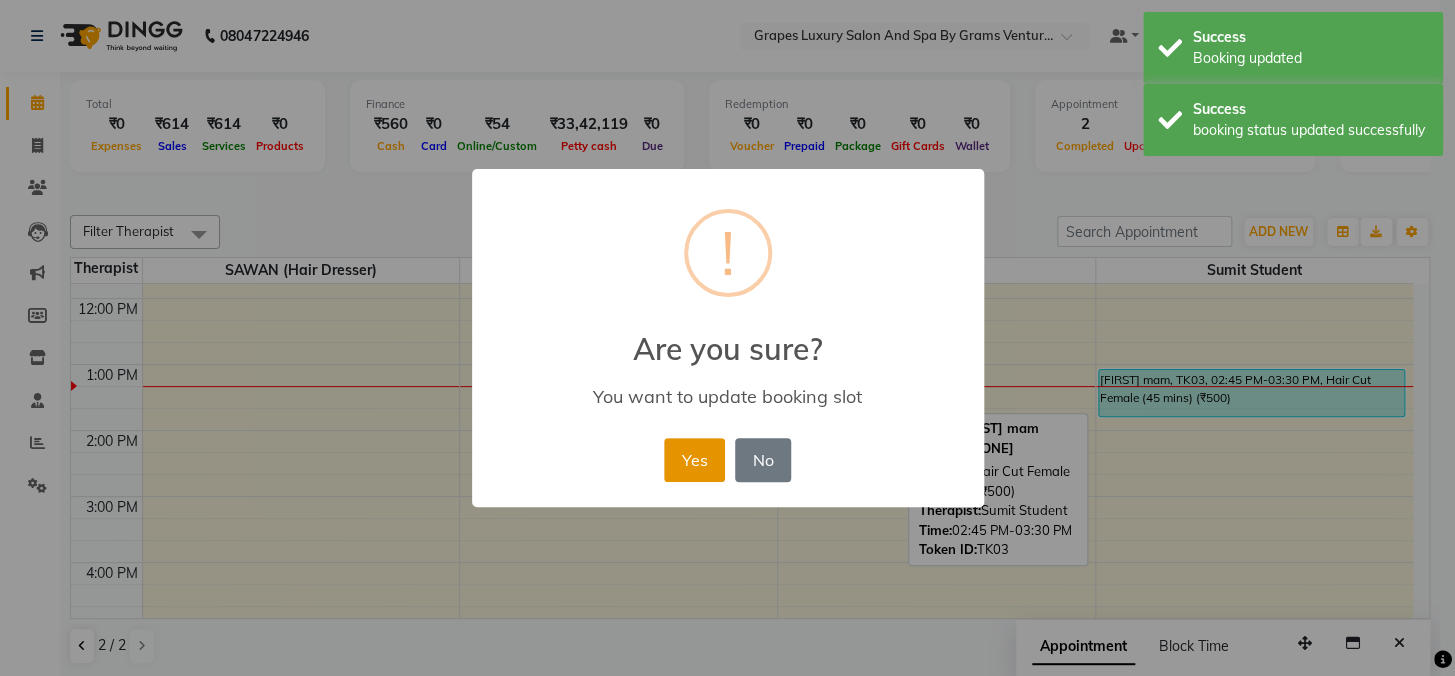 click on "Yes" at bounding box center (694, 460) 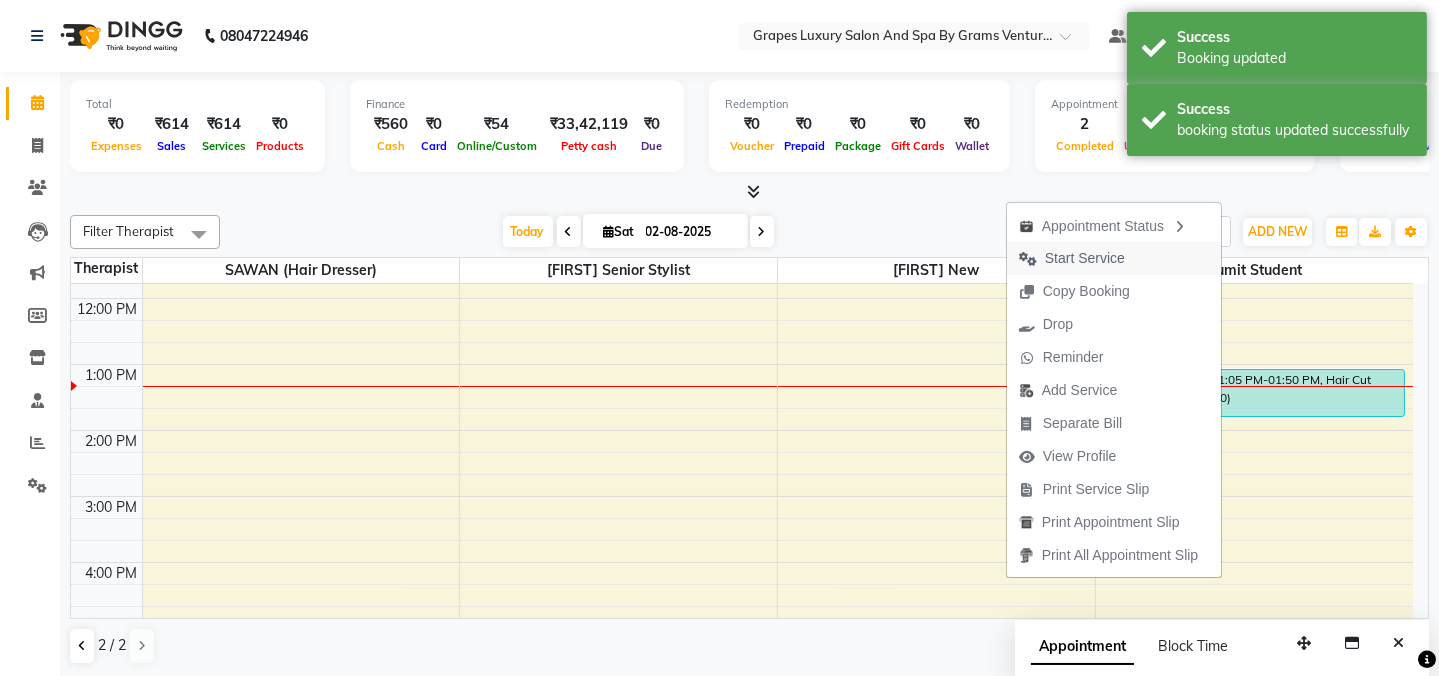 drag, startPoint x: 1088, startPoint y: 265, endPoint x: 1107, endPoint y: 260, distance: 19.646883 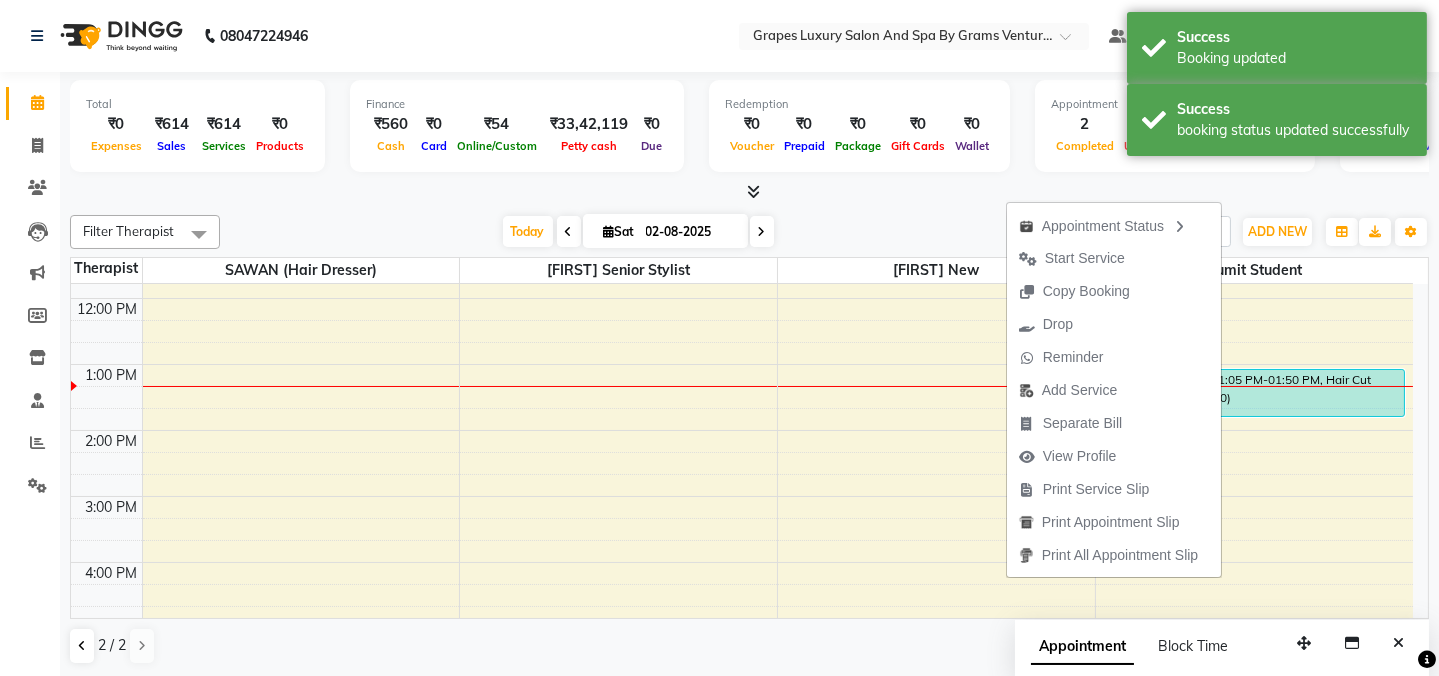 click on "Start Service" at bounding box center (1085, 258) 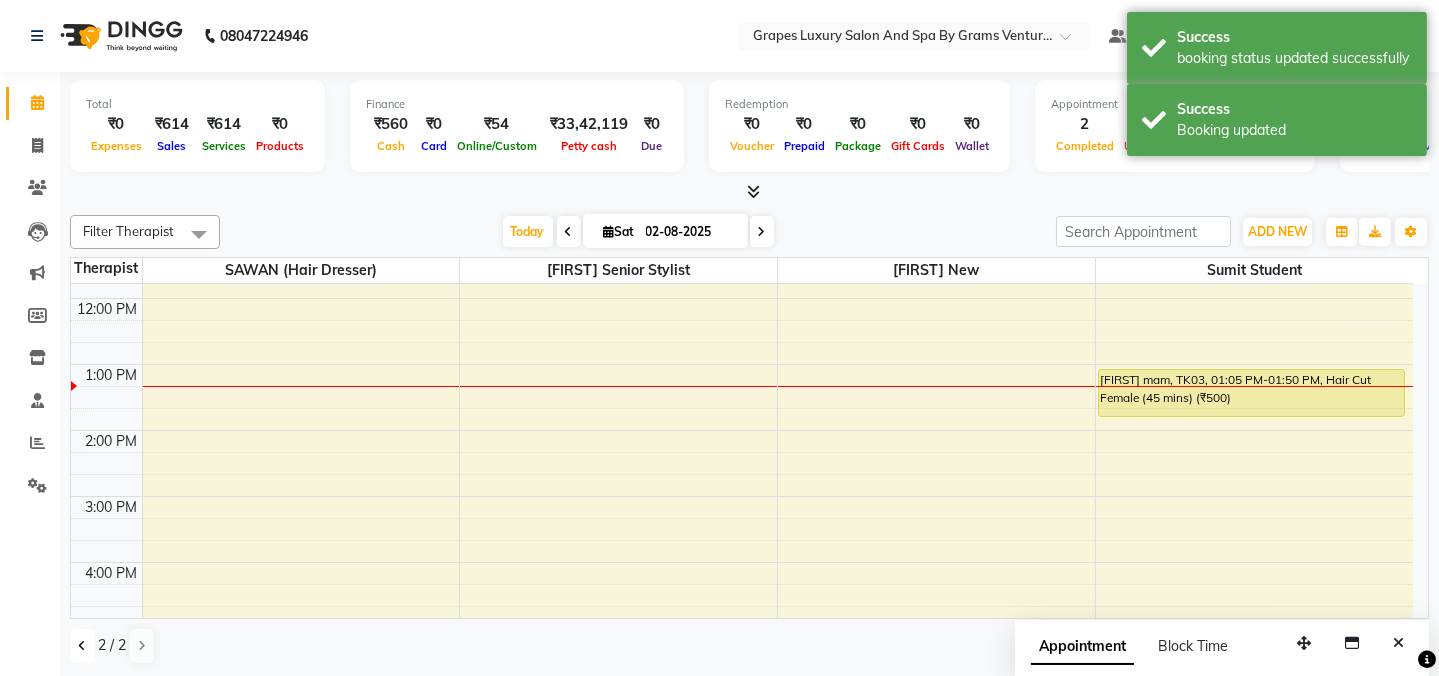 click at bounding box center [82, 646] 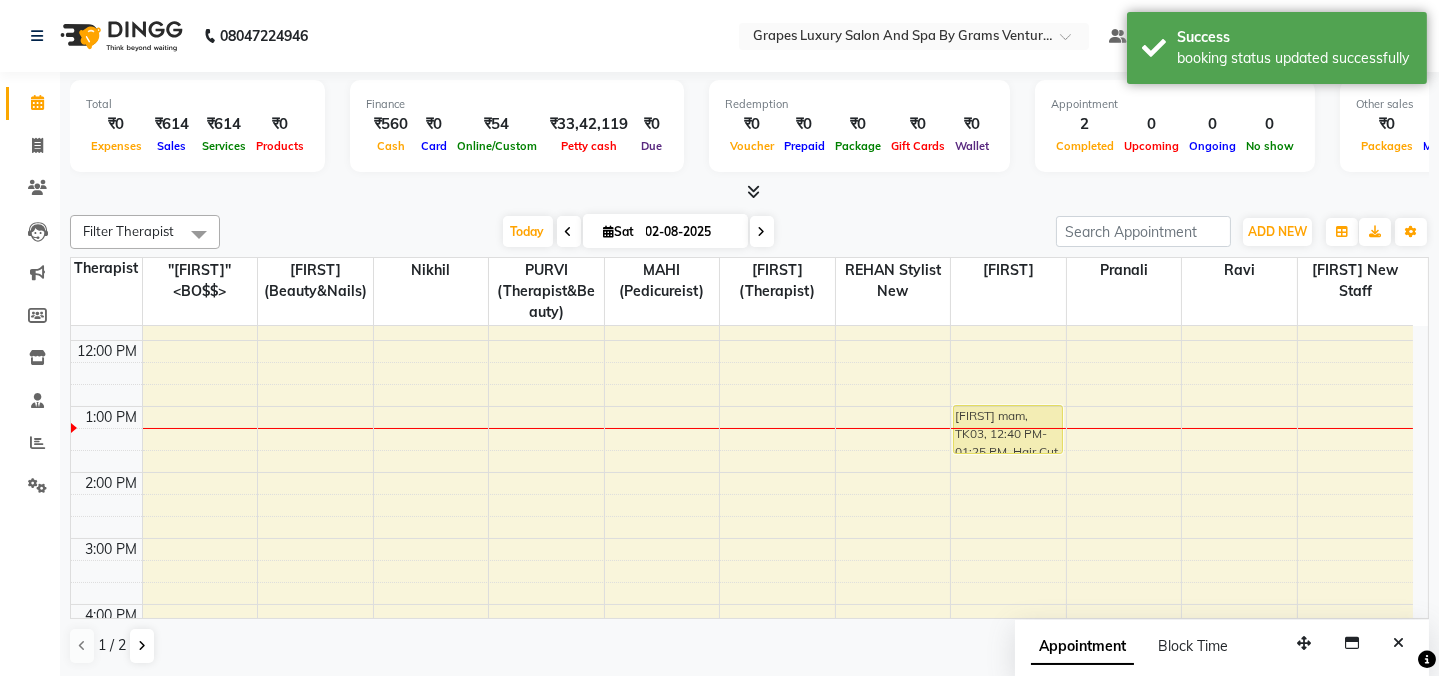 drag, startPoint x: 999, startPoint y: 423, endPoint x: 1003, endPoint y: 437, distance: 14.56022 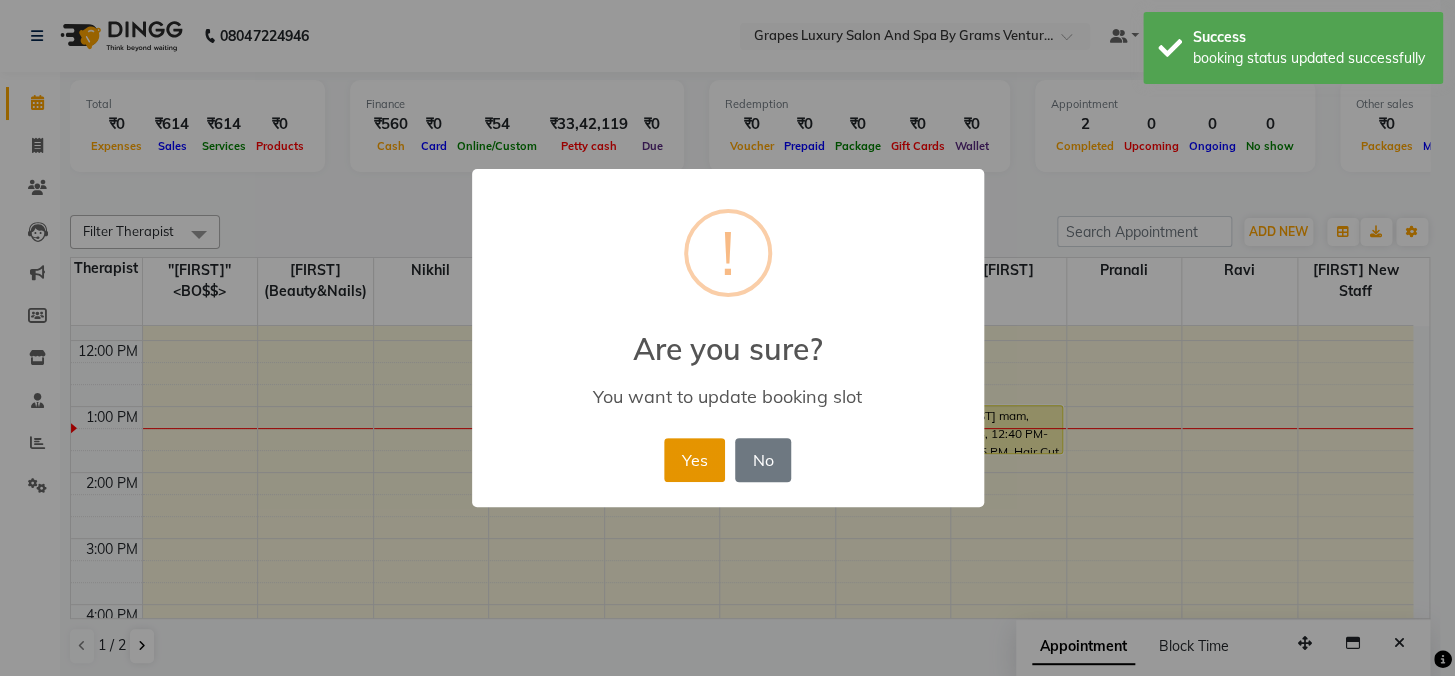 click on "Yes" at bounding box center (694, 460) 